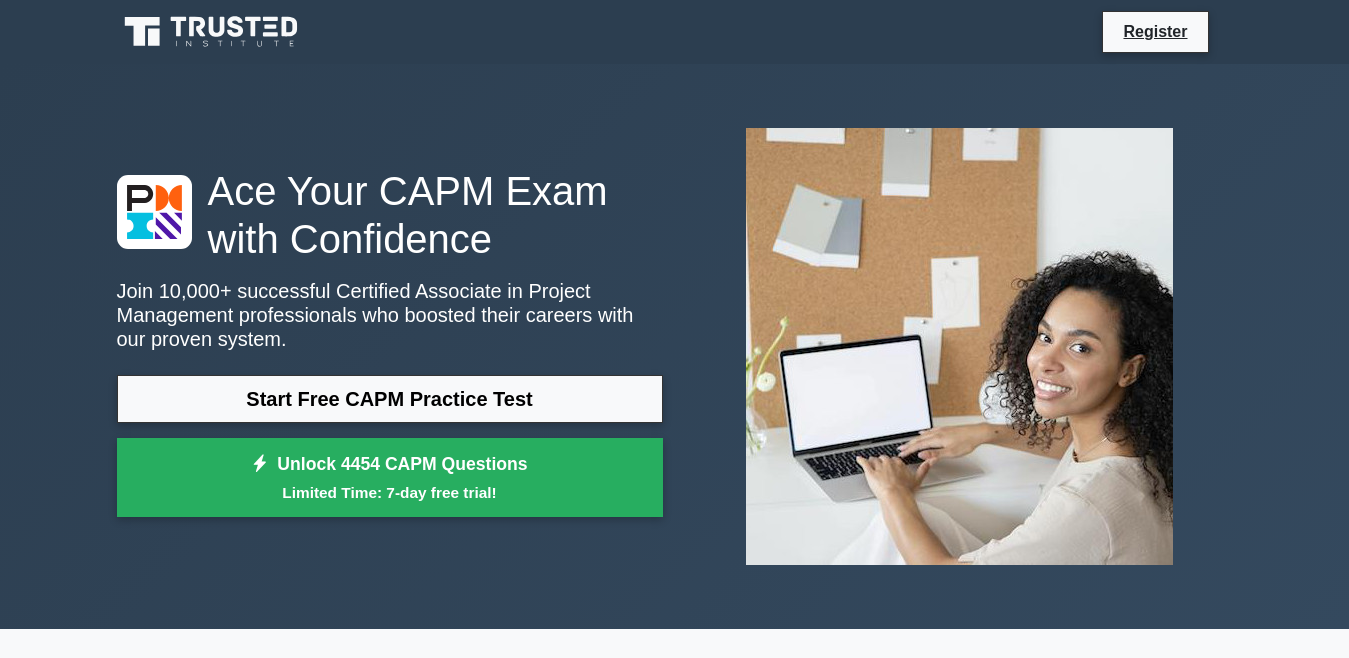 scroll, scrollTop: 0, scrollLeft: 0, axis: both 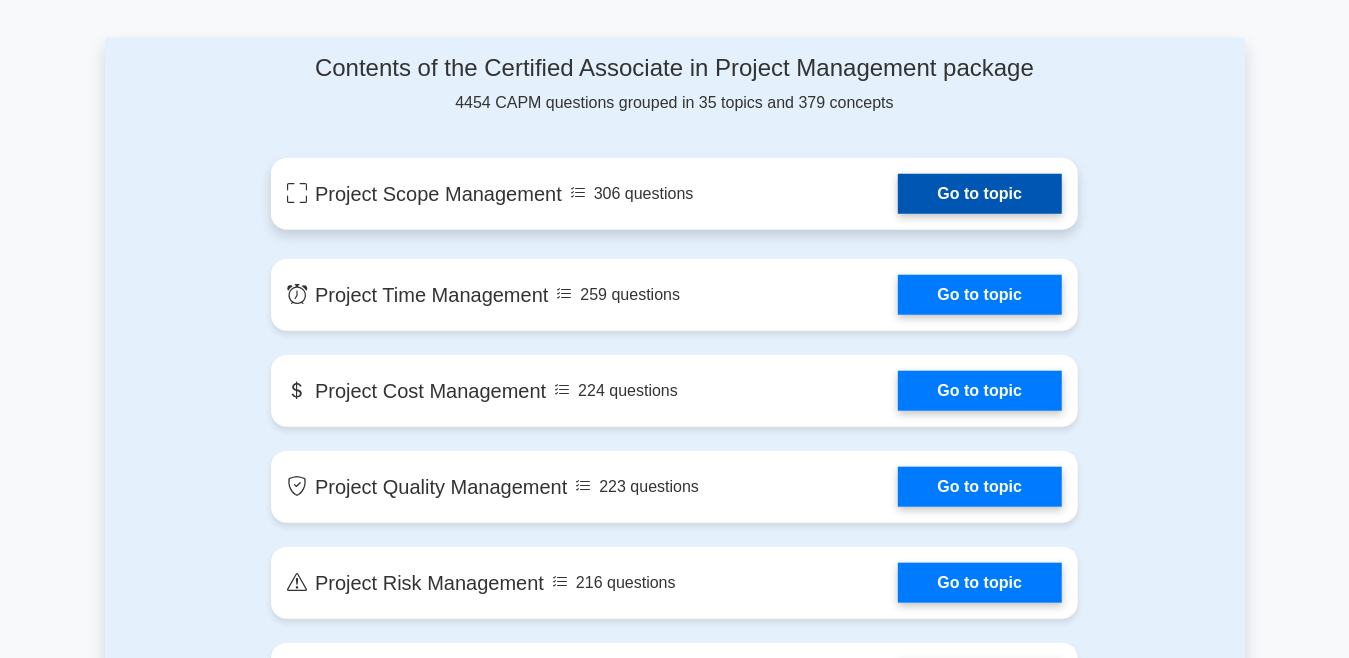 click on "Go to topic" at bounding box center [980, 194] 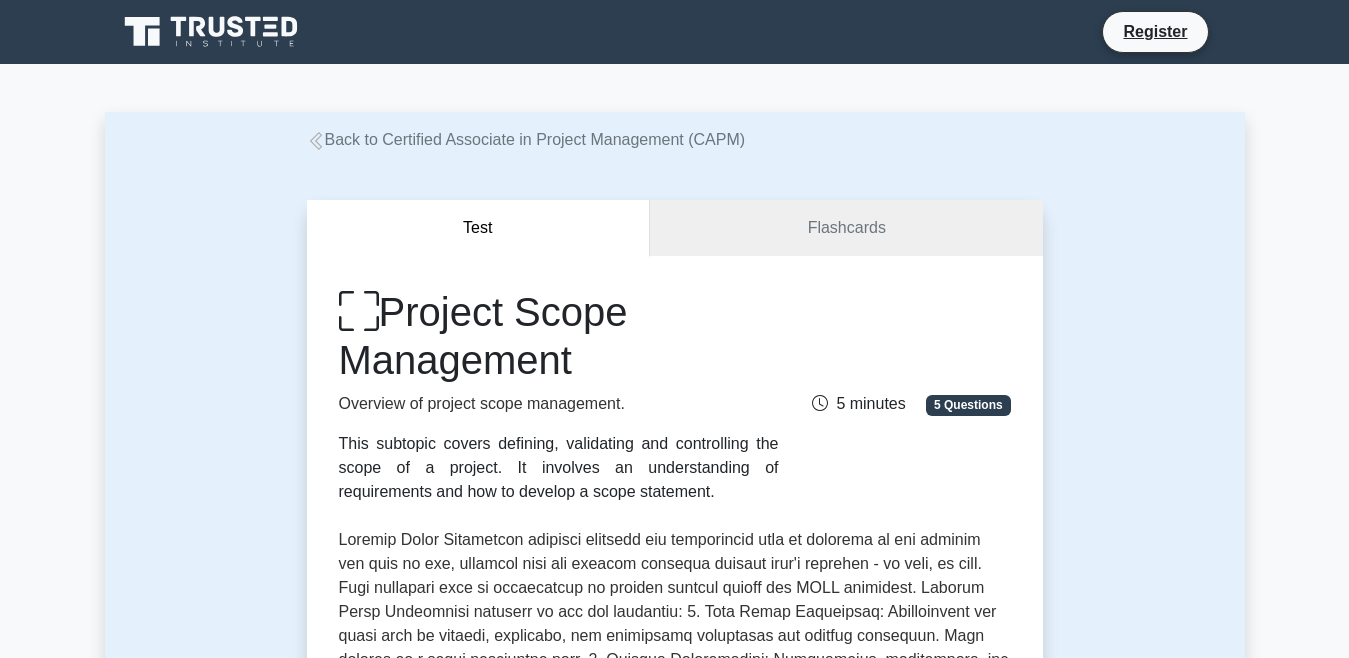 scroll, scrollTop: 0, scrollLeft: 0, axis: both 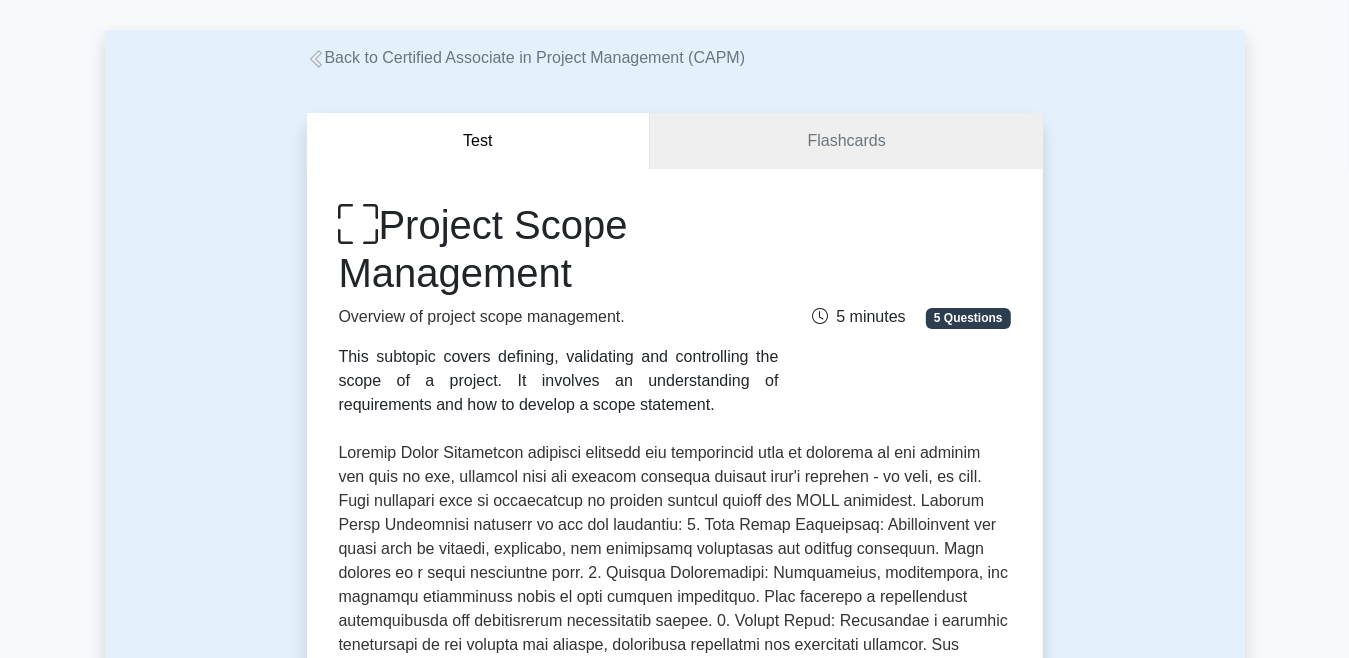 click on "5 Questions" at bounding box center [968, 318] 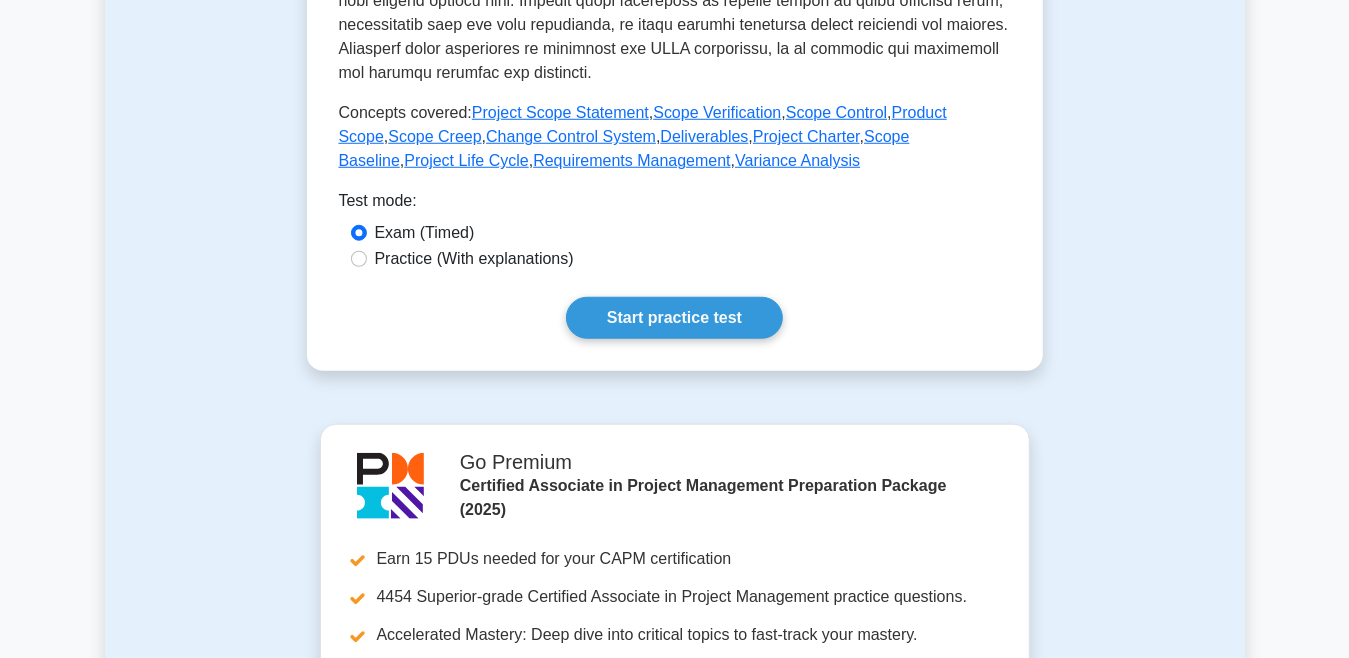scroll, scrollTop: 928, scrollLeft: 0, axis: vertical 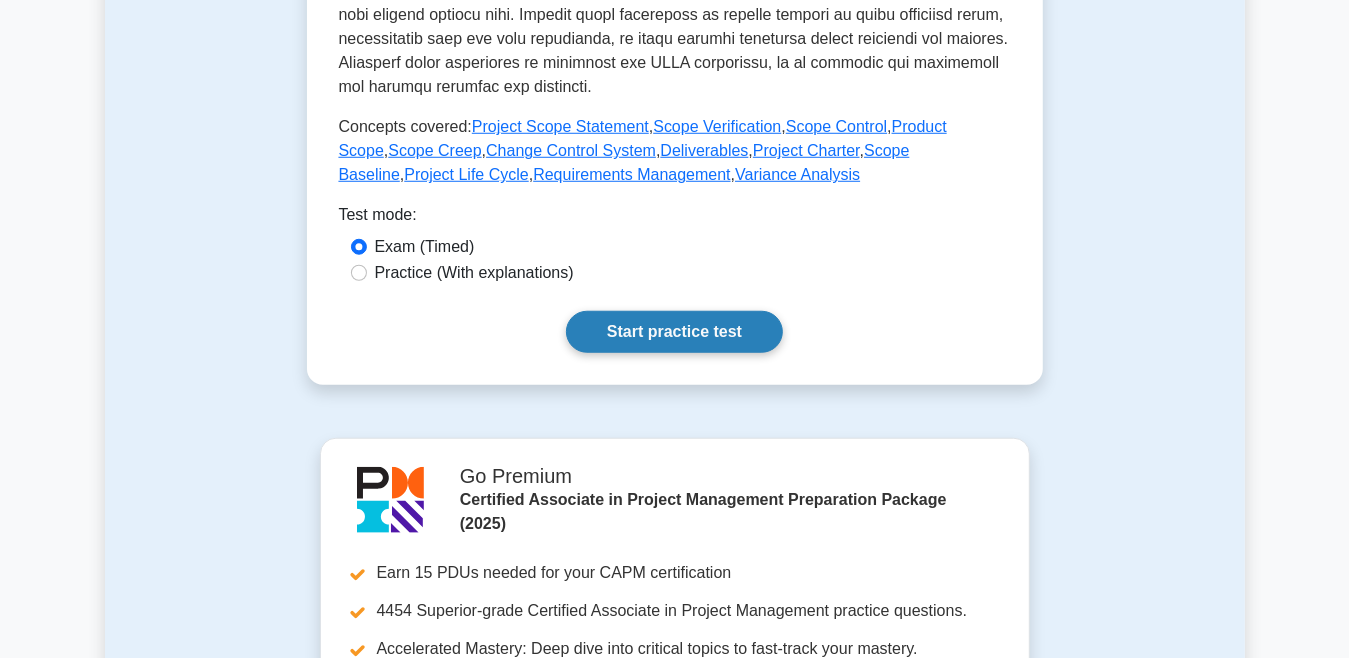 click on "Start practice test" at bounding box center [674, 332] 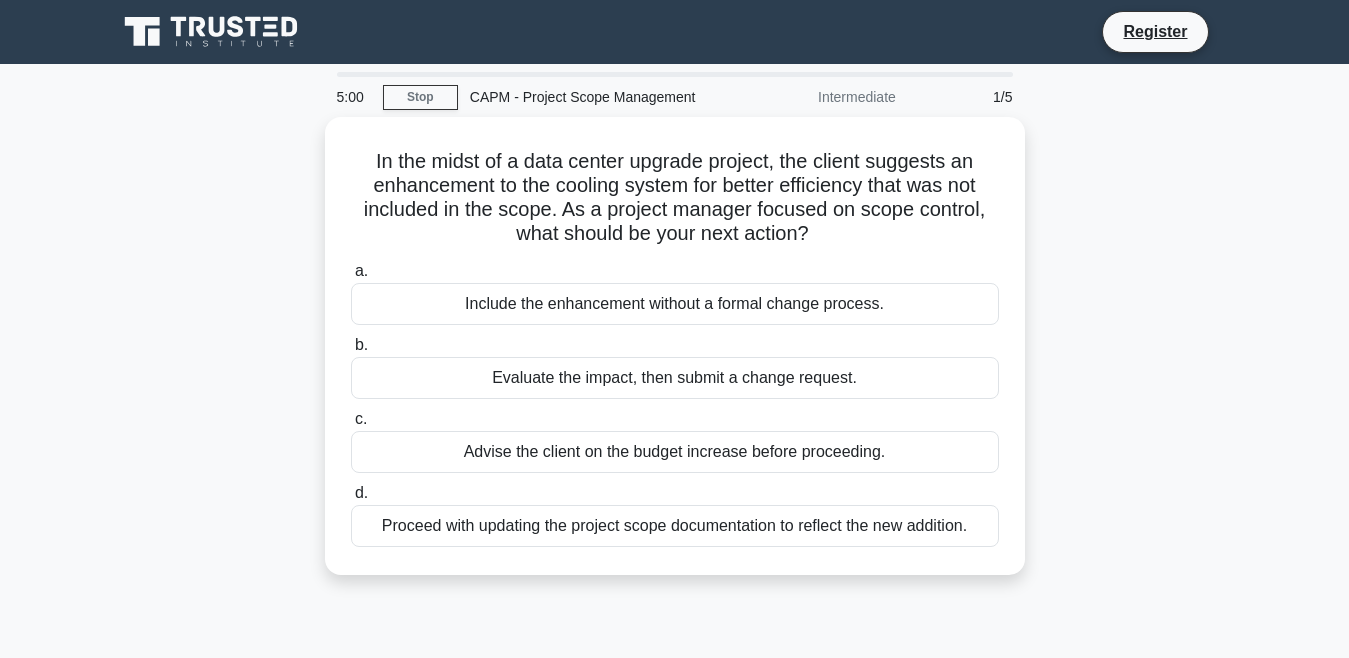 scroll, scrollTop: 0, scrollLeft: 0, axis: both 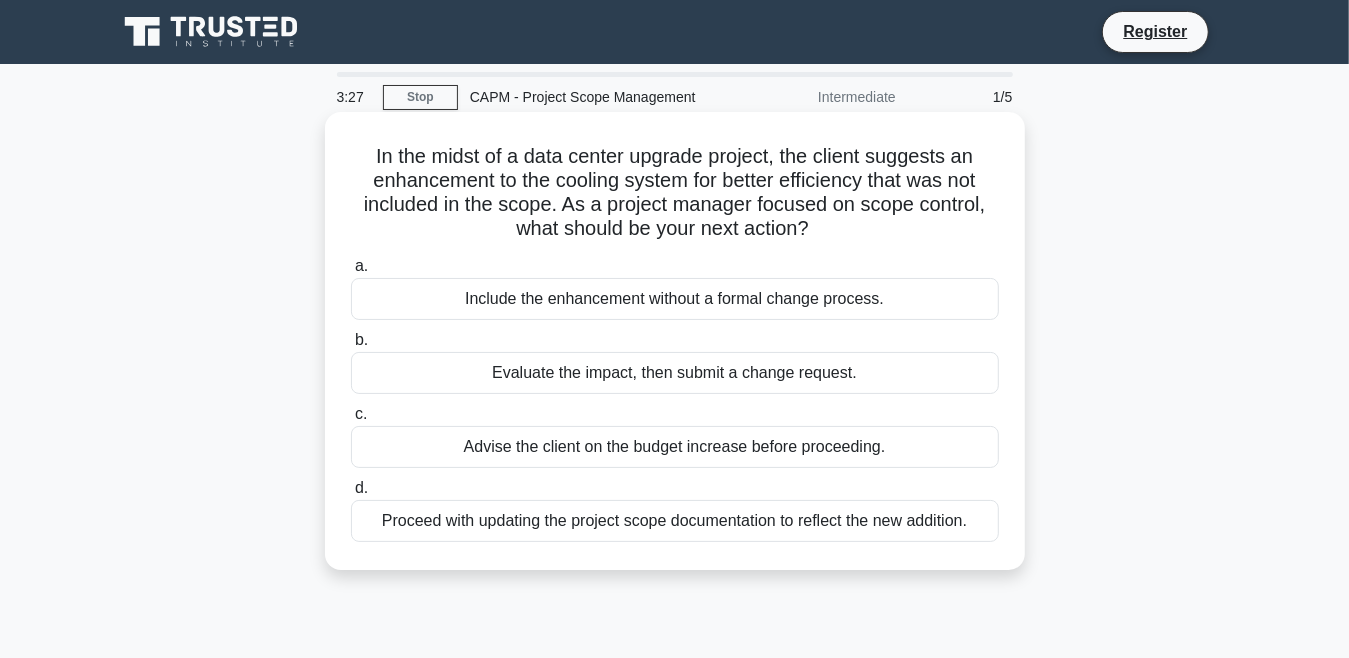 click on "Include the enhancement without a formal change process." at bounding box center [675, 299] 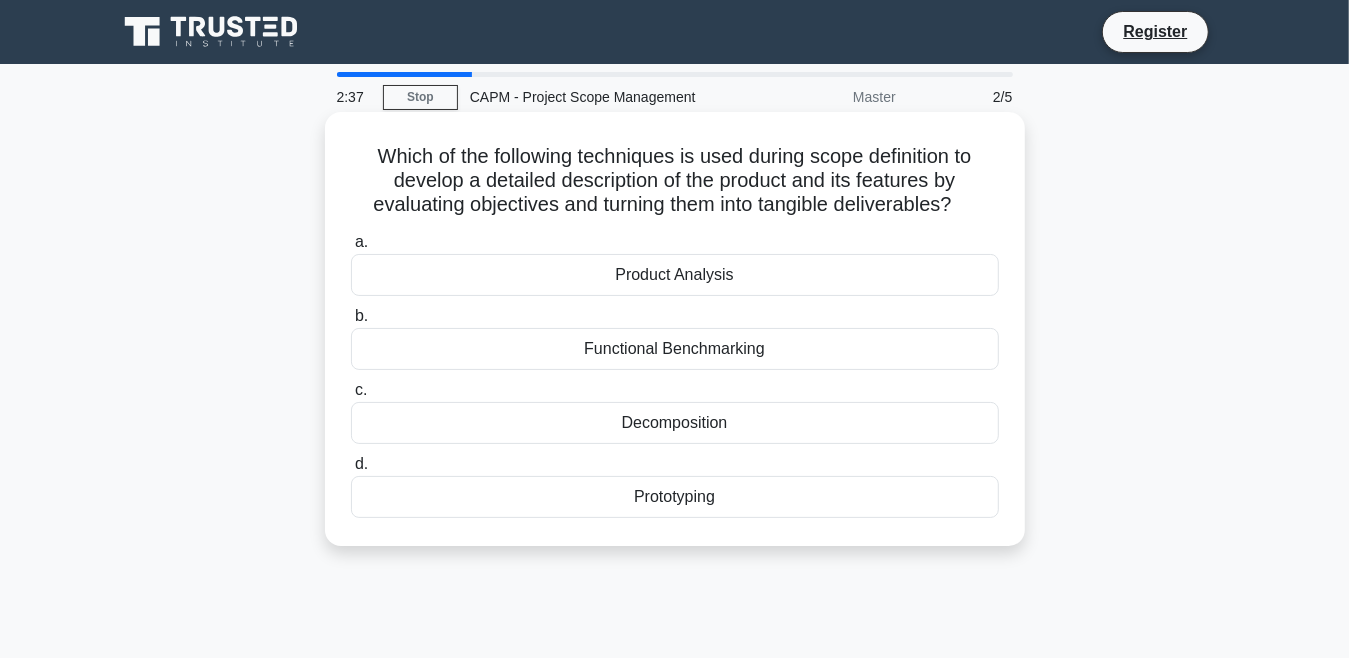 click on "Prototyping" at bounding box center [675, 497] 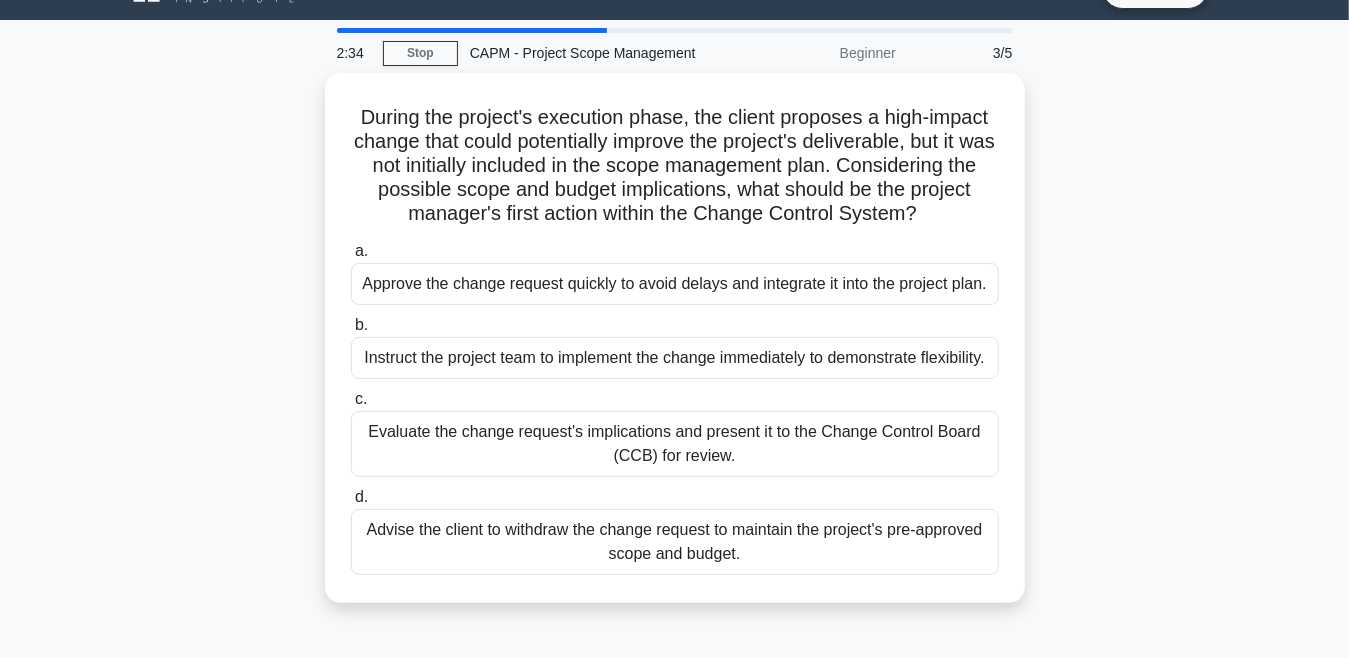 scroll, scrollTop: 45, scrollLeft: 0, axis: vertical 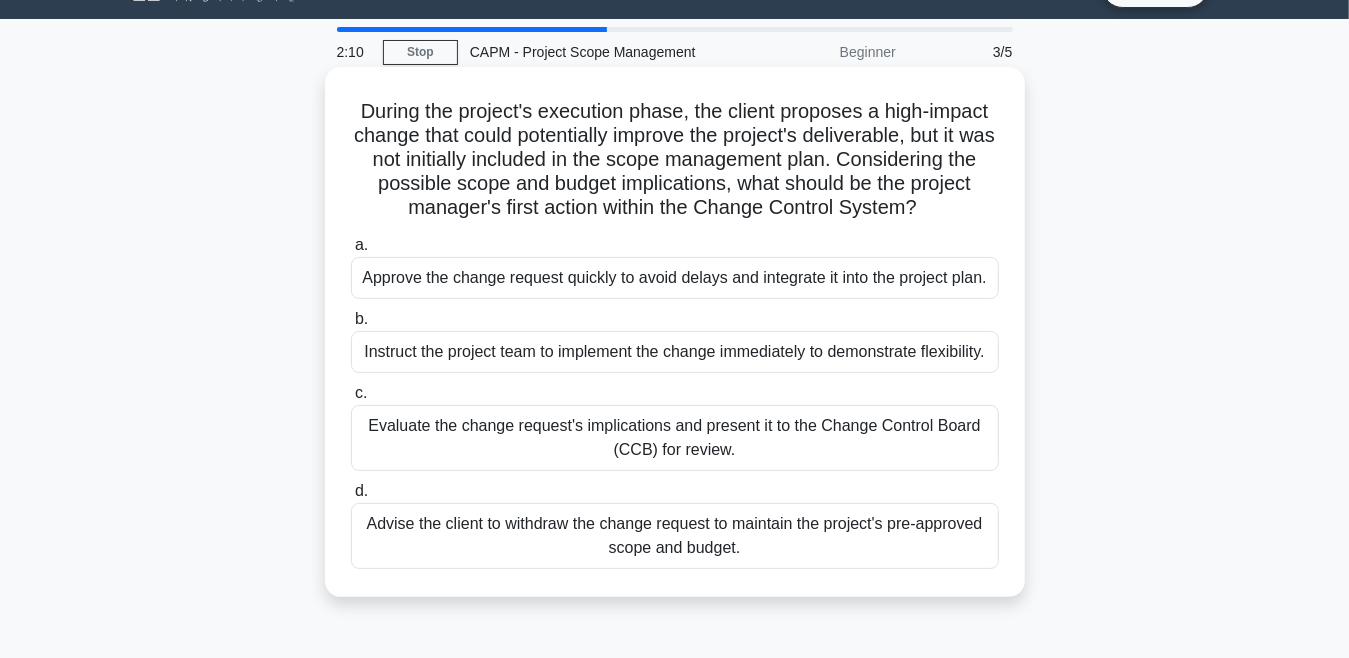 click on "Evaluate the change request's implications and present it to the Change Control Board (CCB) for review." at bounding box center (675, 438) 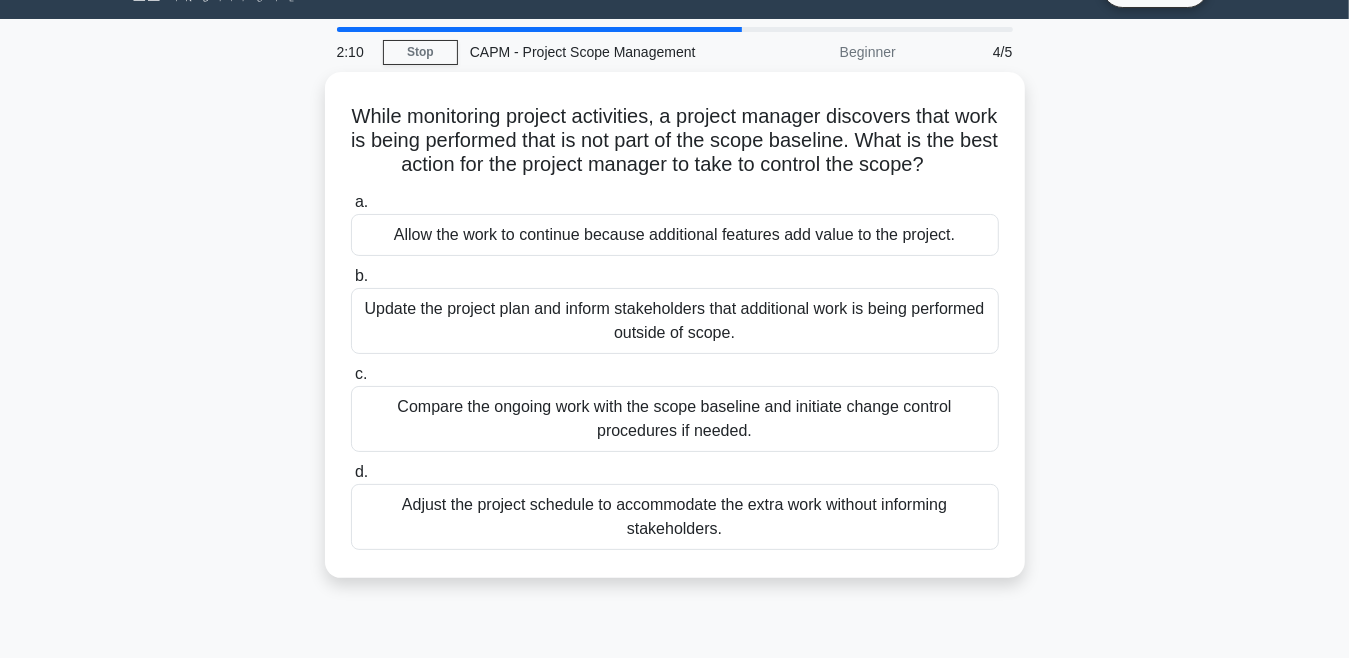 scroll, scrollTop: 0, scrollLeft: 0, axis: both 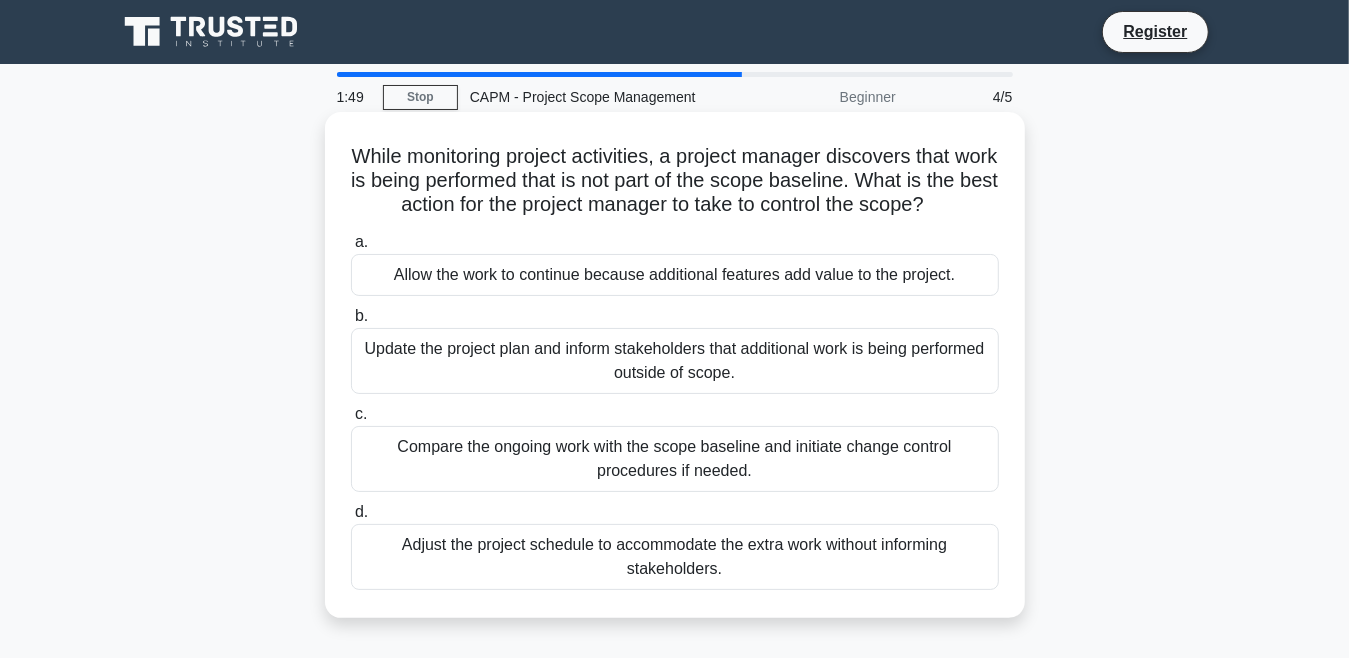 click on "Compare the ongoing work with the scope baseline and initiate change control procedures if needed." at bounding box center (675, 459) 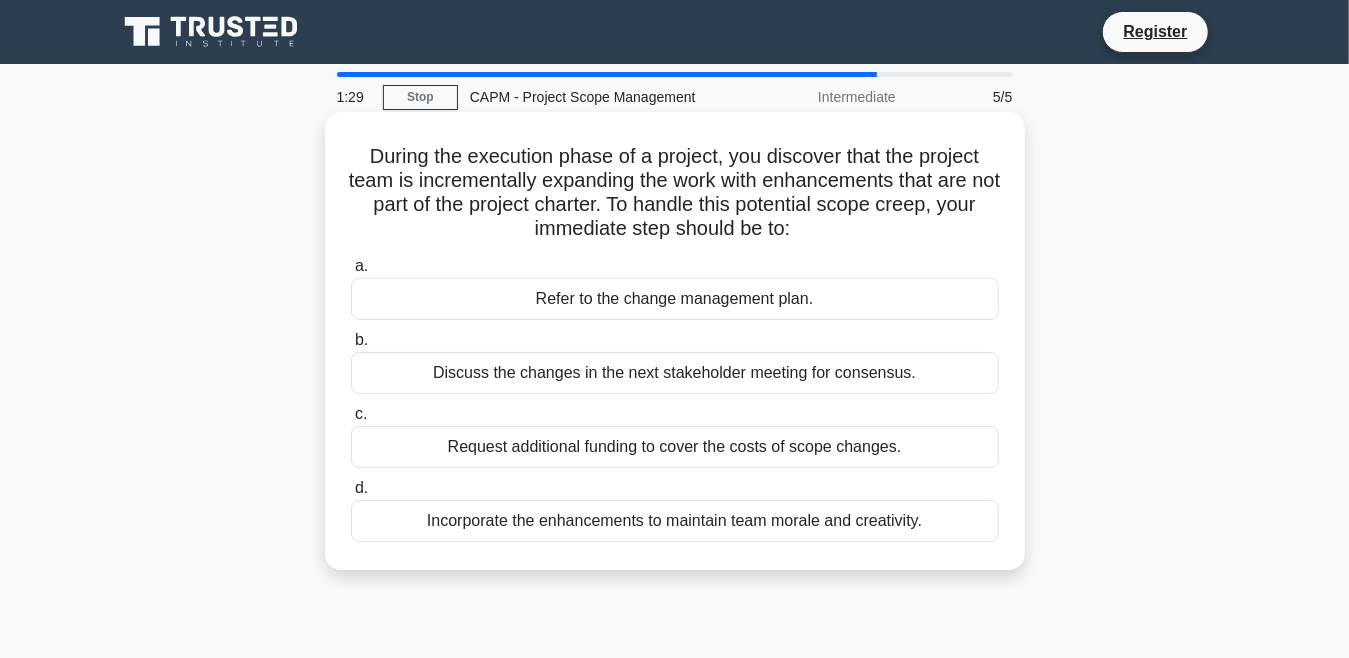 click on "Refer to the change management plan." at bounding box center [675, 299] 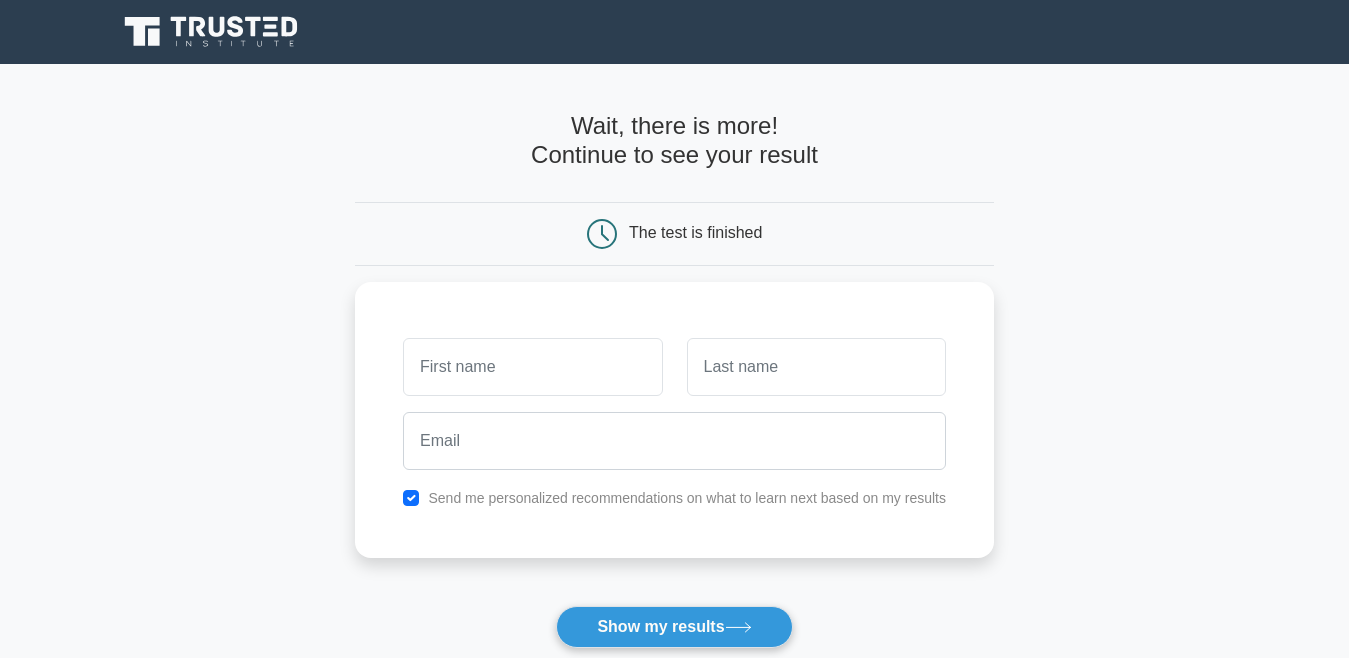scroll, scrollTop: 0, scrollLeft: 0, axis: both 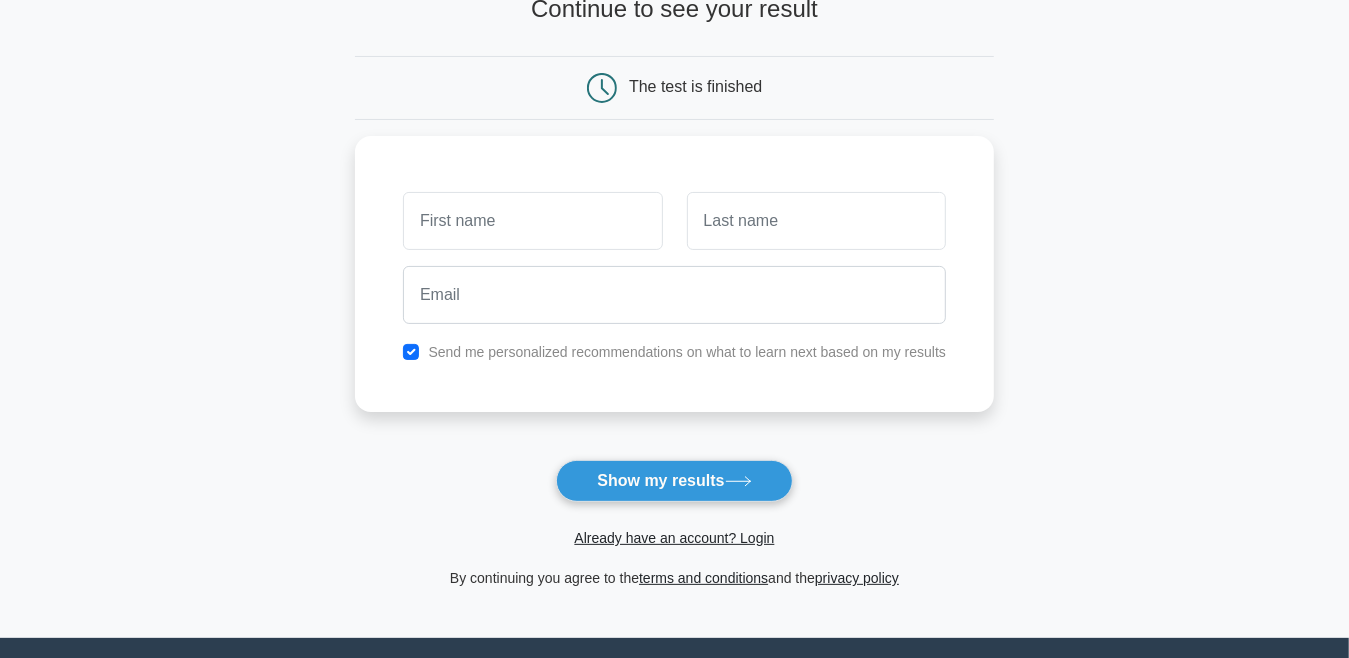 click on "Already have an account? Login" at bounding box center (674, 538) 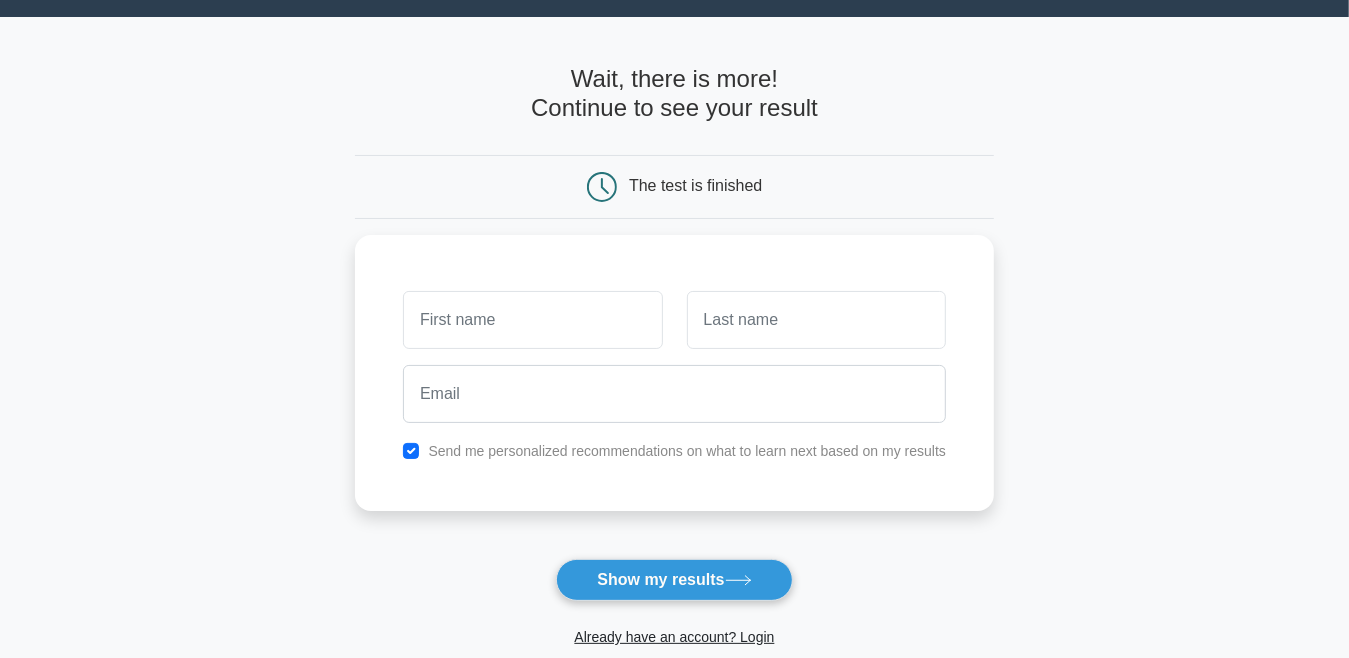 scroll, scrollTop: 46, scrollLeft: 0, axis: vertical 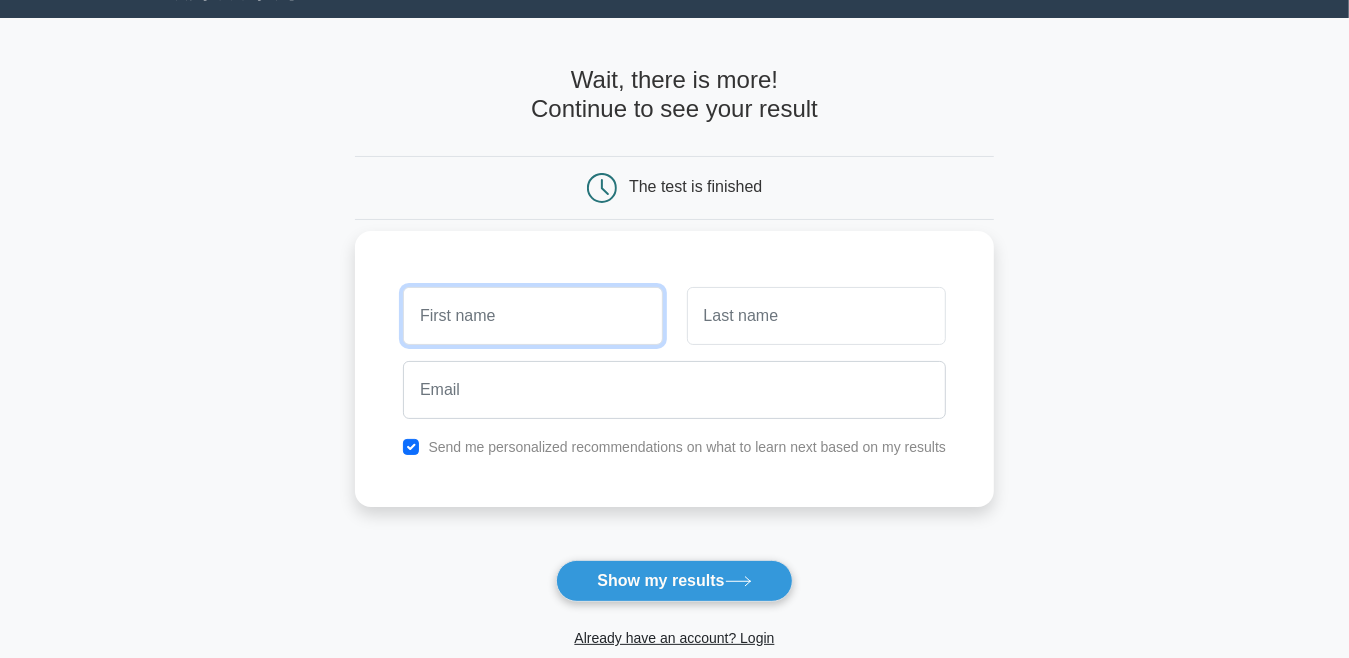 click at bounding box center [532, 316] 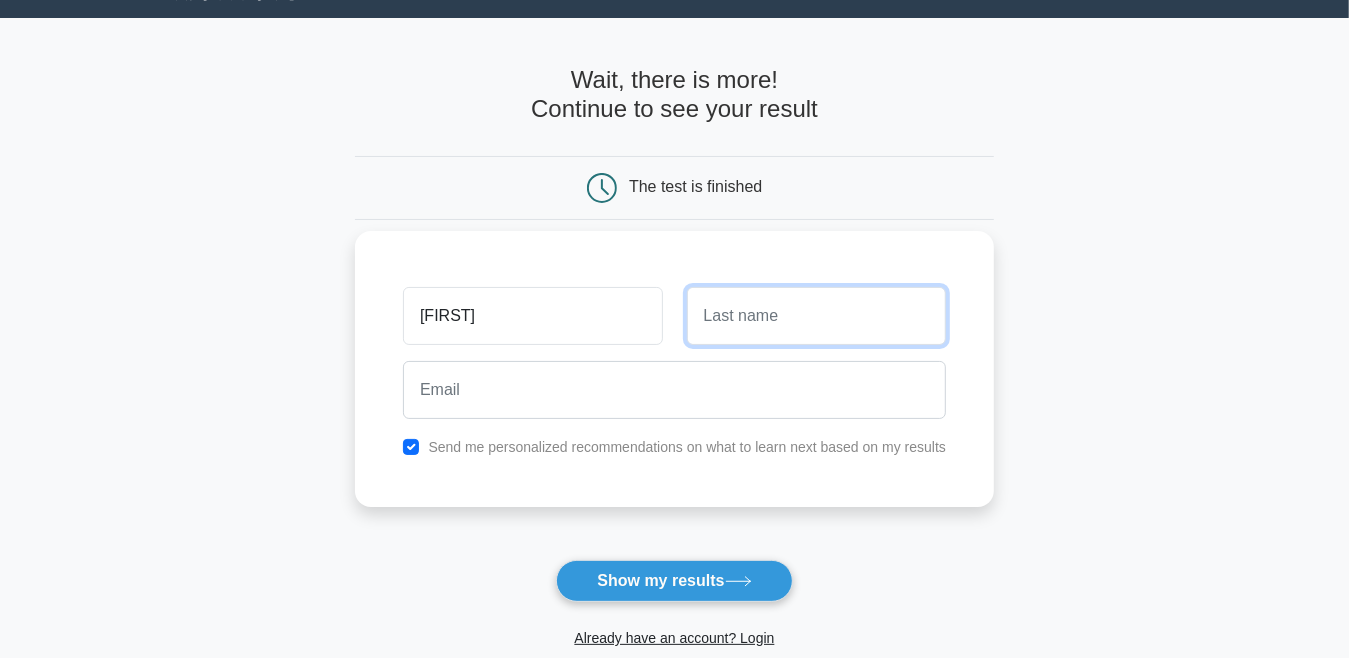 type on "Gautam" 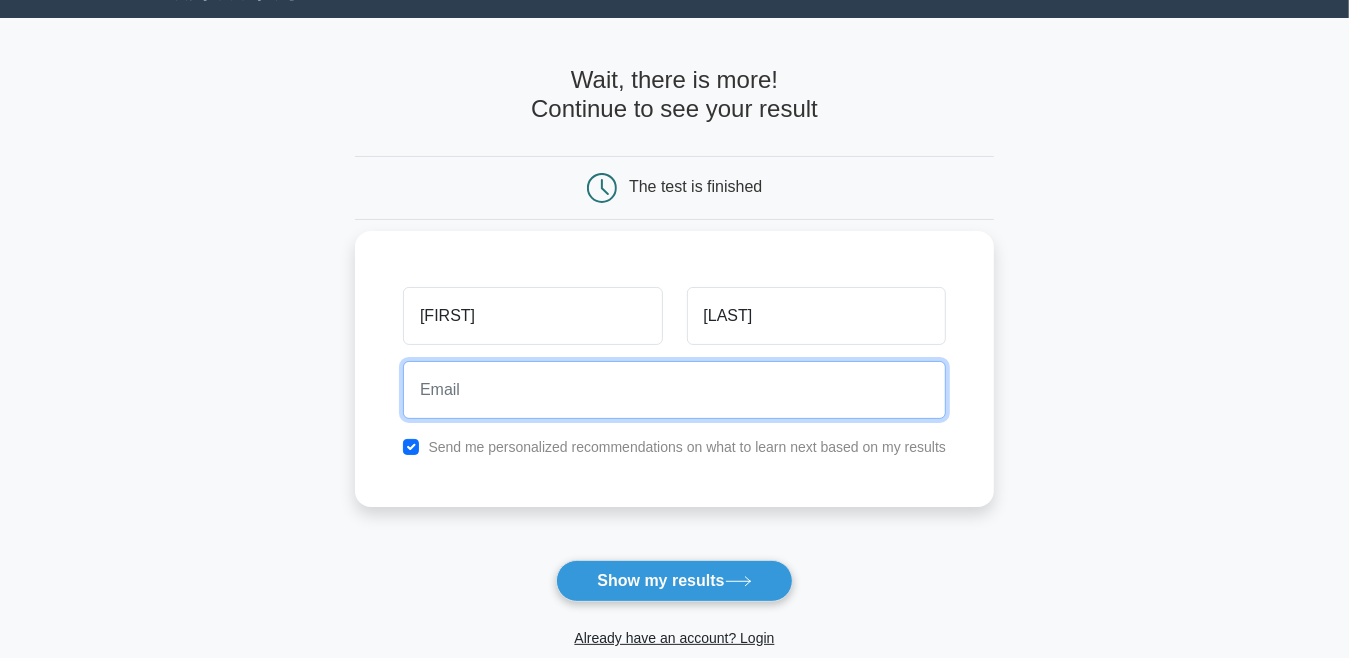 type on "radhikagautam2002@gmail.com" 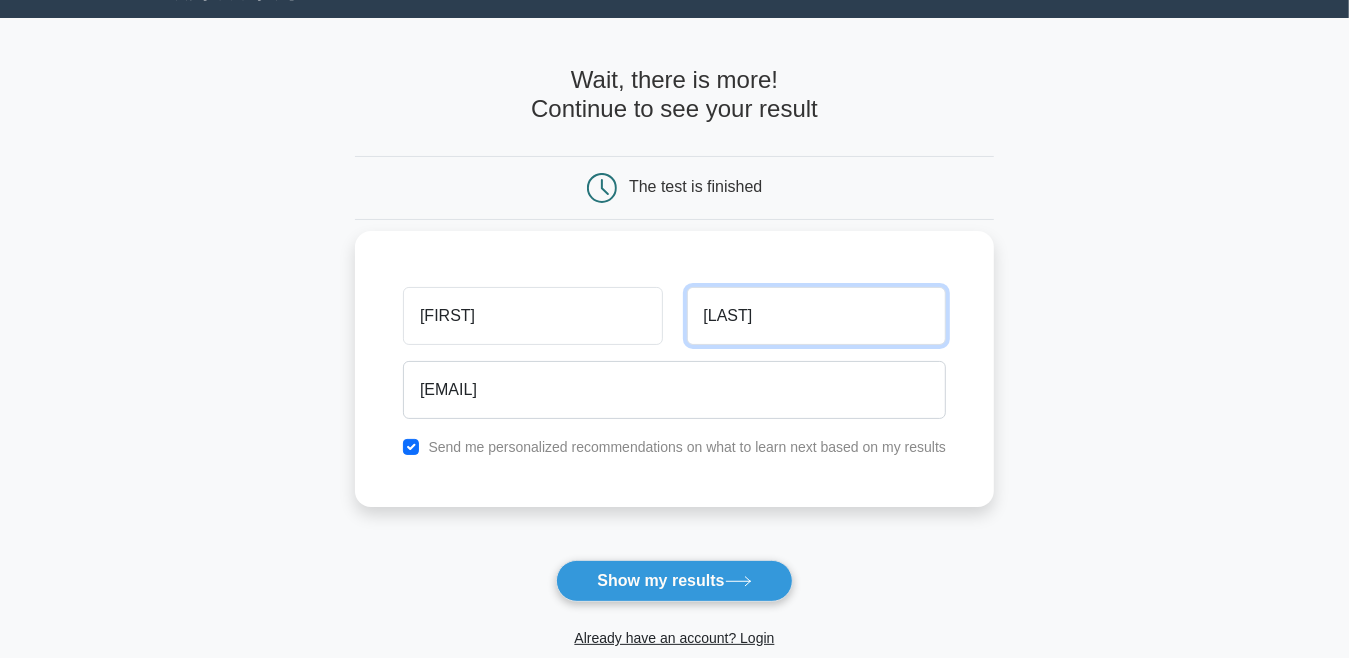 click on "Gautam" at bounding box center (816, 316) 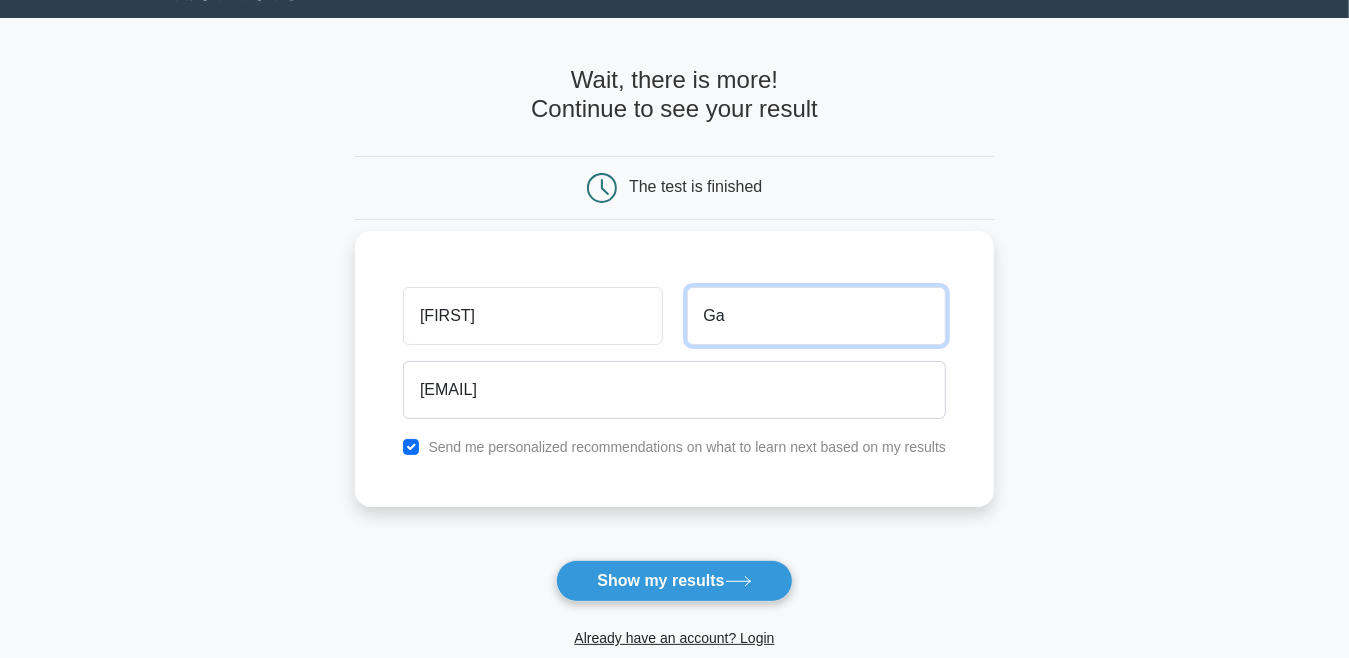 type on "G" 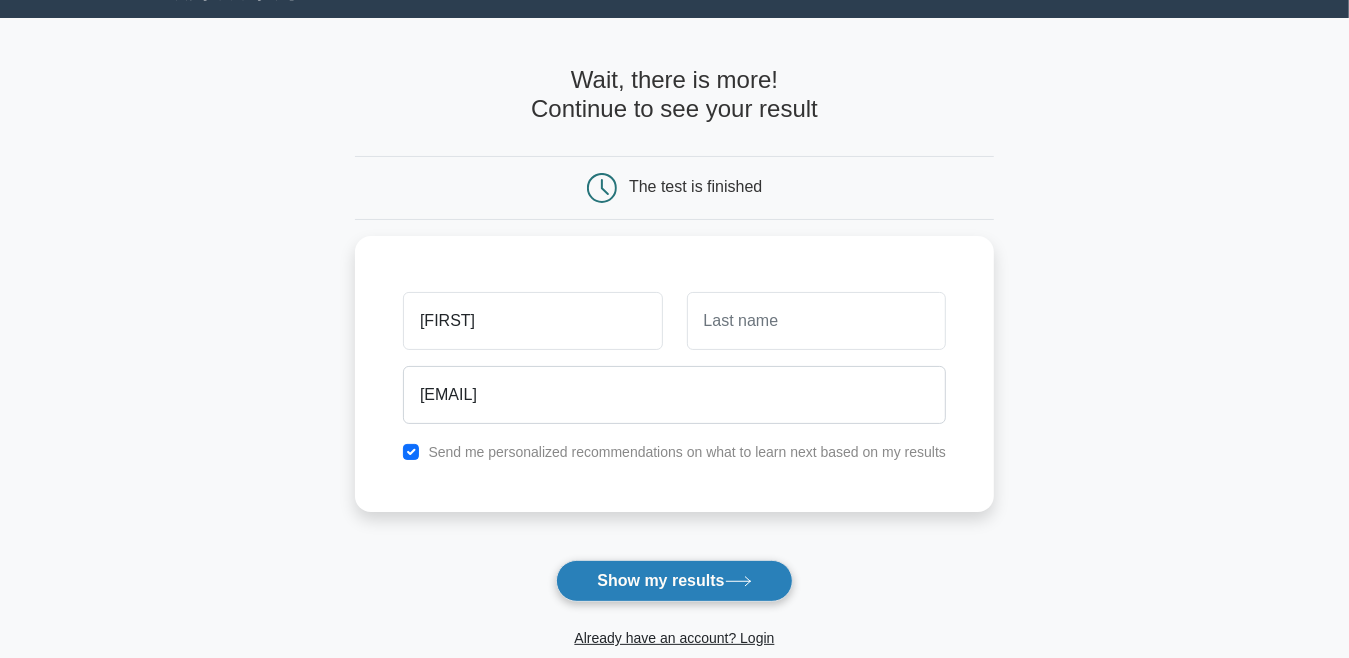 click on "Show my results" at bounding box center [674, 581] 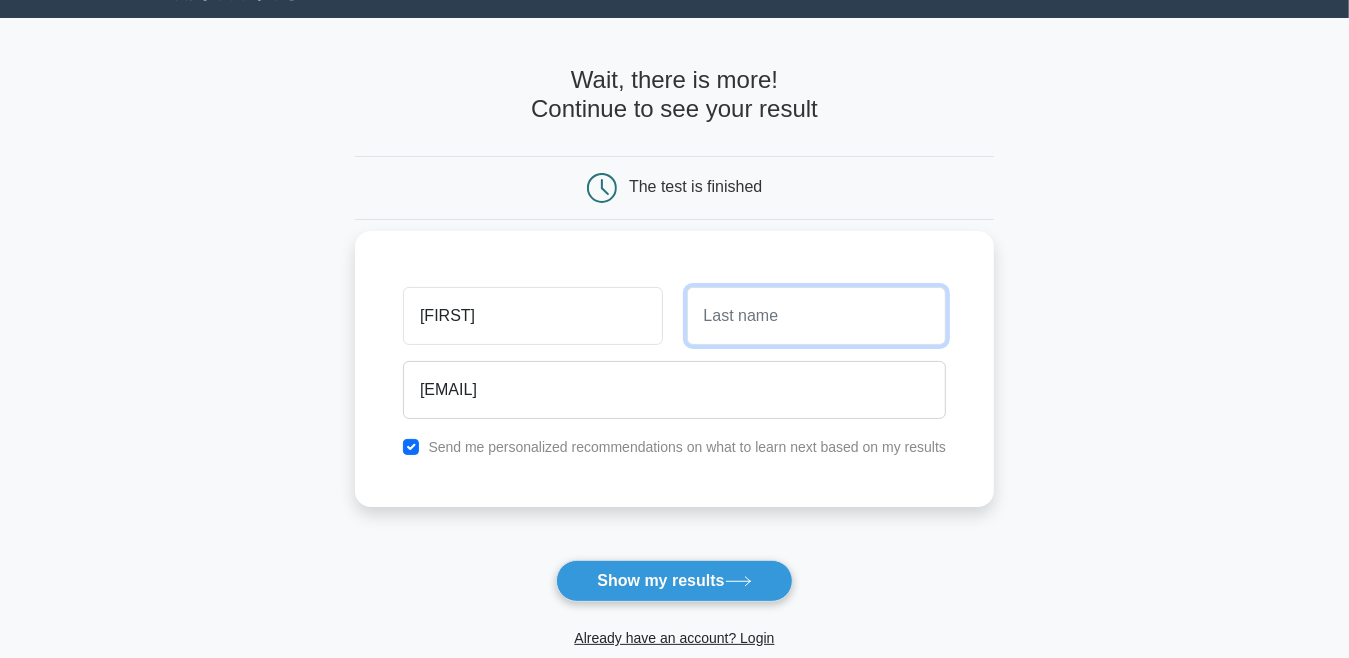 click at bounding box center [816, 316] 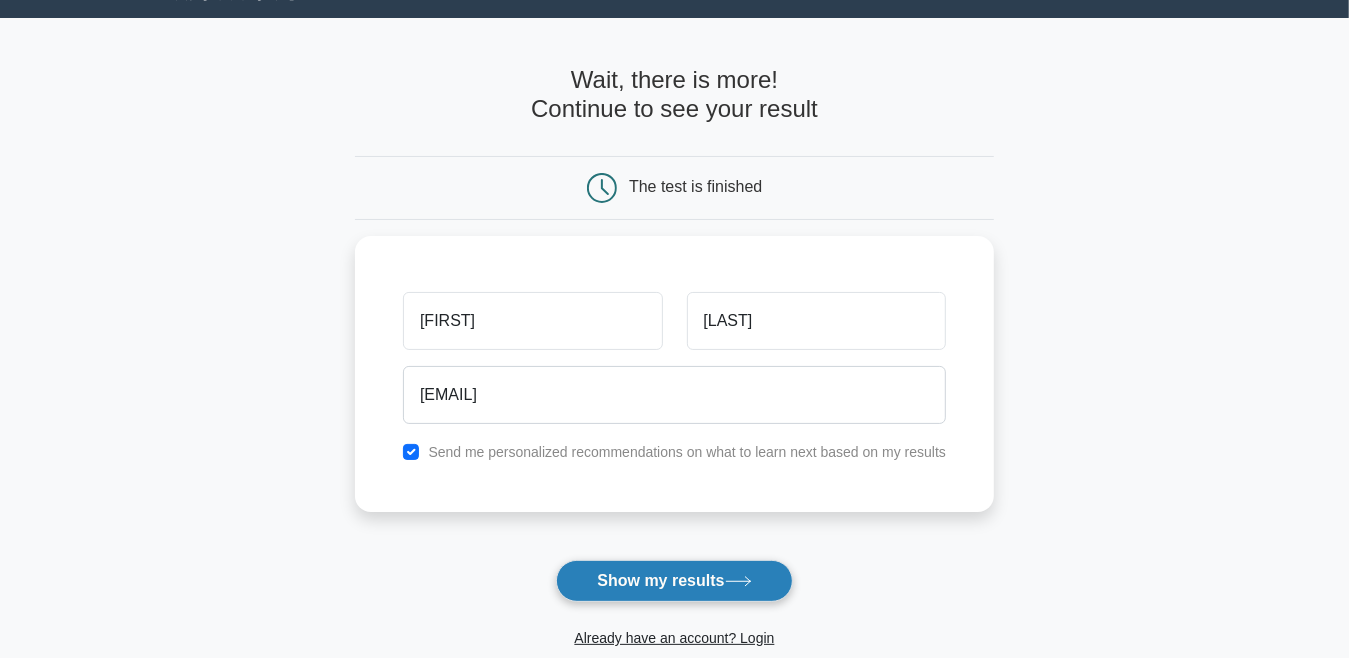 click on "Show my results" at bounding box center (674, 581) 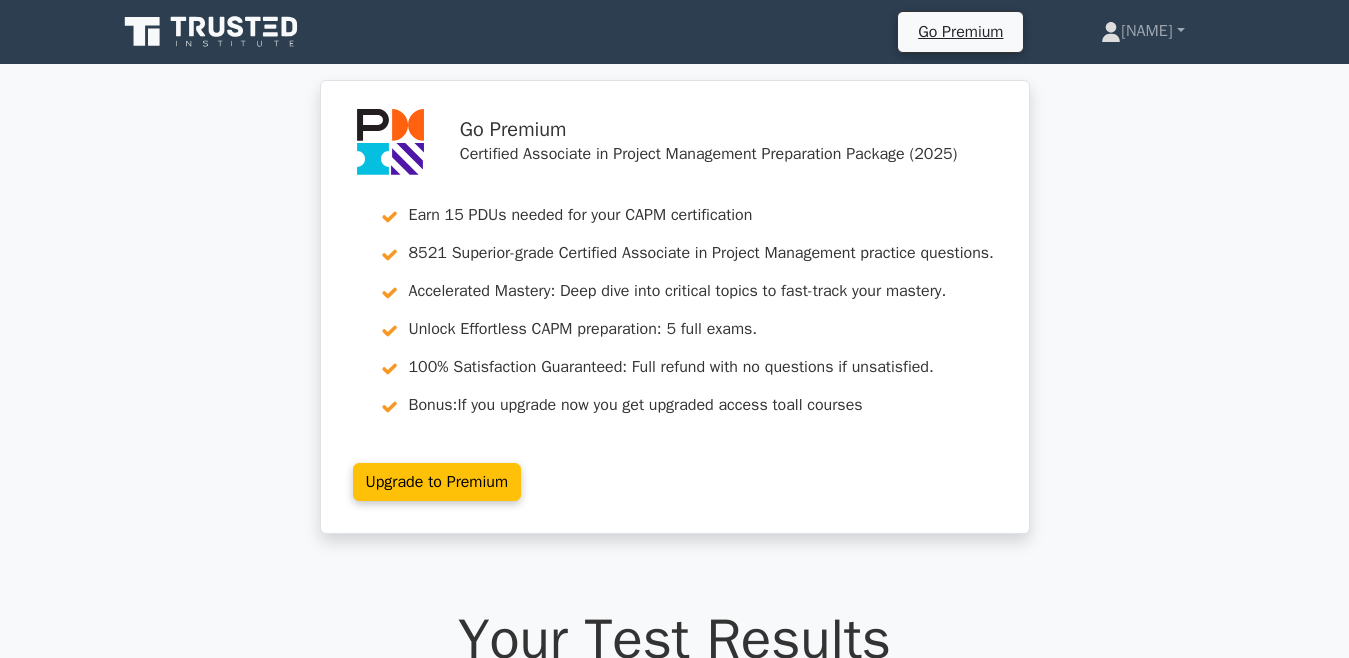 scroll, scrollTop: 0, scrollLeft: 0, axis: both 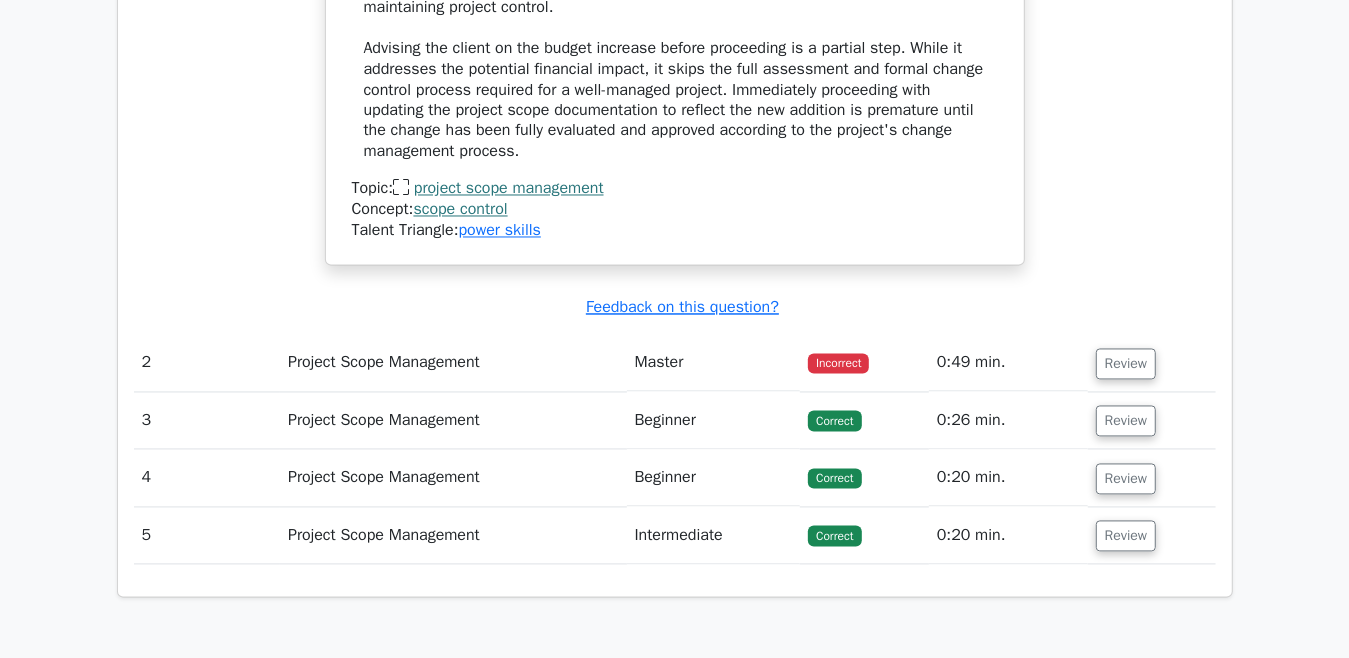 click on "3" at bounding box center [207, 421] 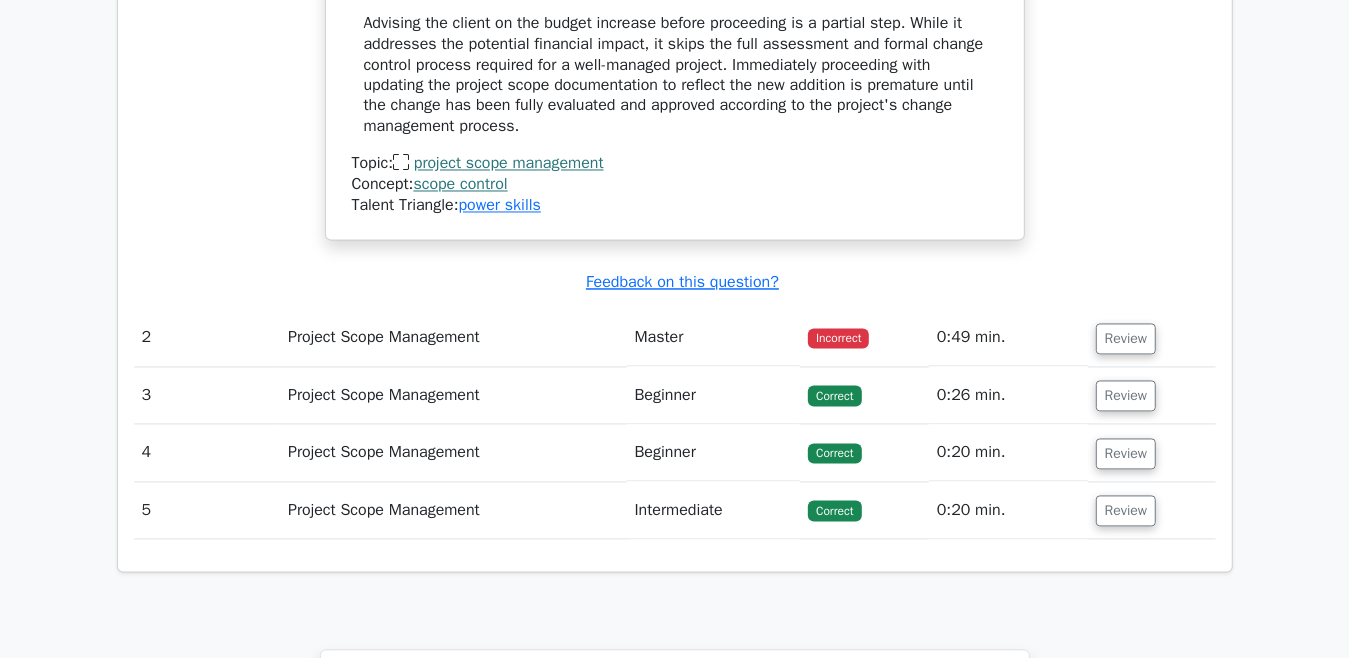 scroll, scrollTop: 2302, scrollLeft: 0, axis: vertical 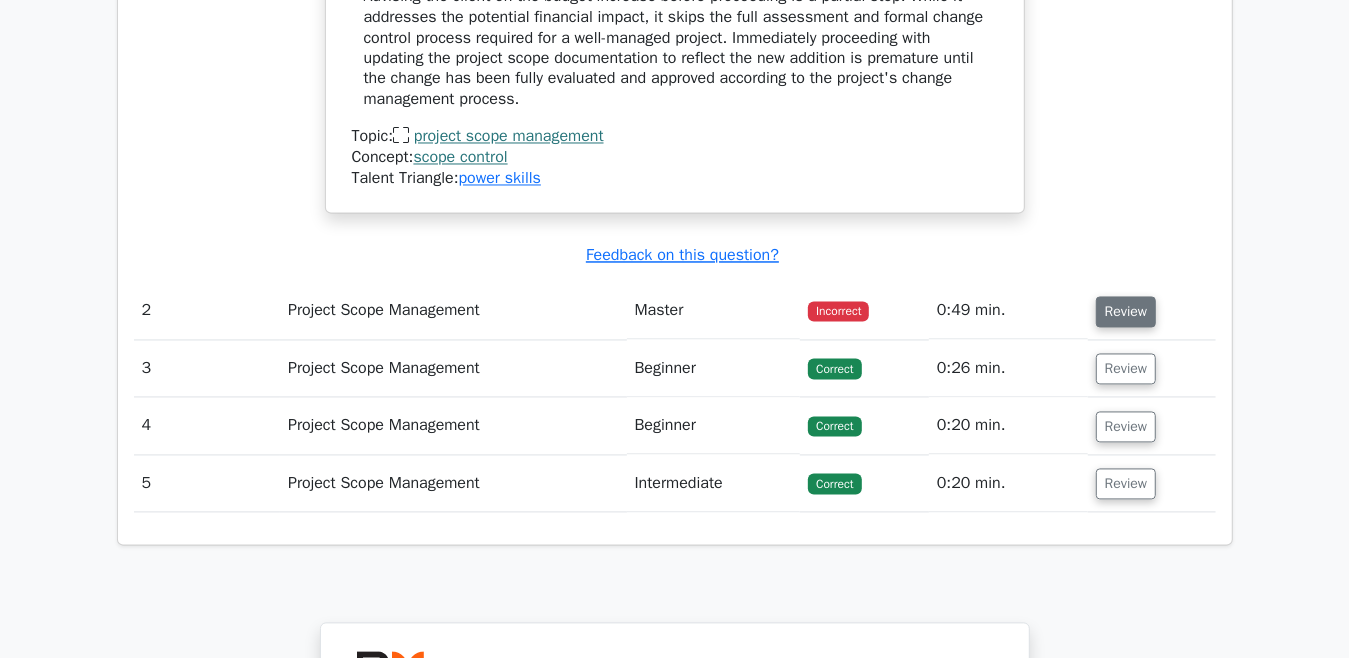 click on "Review" at bounding box center [1126, 312] 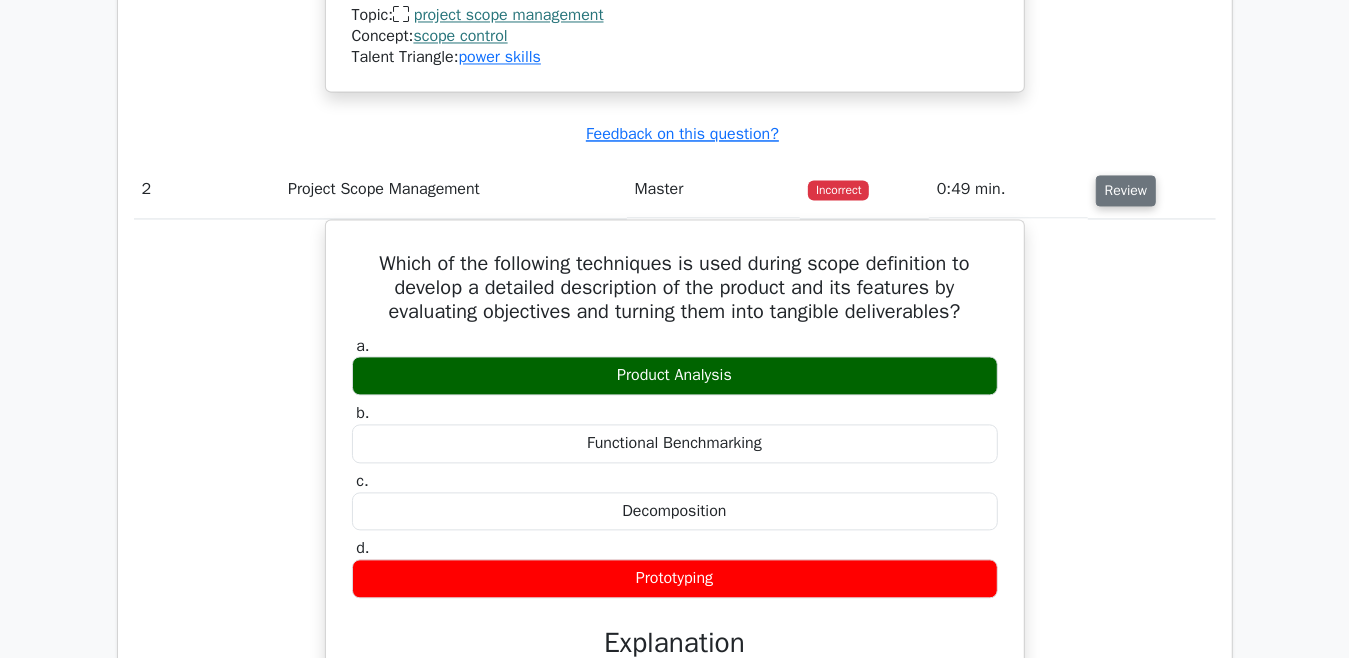 scroll, scrollTop: 2417, scrollLeft: 0, axis: vertical 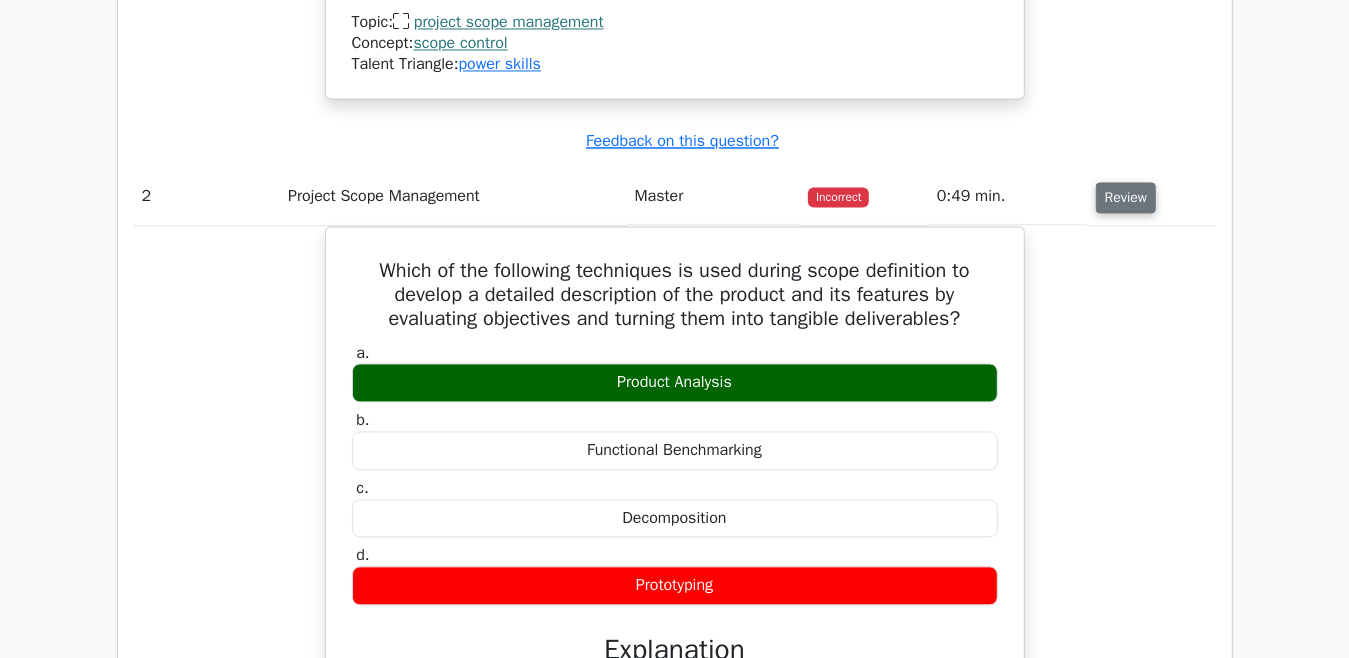 click on "Review" at bounding box center [1126, 197] 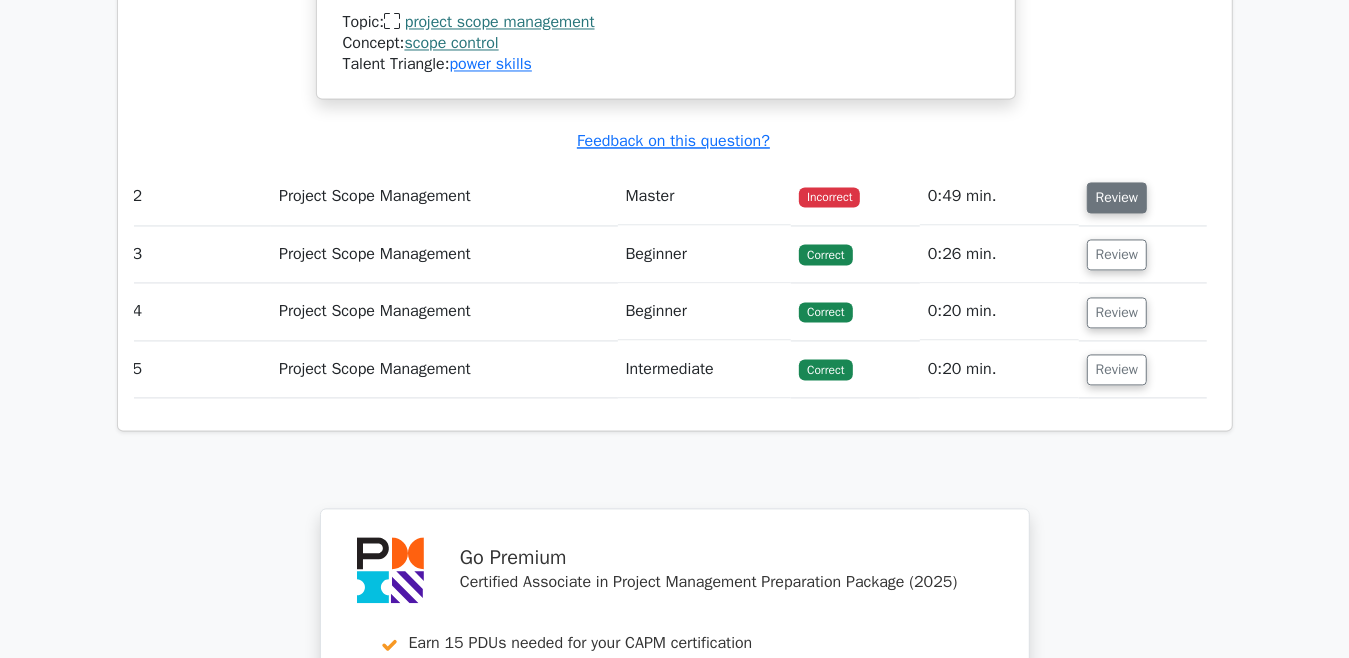 scroll, scrollTop: 0, scrollLeft: 10, axis: horizontal 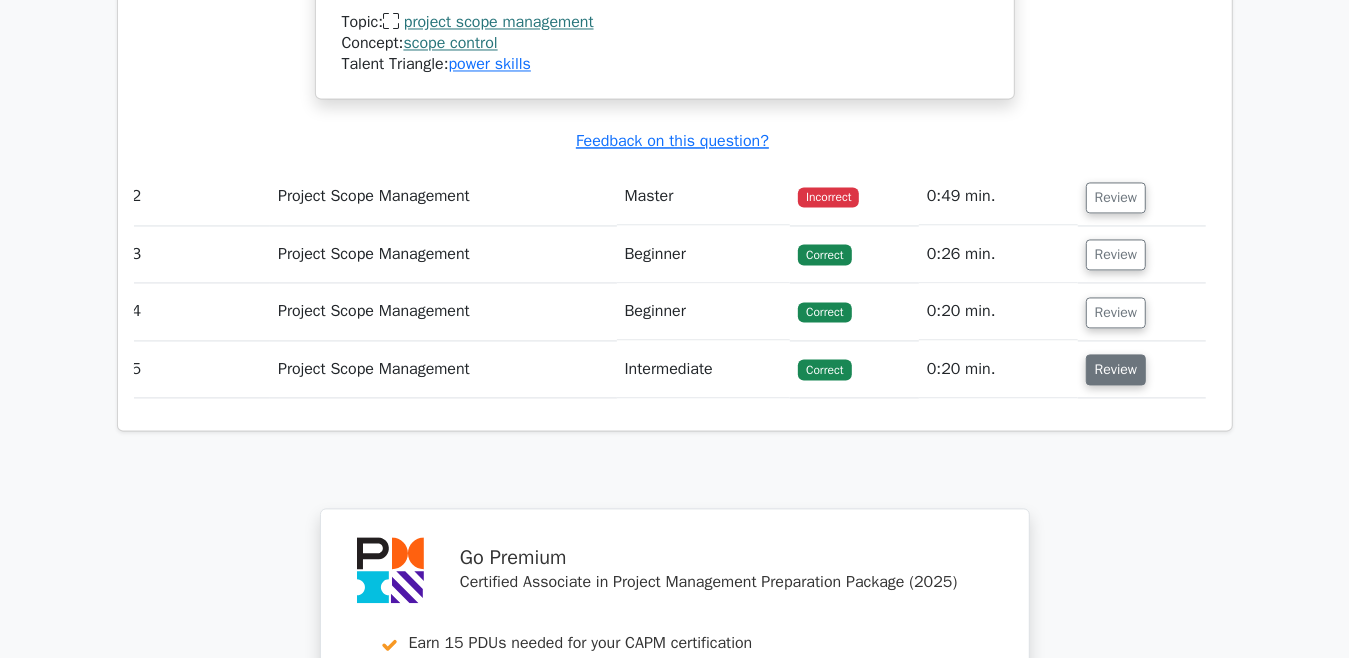 click on "Review" at bounding box center [1116, 369] 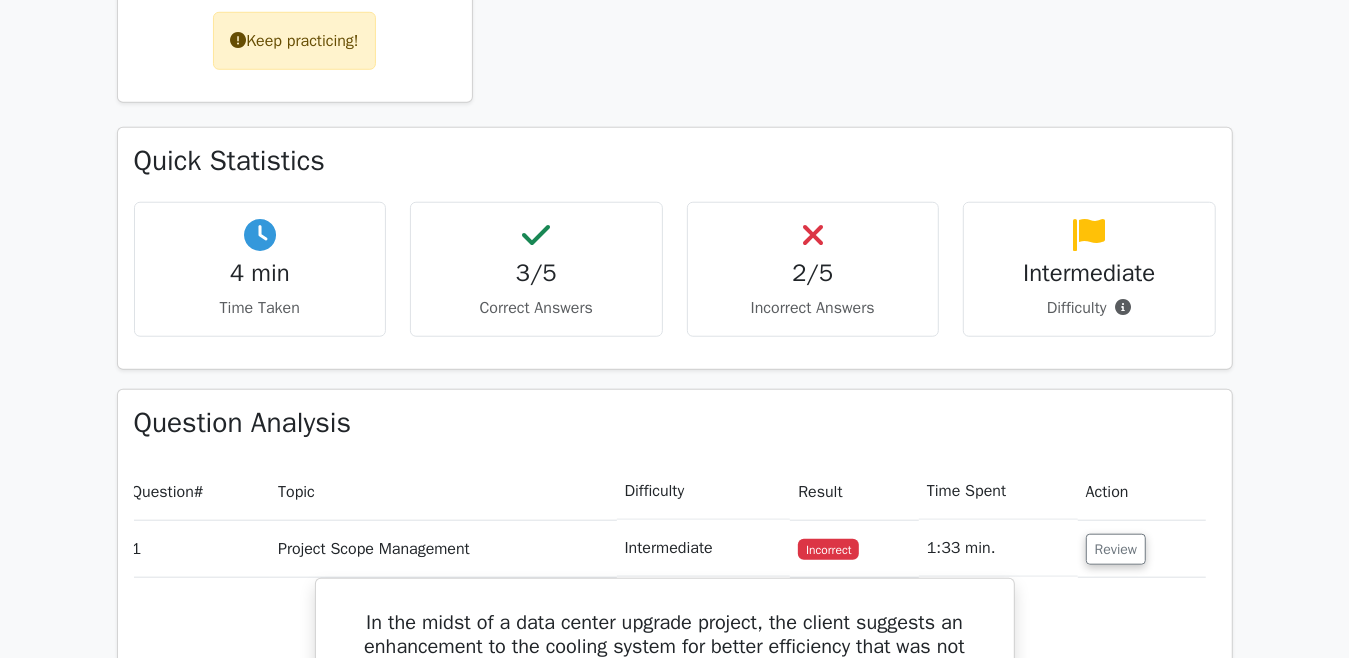 scroll, scrollTop: 975, scrollLeft: 0, axis: vertical 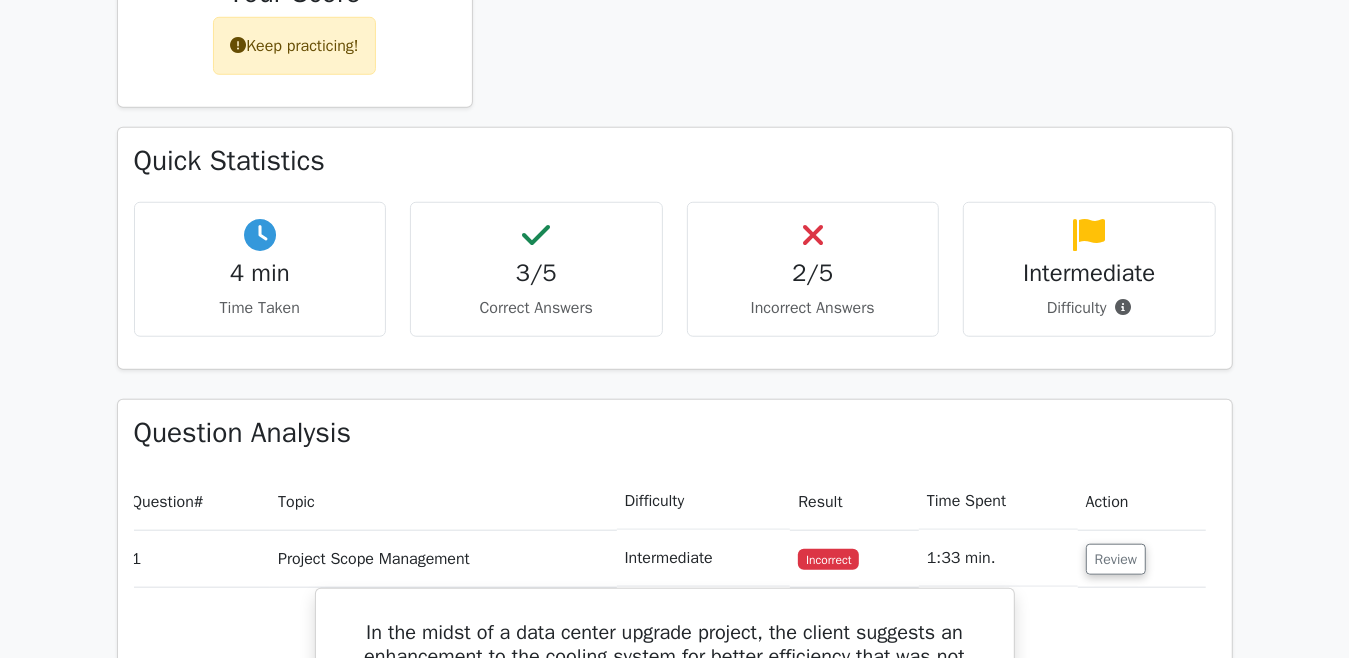 click at bounding box center [1089, 235] 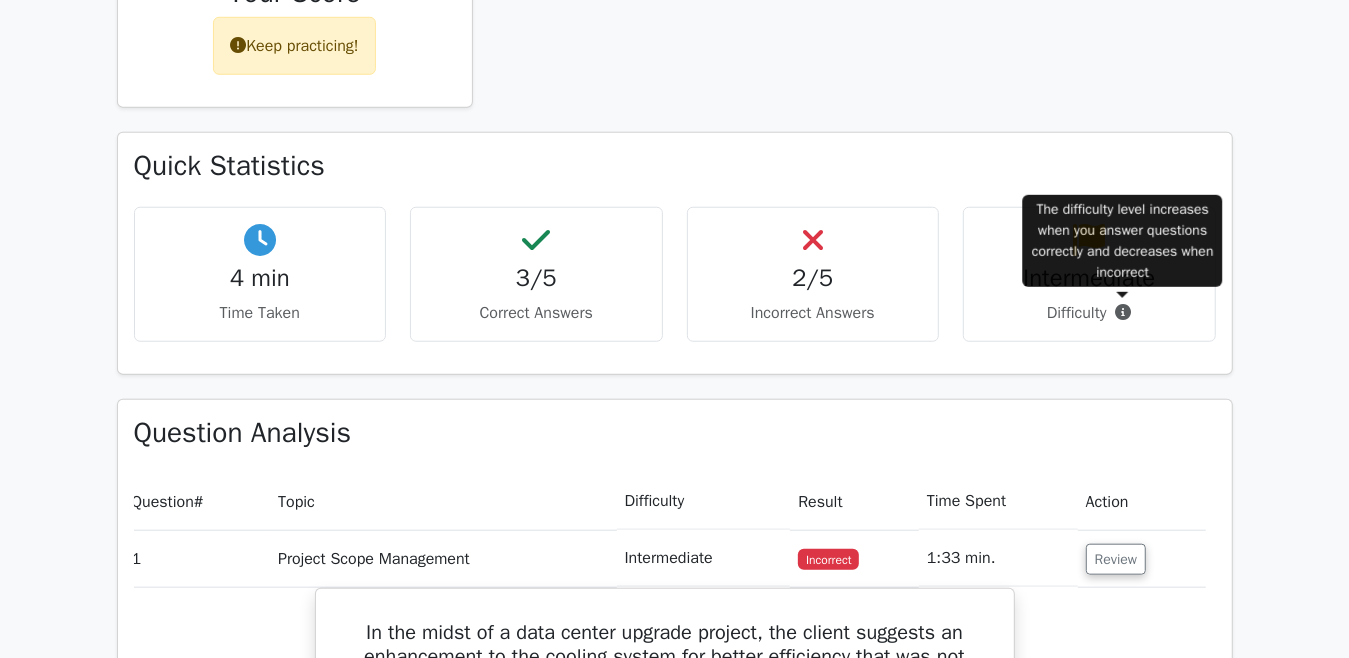 click on "Go Premium
Certified Associate in Project Management Preparation Package (2025)
Earn 15 PDUs needed for your CAPM certification
8521 Superior-grade  Certified Associate in Project Management practice questions.
Accelerated Mastery: Deep dive into critical topics to fast-track your mastery.
Unlock Effortless CAPM preparation: 5 full exams.
100% Satisfaction Guaranteed: Full refund with no questions if unsatisfied.
Bonus:" at bounding box center [674, 1328] 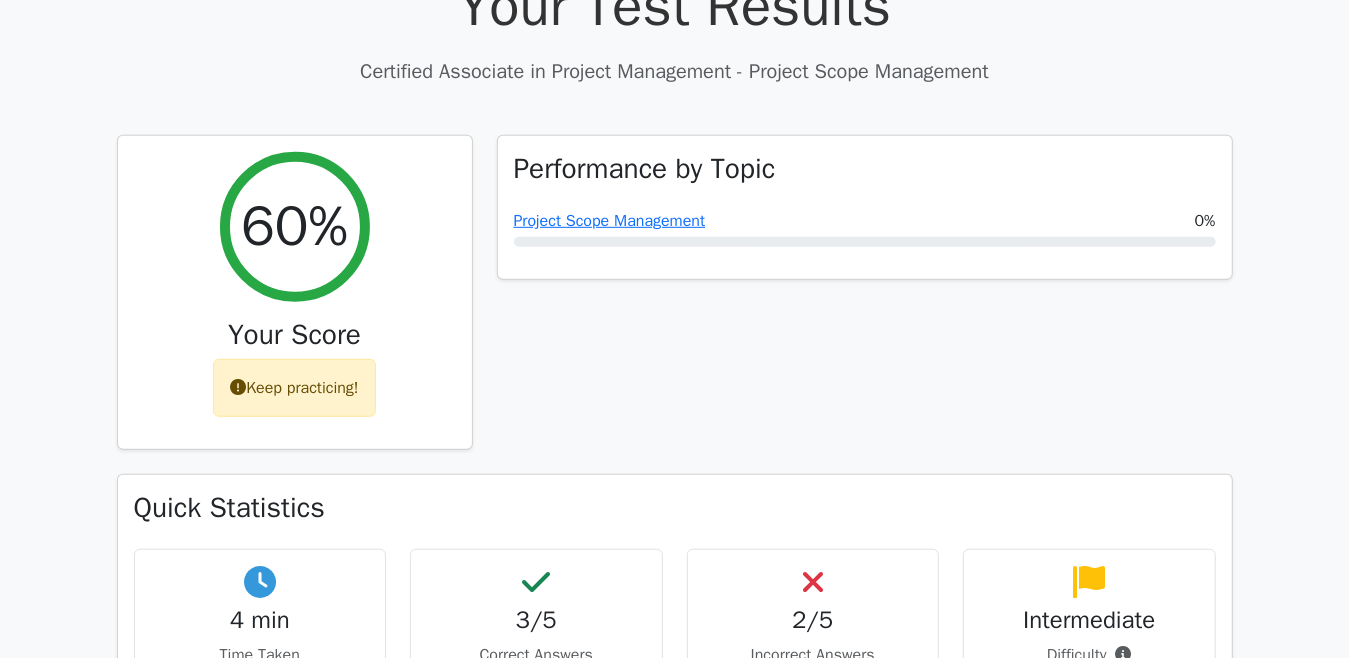 scroll, scrollTop: 629, scrollLeft: 0, axis: vertical 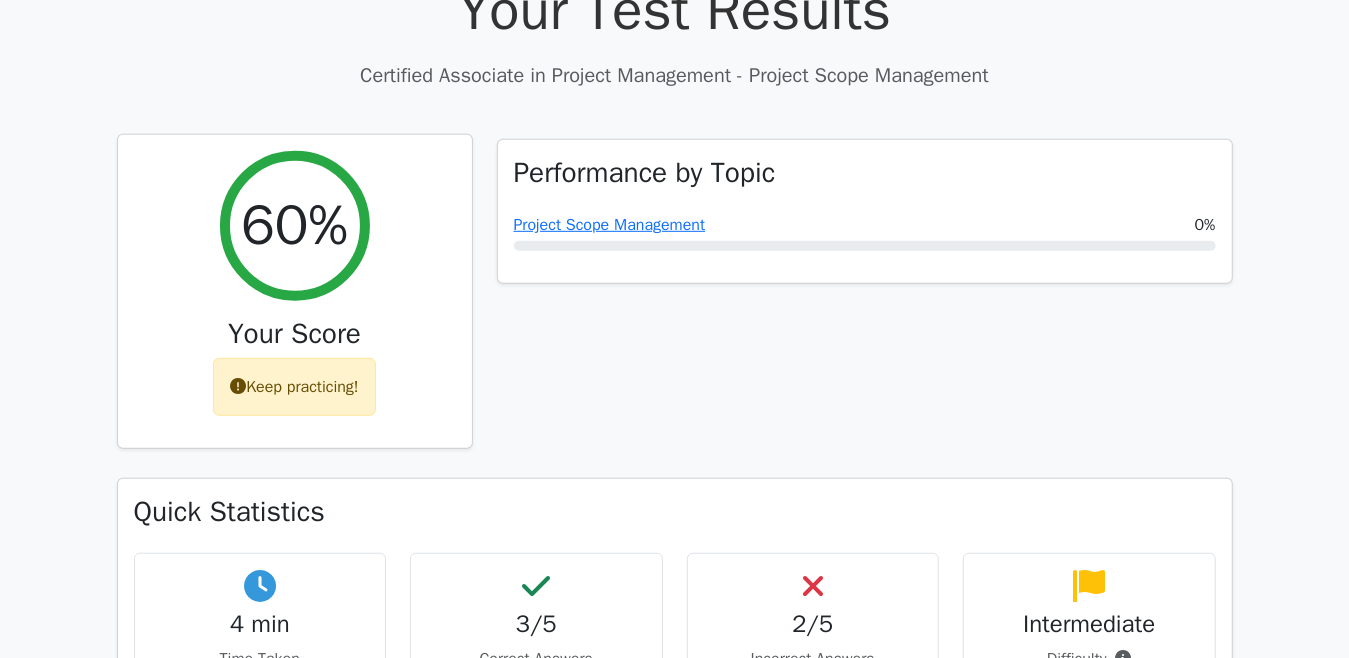 click on "Keep practicing!" at bounding box center [294, 387] 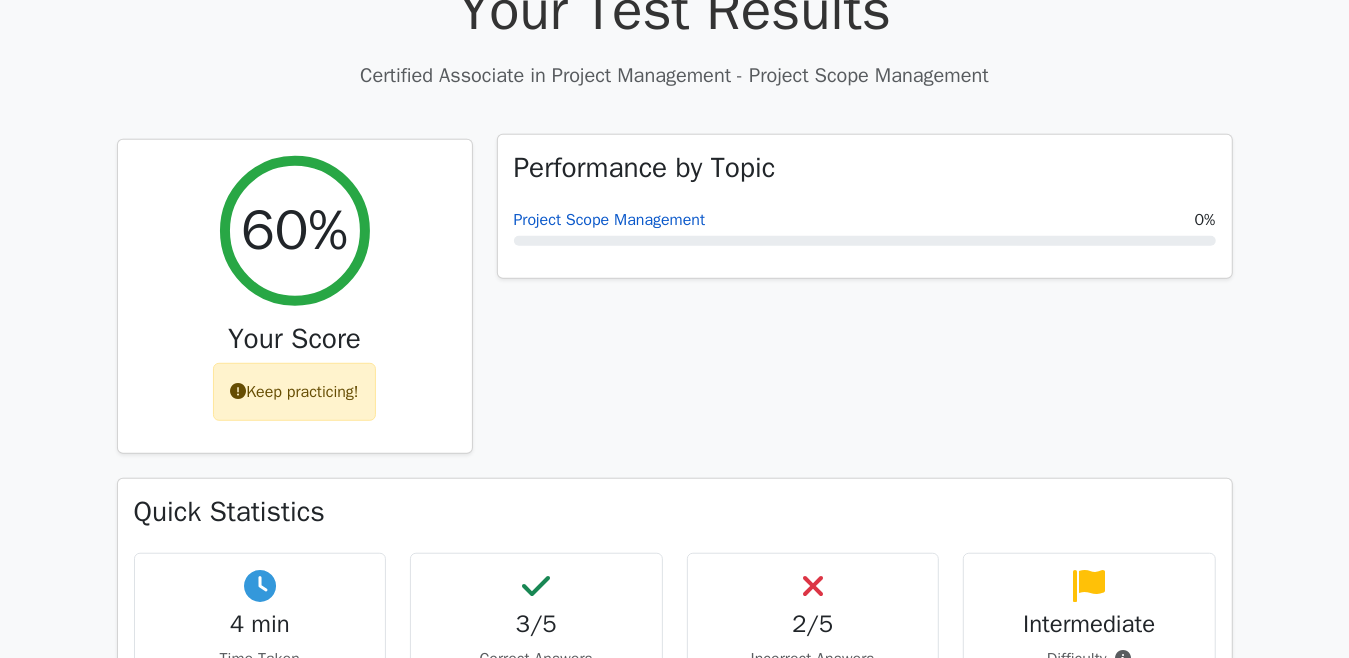 click on "Project Scope Management" at bounding box center [610, 220] 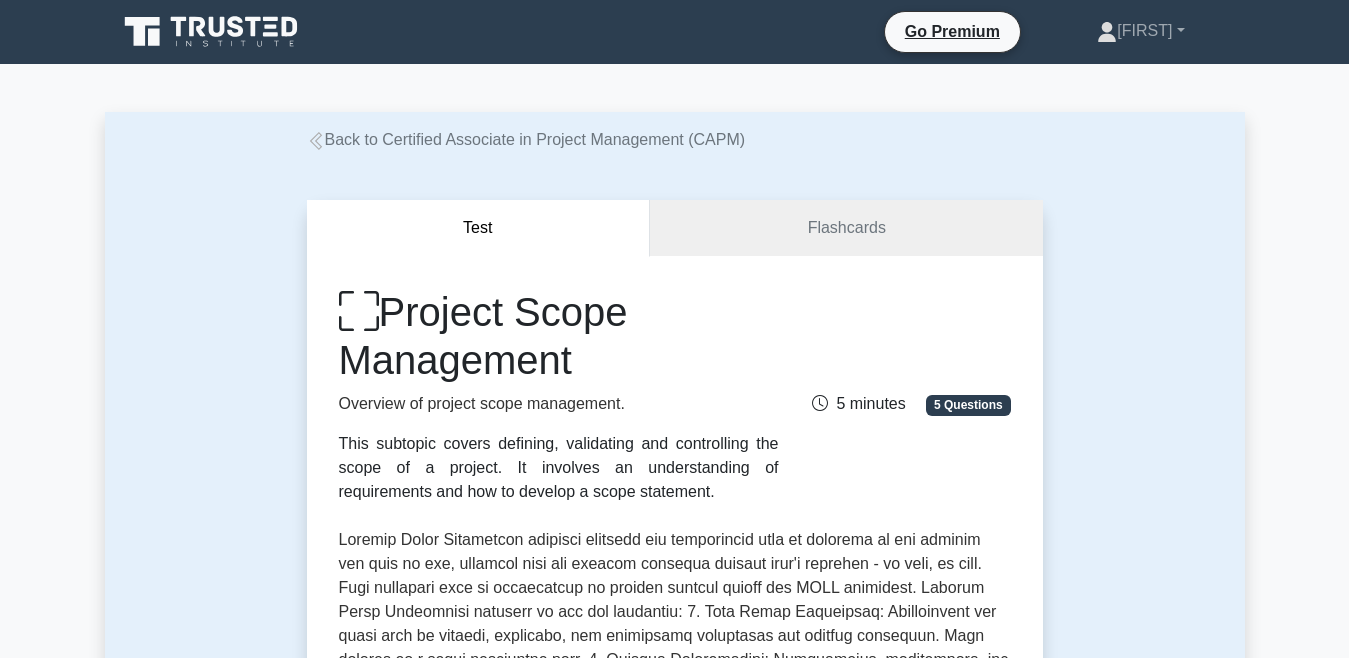scroll, scrollTop: 0, scrollLeft: 0, axis: both 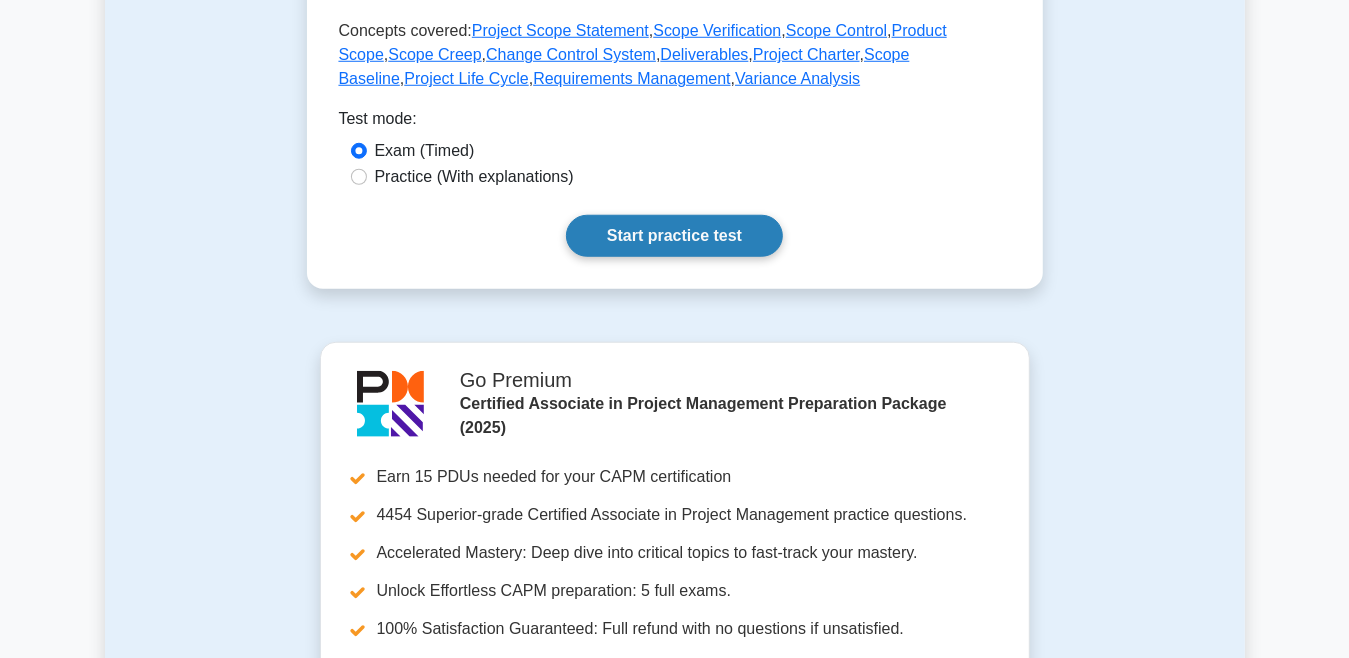 click on "Start practice test" at bounding box center [674, 236] 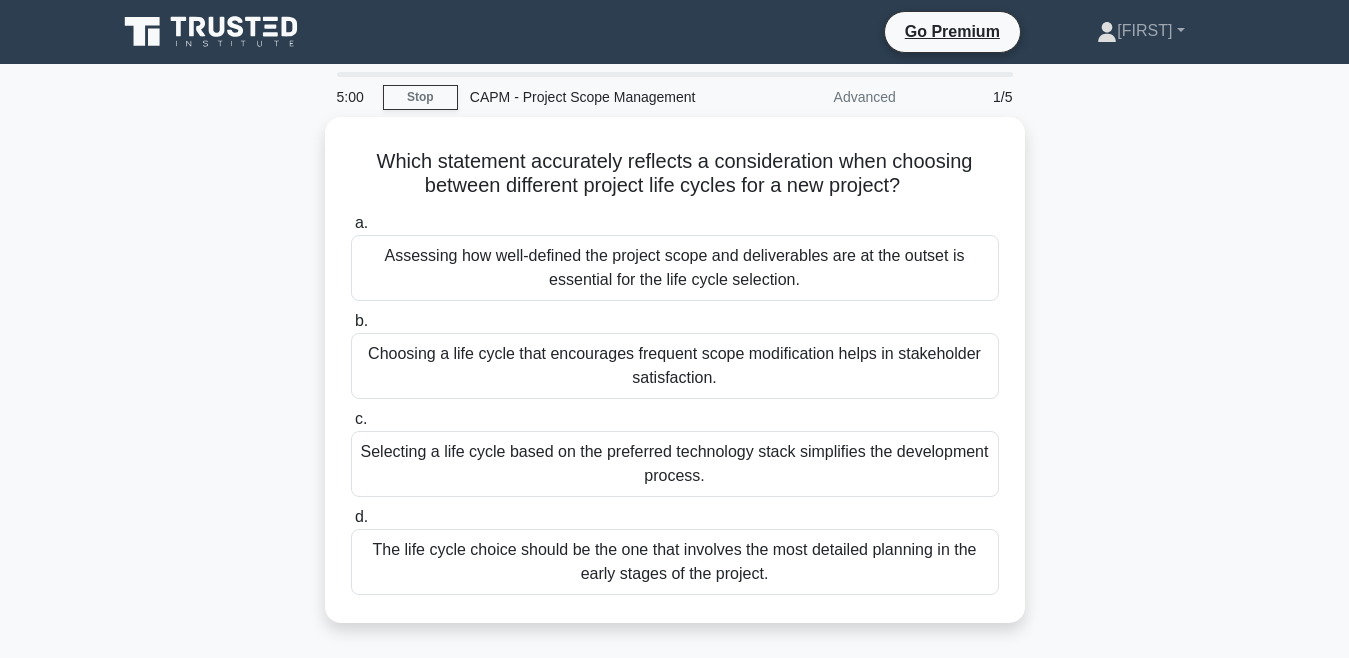 scroll, scrollTop: 0, scrollLeft: 0, axis: both 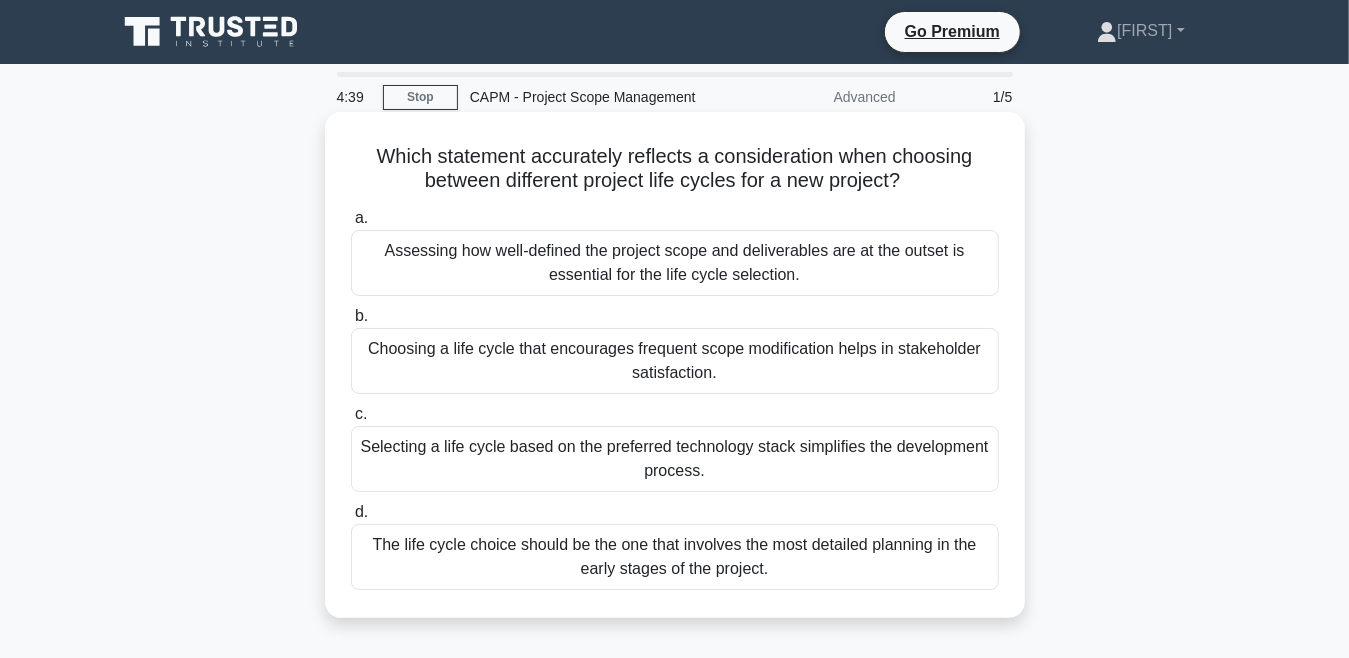 click on "Choosing a life cycle that encourages frequent scope modification helps in stakeholder satisfaction." at bounding box center [675, 361] 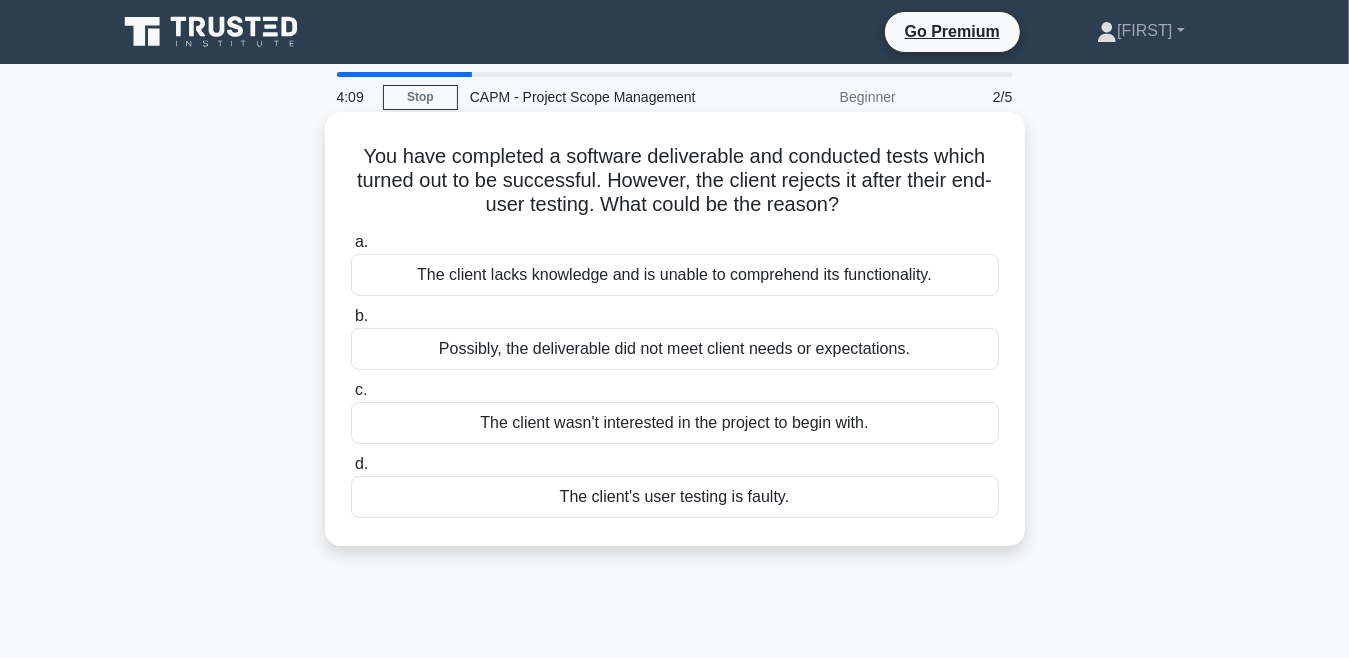 click on "The client wasn't interested in the project to begin with." at bounding box center (675, 423) 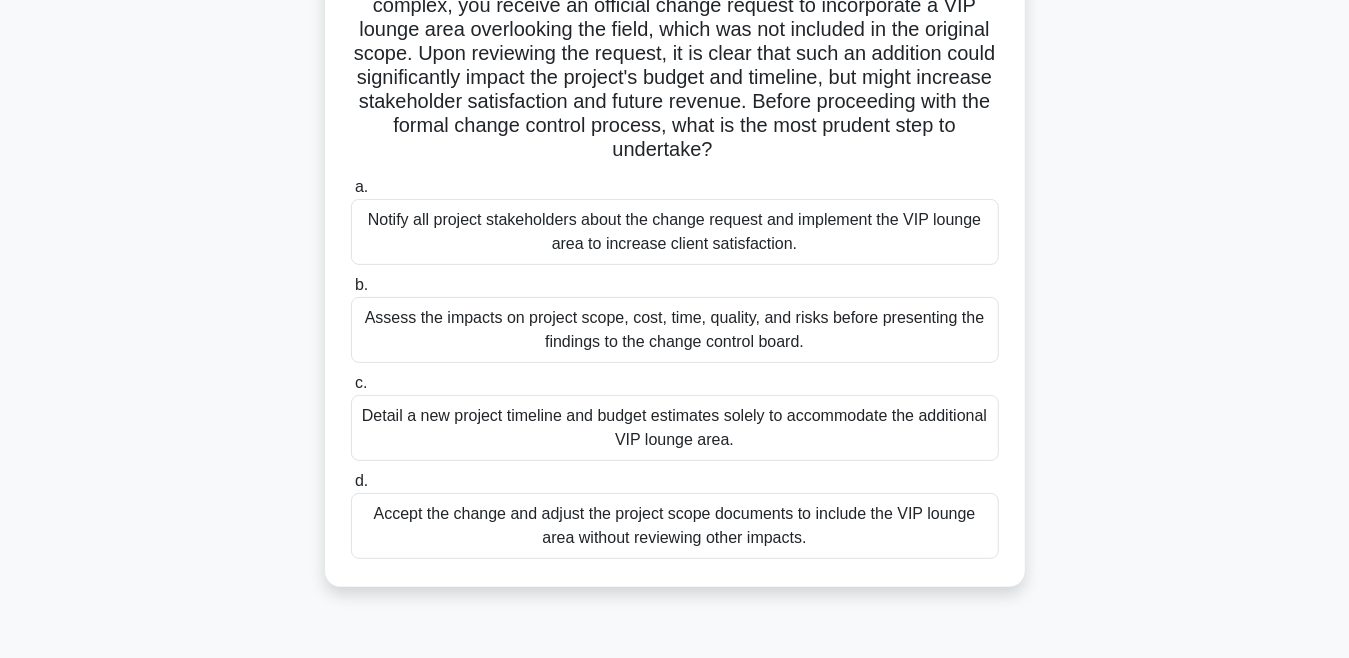 scroll, scrollTop: 183, scrollLeft: 0, axis: vertical 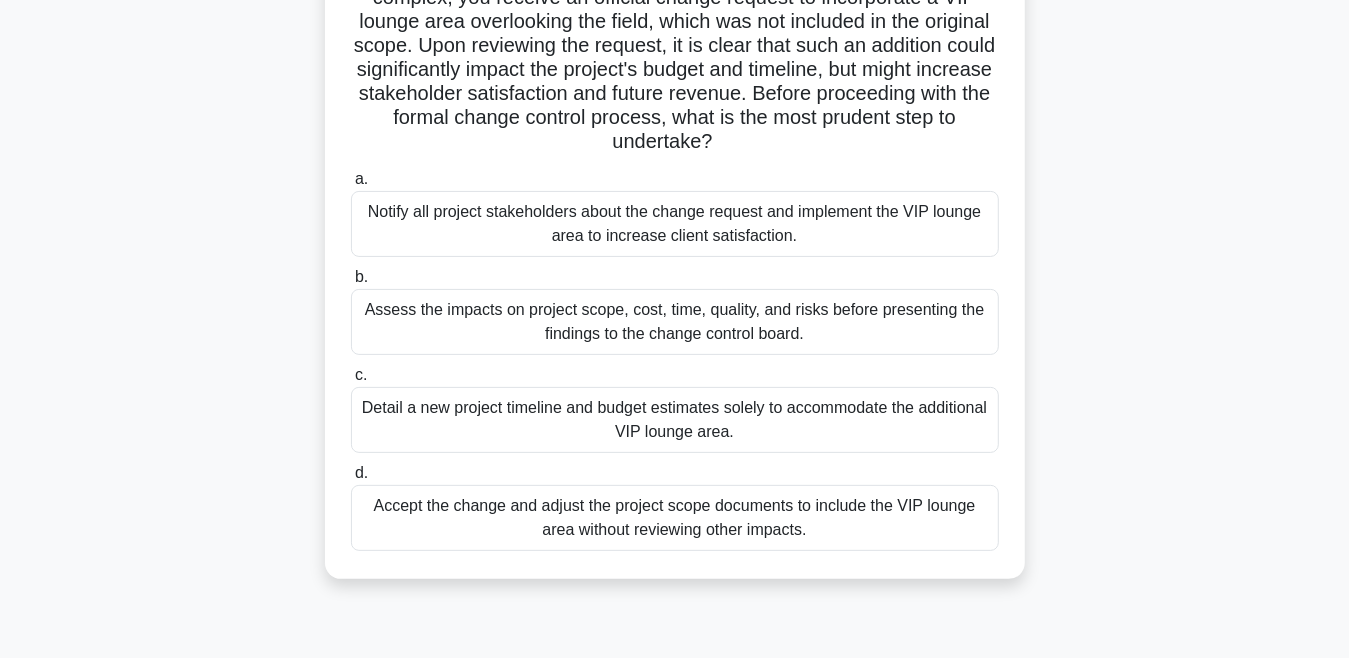click on "Assess the impacts on project scope, cost, time, quality, and risks before presenting the findings to the change control board." at bounding box center [675, 322] 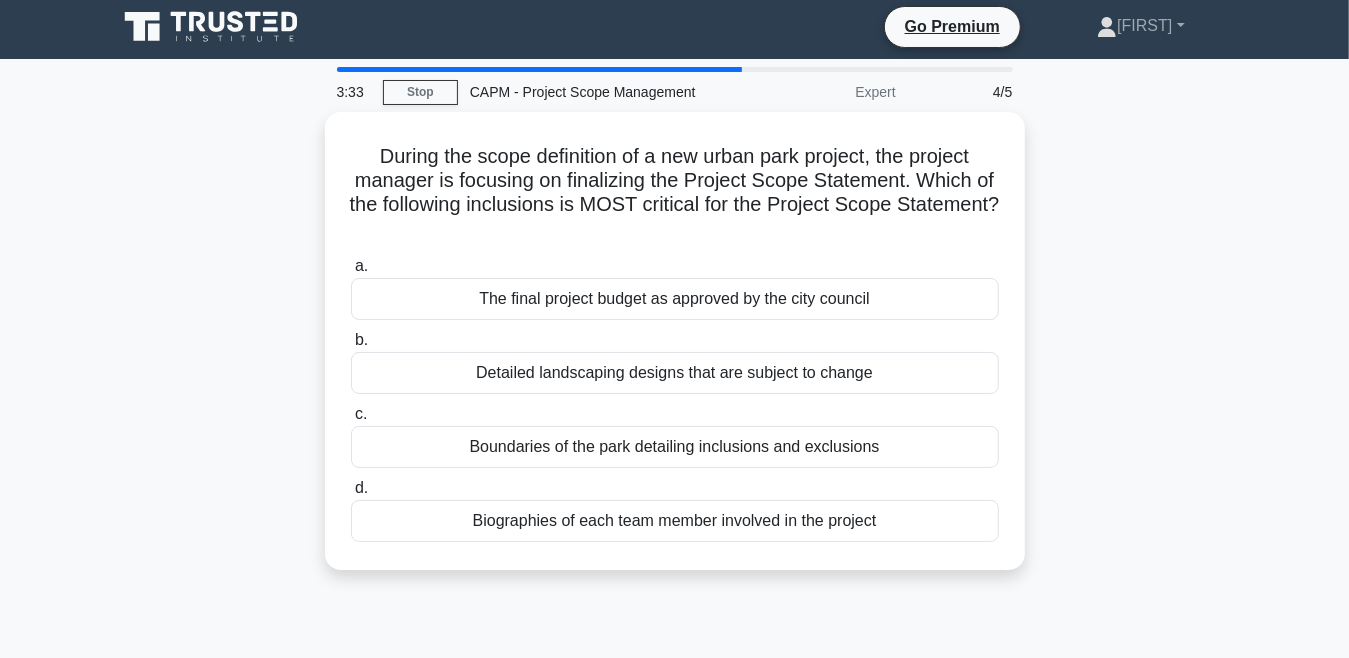 scroll, scrollTop: 0, scrollLeft: 0, axis: both 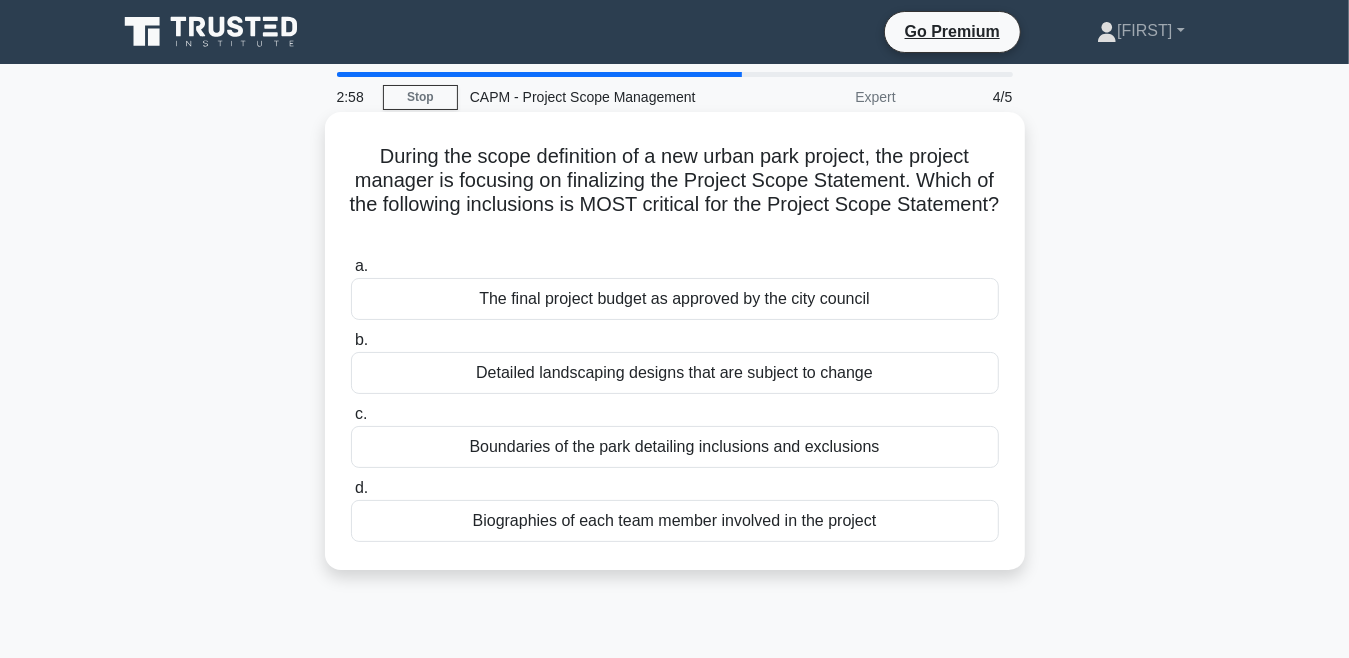 click on "The final project budget as approved by the city council" at bounding box center [675, 299] 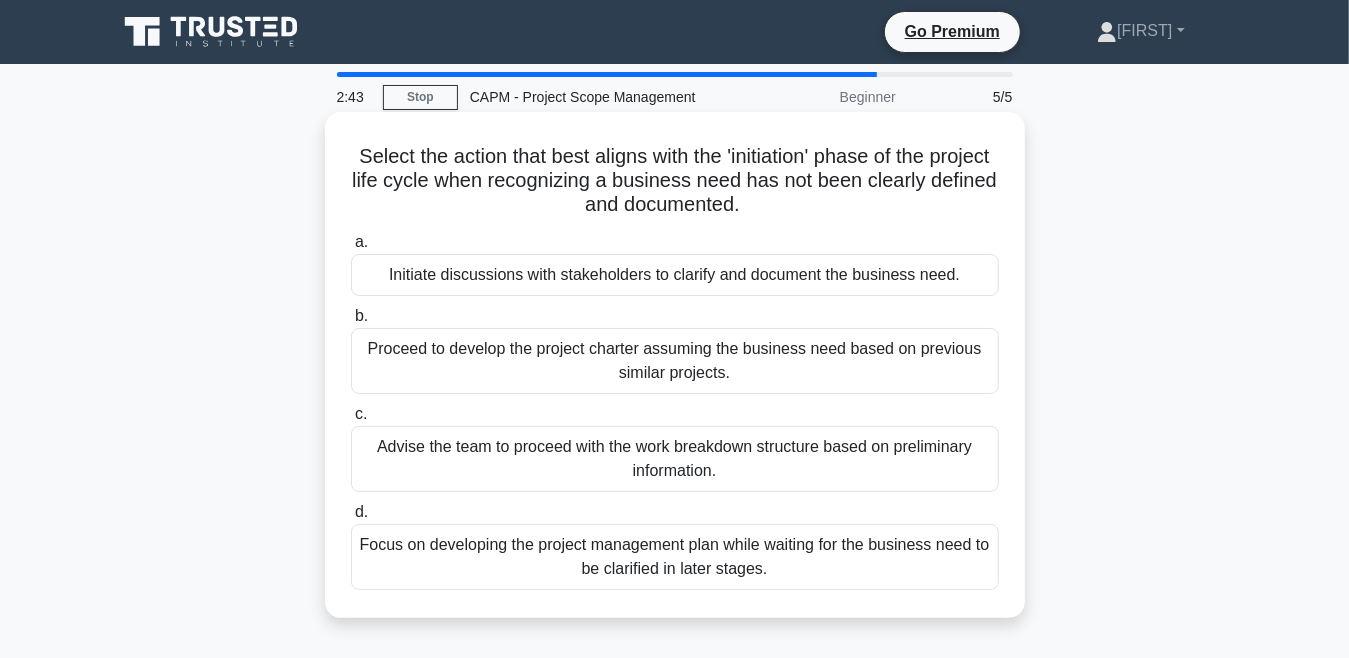 click on "Advise the team to proceed with the work breakdown structure based on preliminary information." at bounding box center (675, 459) 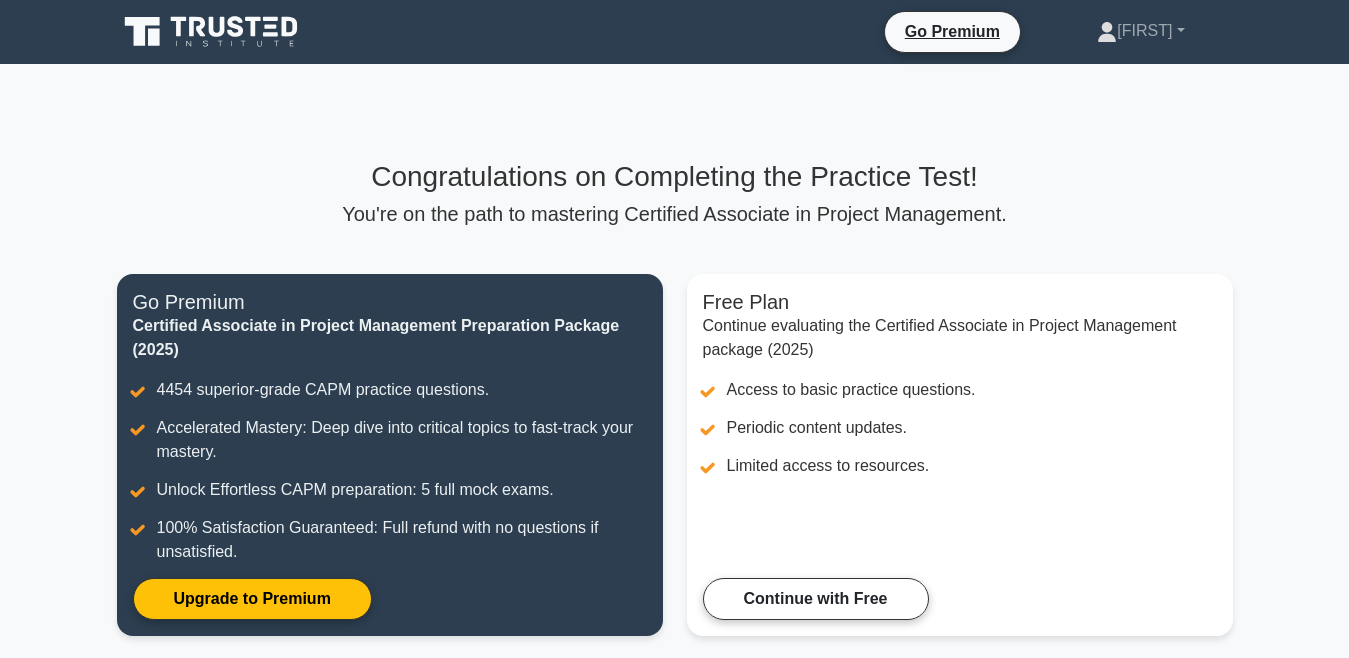scroll, scrollTop: 0, scrollLeft: 0, axis: both 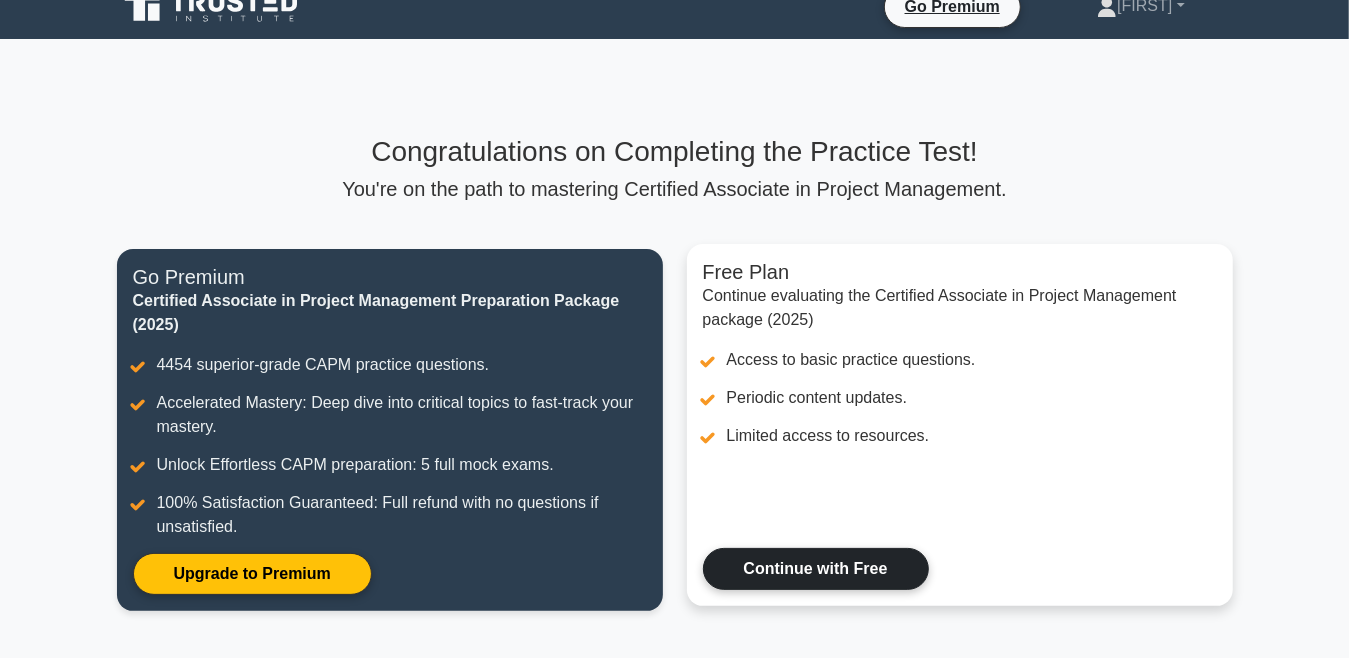 click on "Continue with Free" at bounding box center [816, 569] 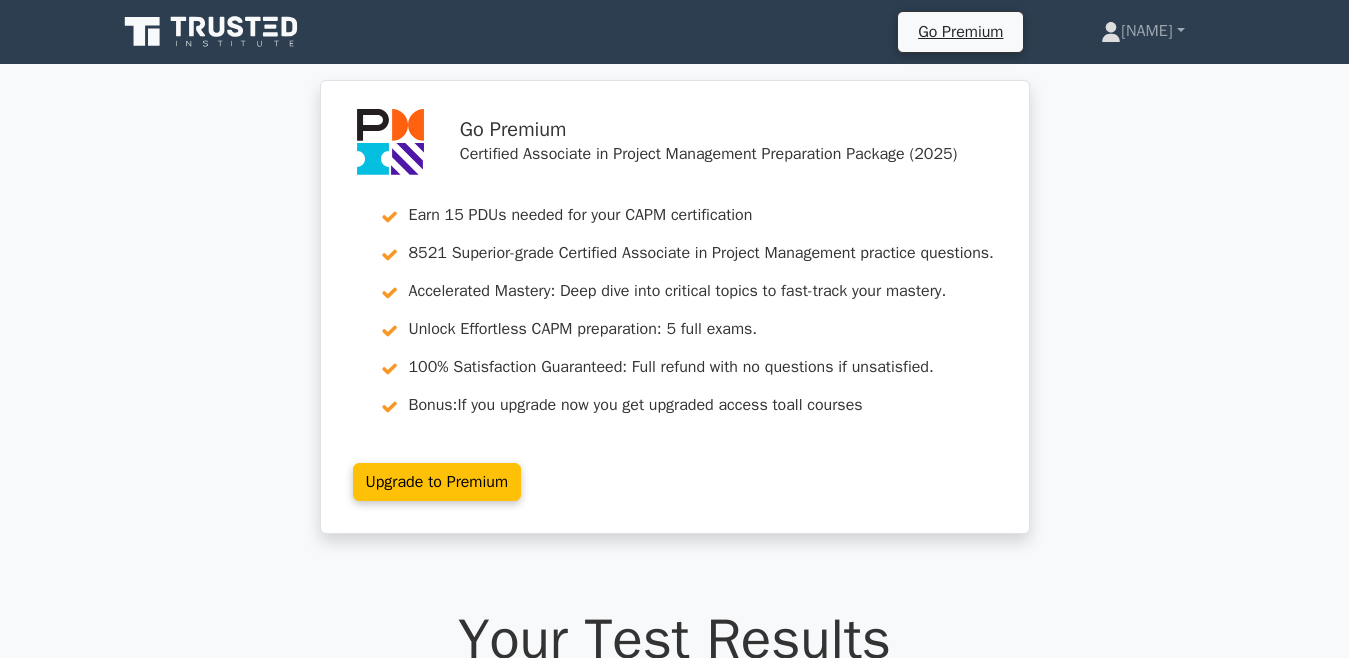 scroll, scrollTop: 0, scrollLeft: 0, axis: both 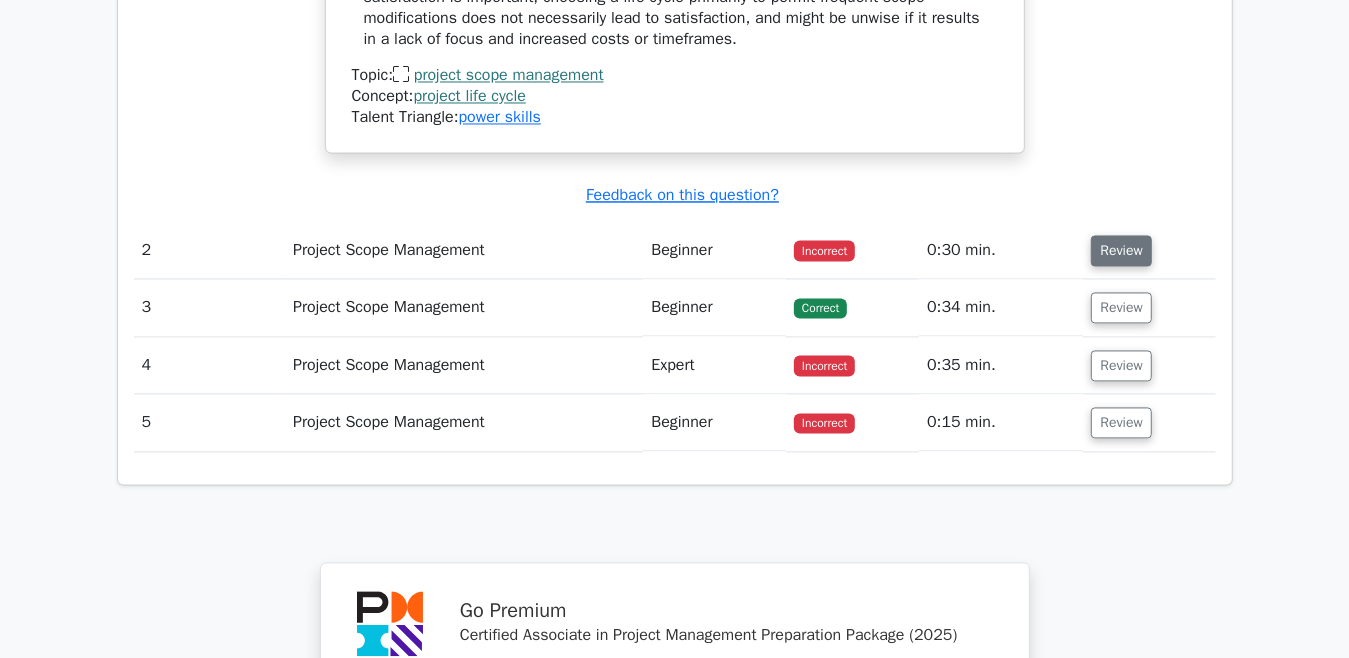 click on "Review" at bounding box center (1121, 250) 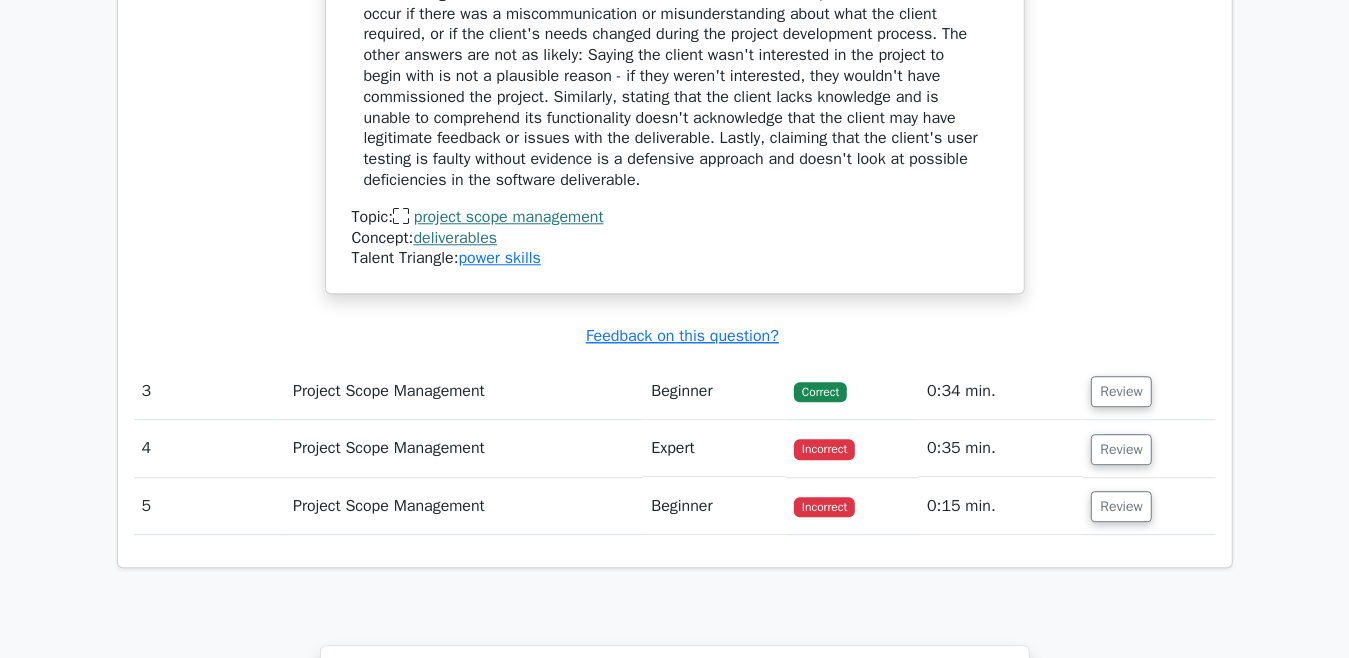 scroll, scrollTop: 3167, scrollLeft: 0, axis: vertical 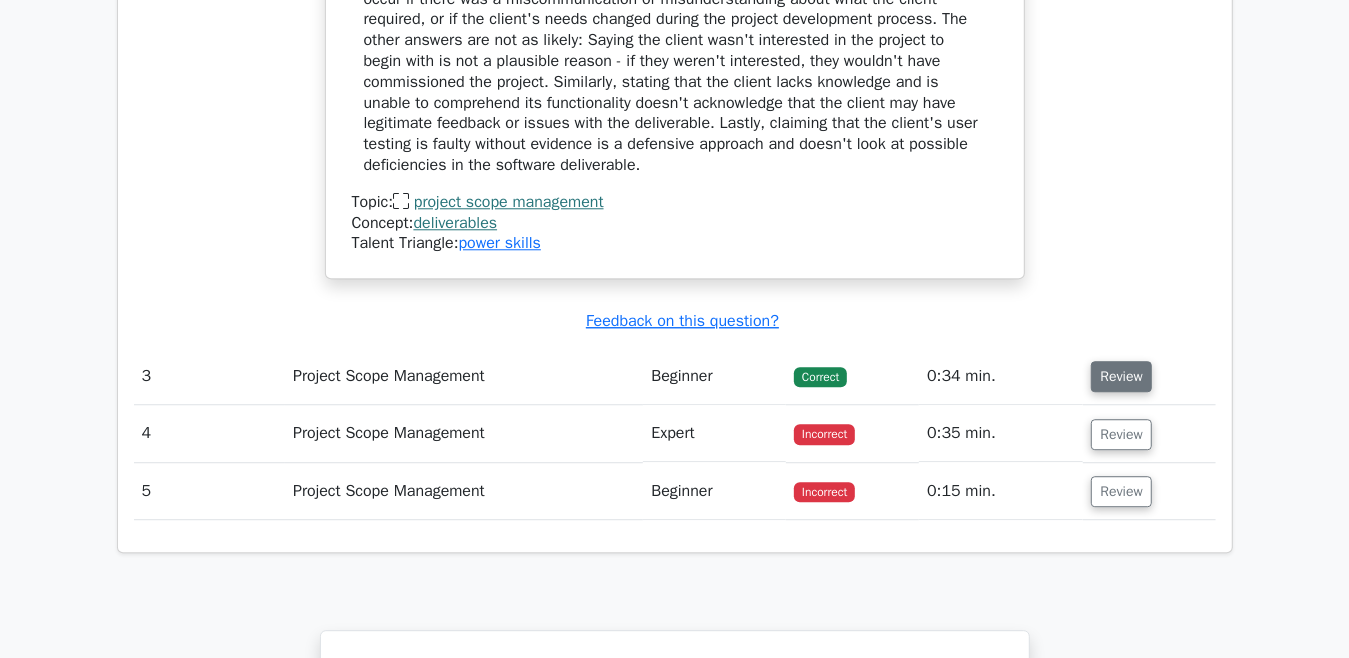 click on "Review" at bounding box center (1121, 376) 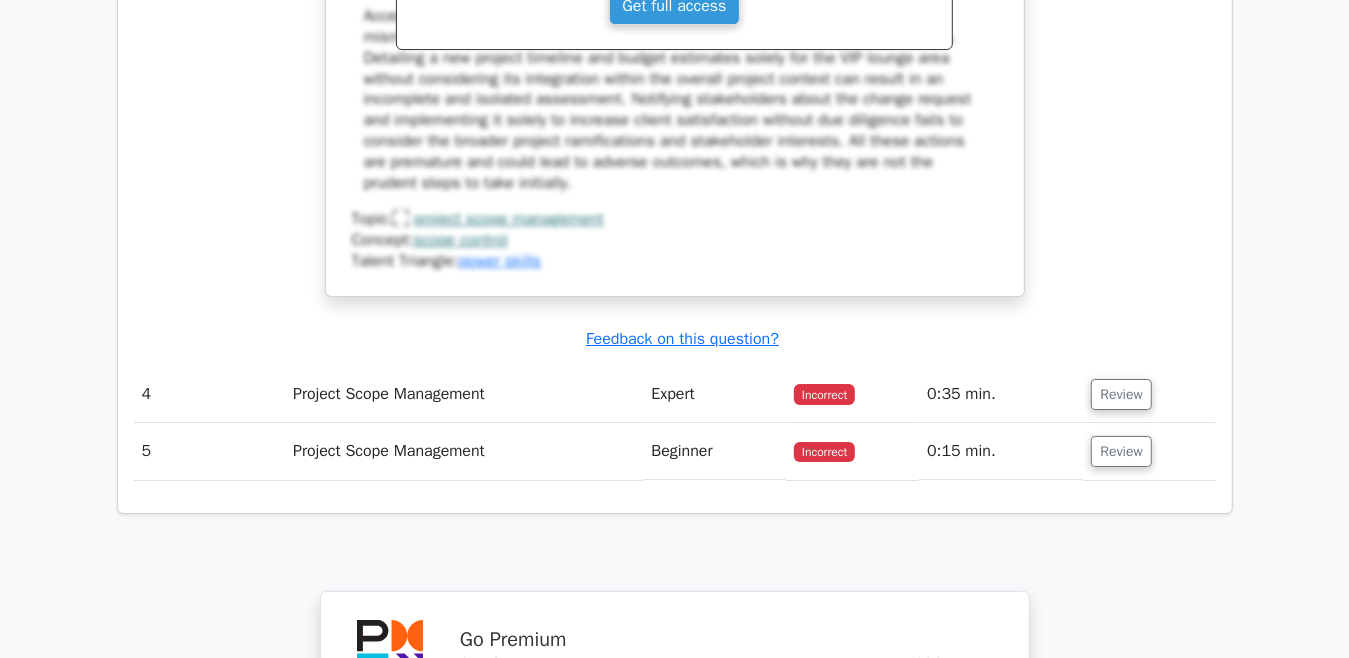 scroll, scrollTop: 4382, scrollLeft: 0, axis: vertical 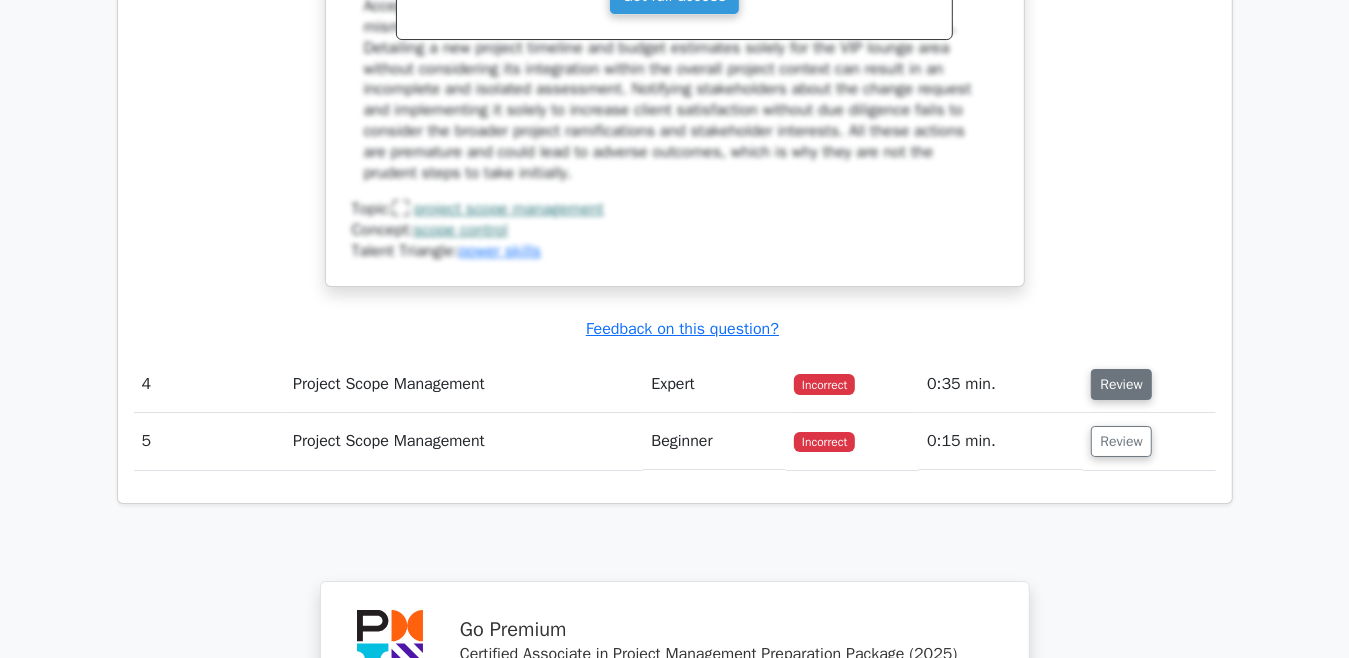 click on "Review" at bounding box center [1121, 384] 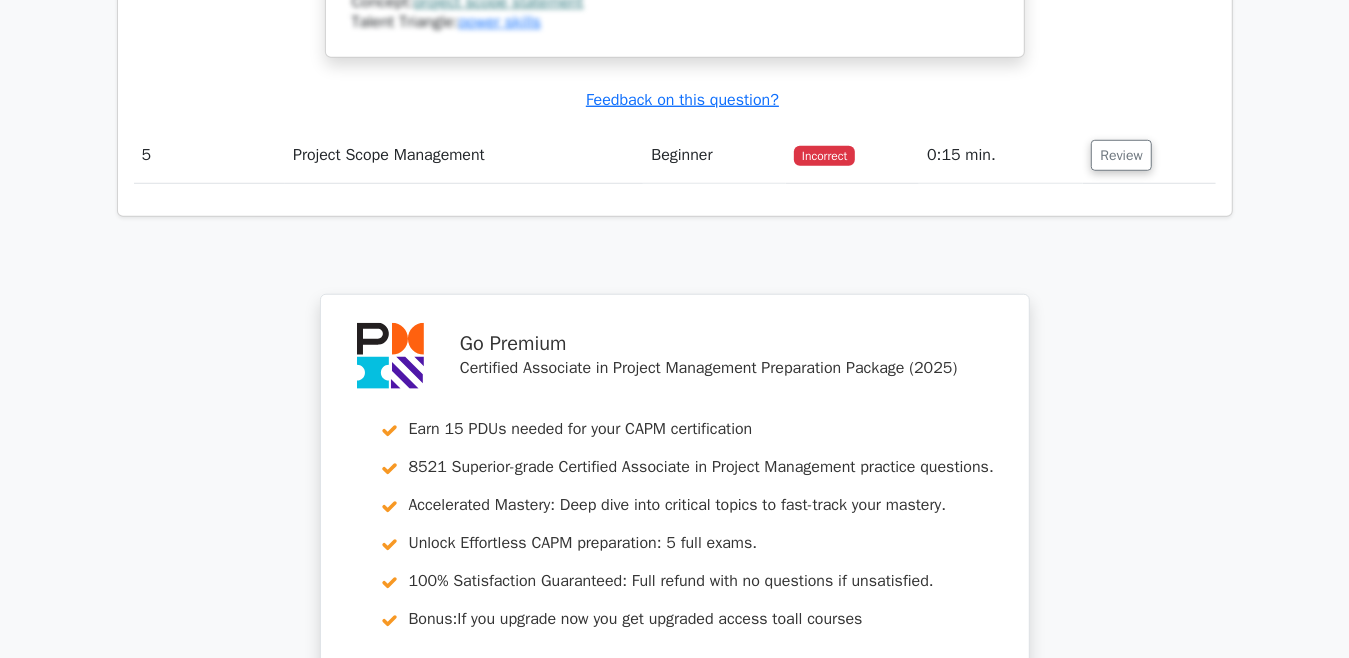 scroll, scrollTop: 5614, scrollLeft: 0, axis: vertical 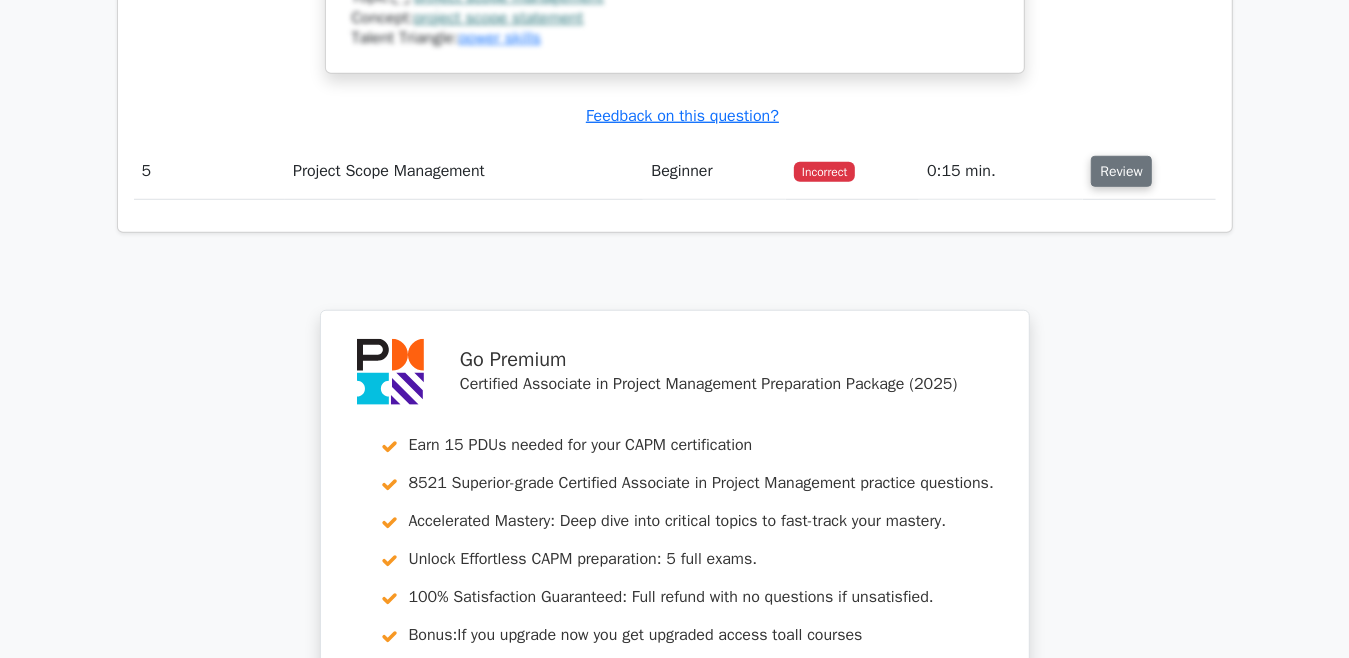 click on "Review" at bounding box center [1121, 171] 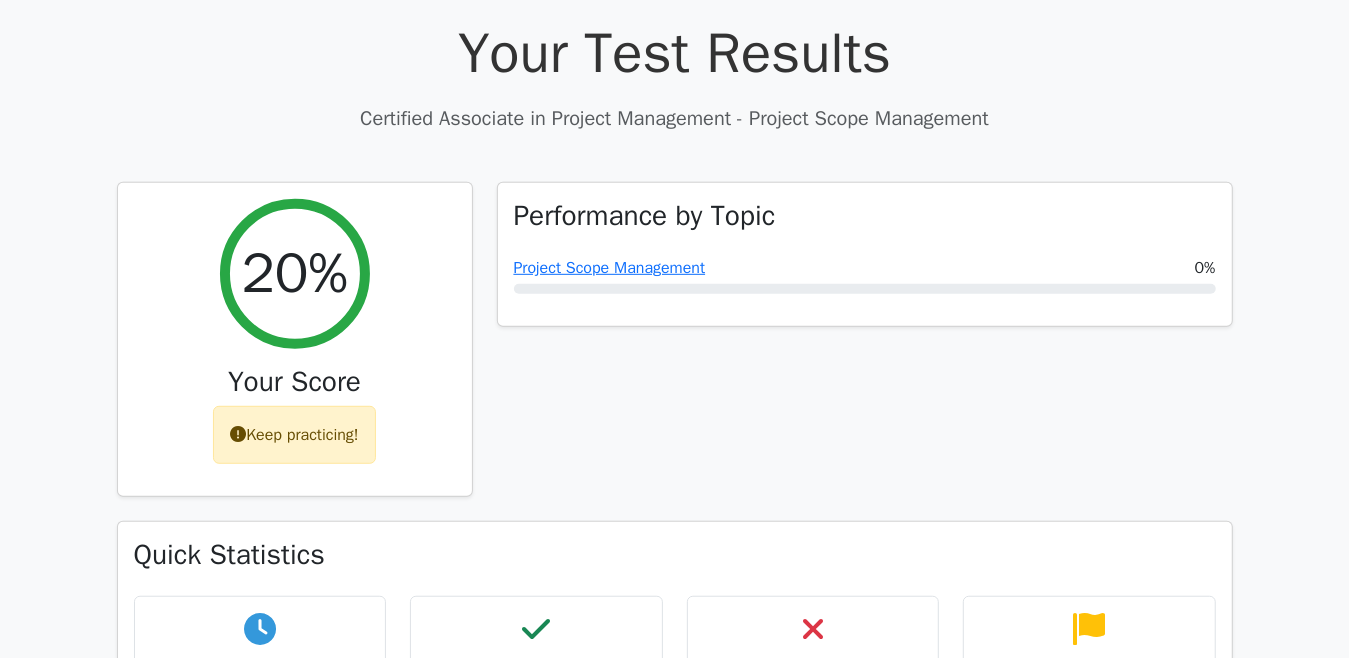 scroll, scrollTop: 585, scrollLeft: 0, axis: vertical 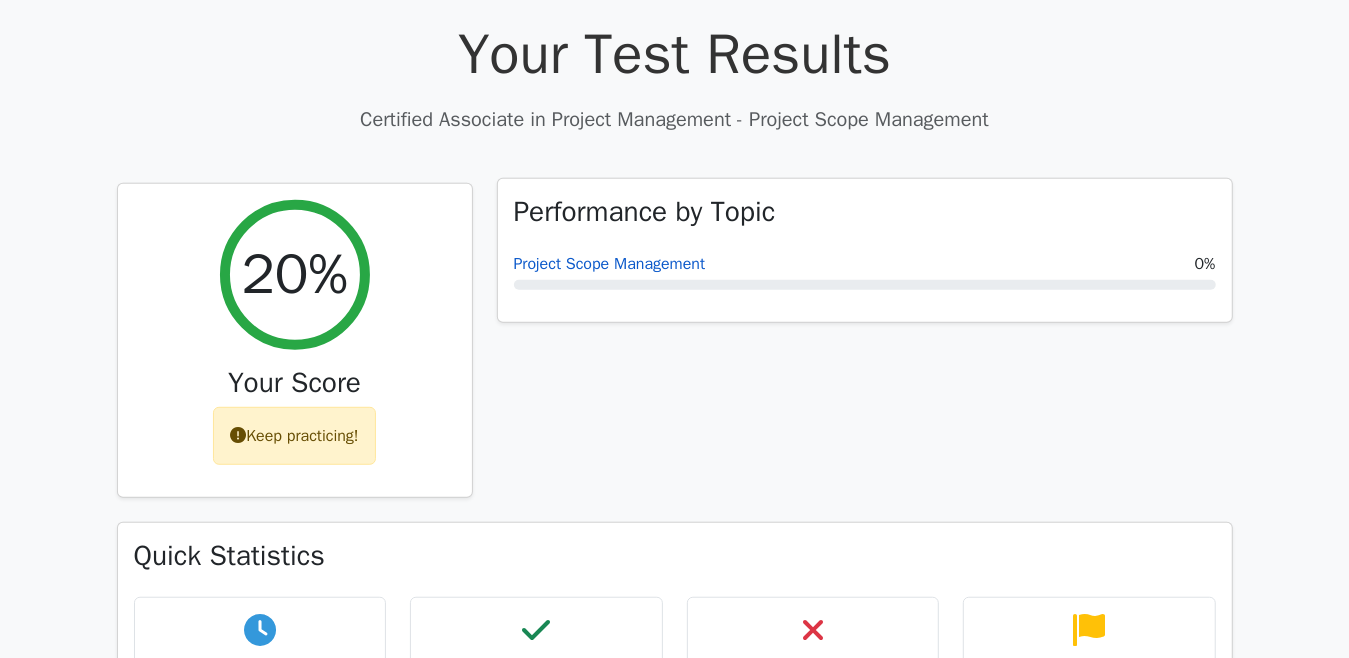 click on "Project Scope Management" at bounding box center (610, 264) 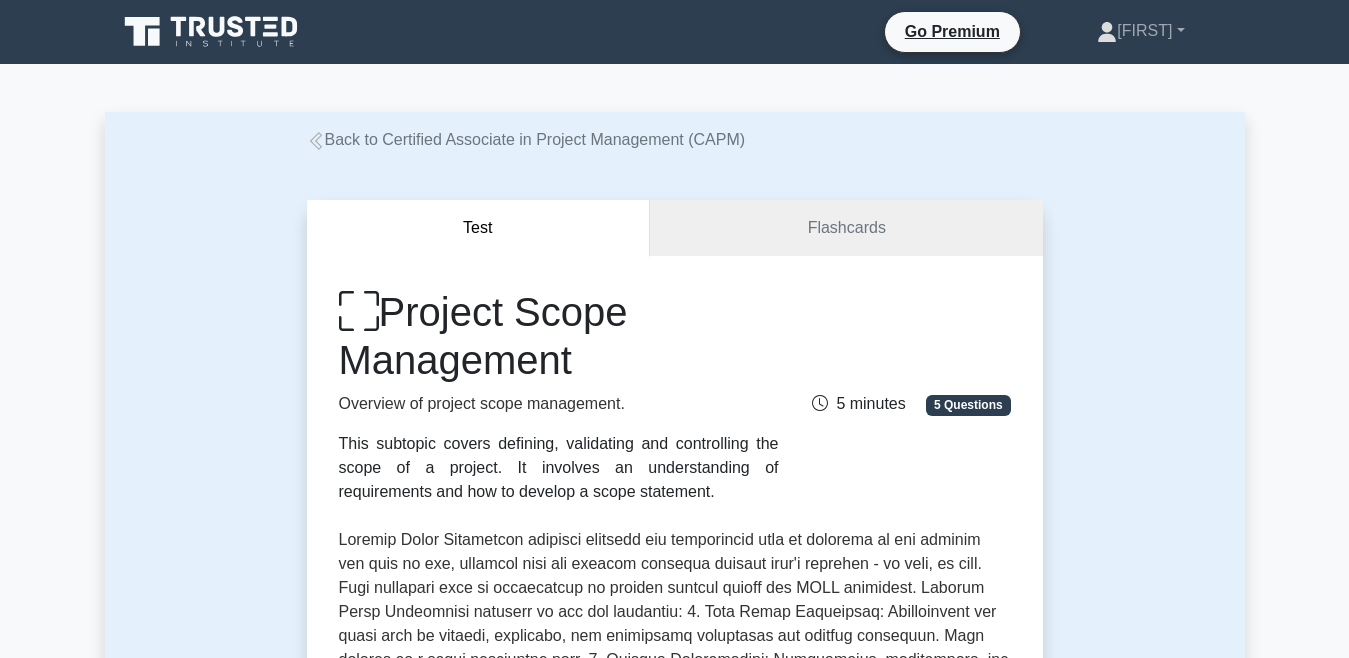 scroll, scrollTop: 0, scrollLeft: 0, axis: both 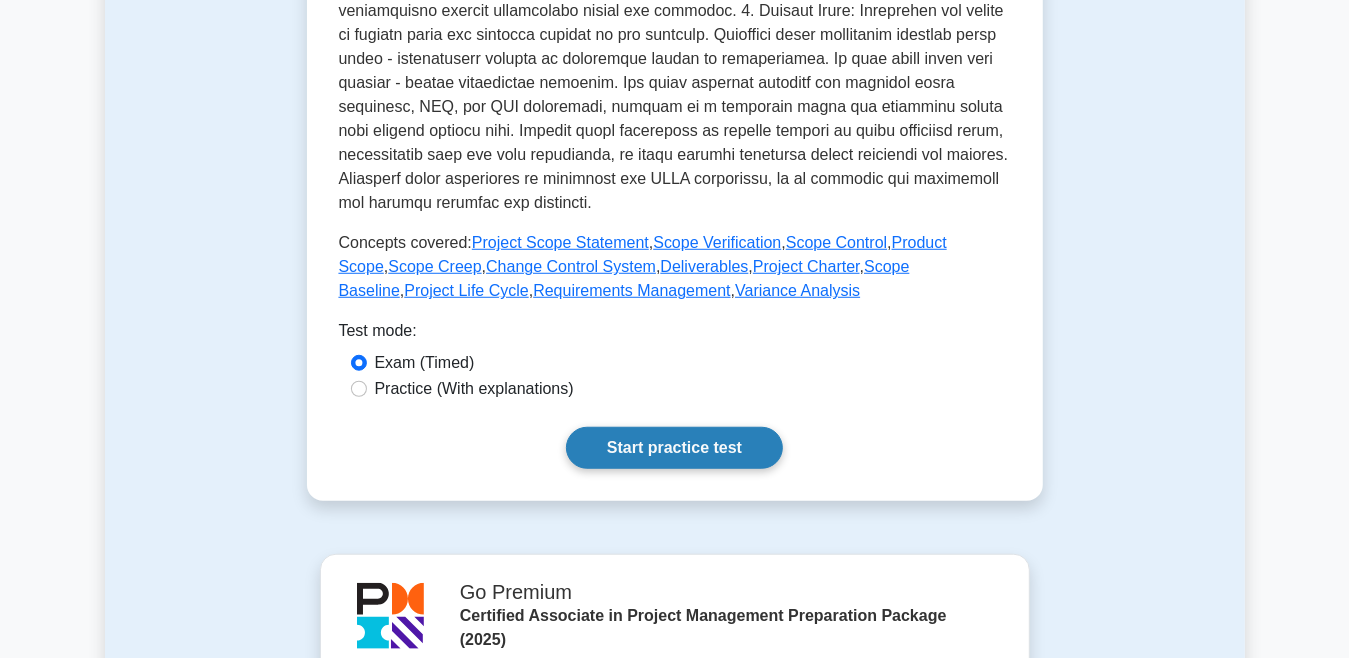 click on "Start practice test" at bounding box center (674, 448) 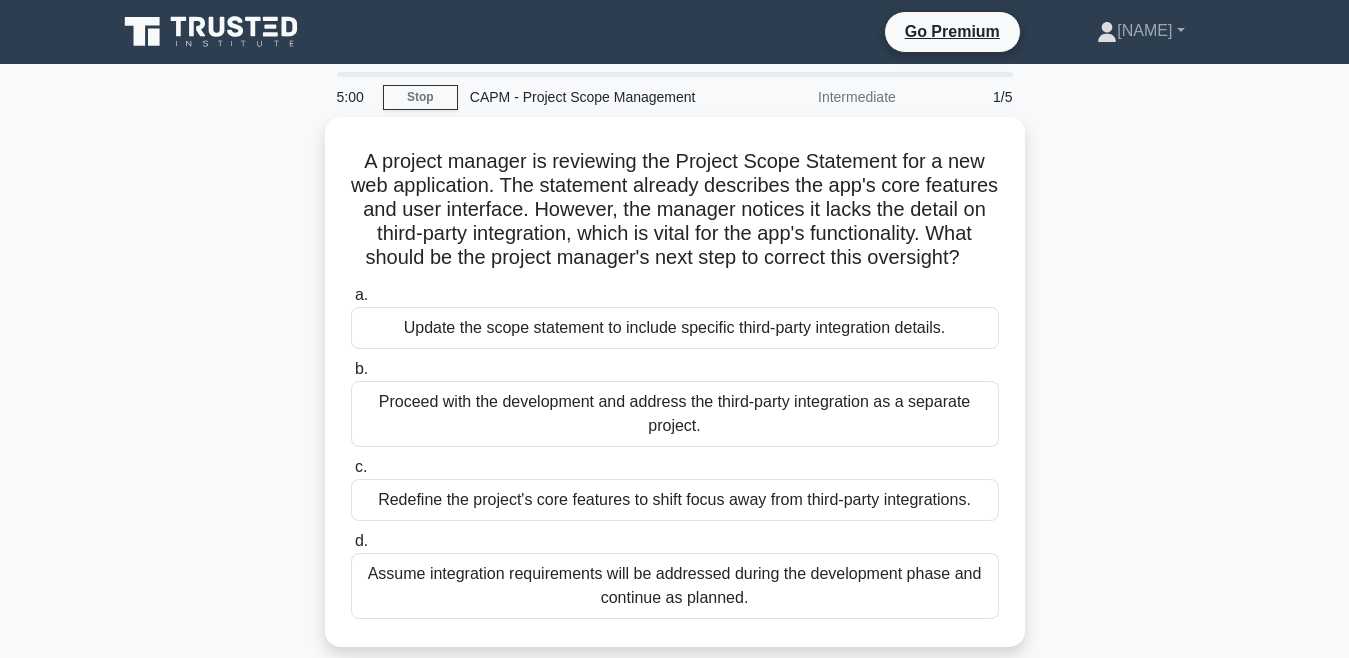 scroll, scrollTop: 0, scrollLeft: 0, axis: both 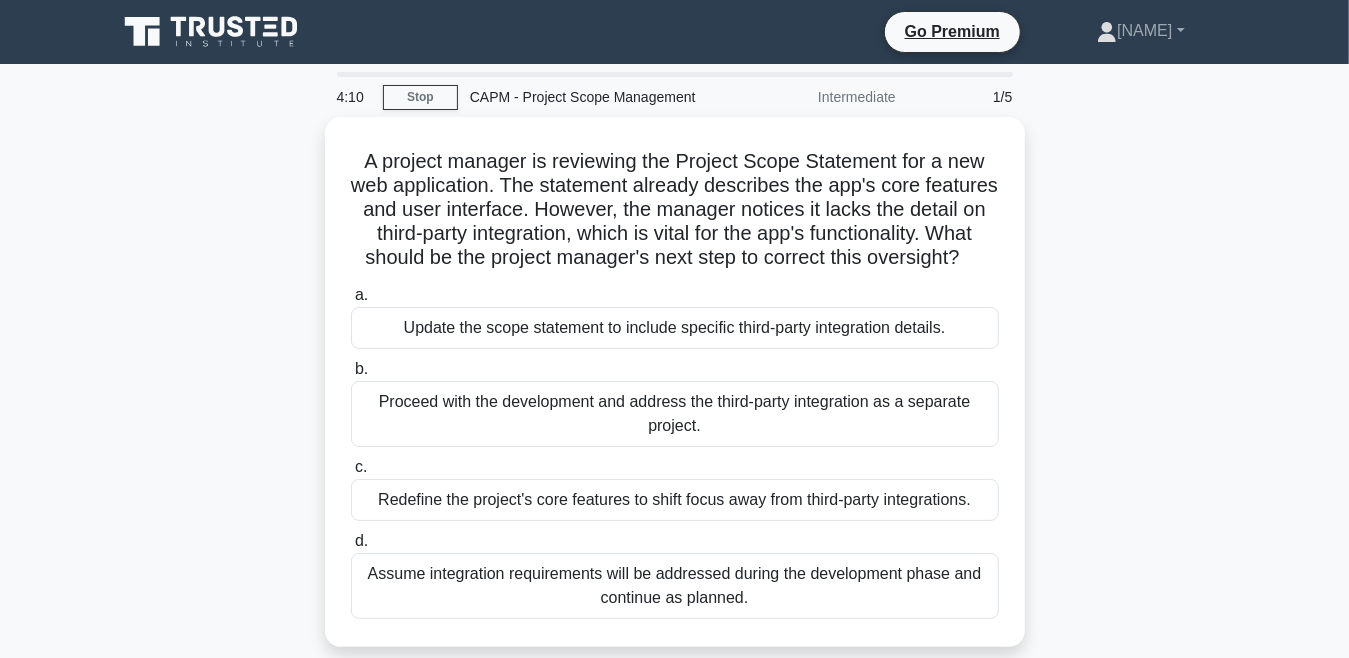 click on "4:10
Stop
CAPM  - Project Scope Management
Intermediate
1/5
A project manager is reviewing the Project Scope Statement for a new web application. The statement already describes the app's core features and user interface. However, the manager notices it lacks the detail on third-party integration, which is vital for the app's functionality. What should be the project manager's next step to correct this oversight?
.spinner_0XTQ{transform-origin:center;animation:spinner_y6GP .75s linear infinite}@keyframes spinner_y6GP{100%{transform:rotate(360deg)}}
a. b." at bounding box center [674, 572] 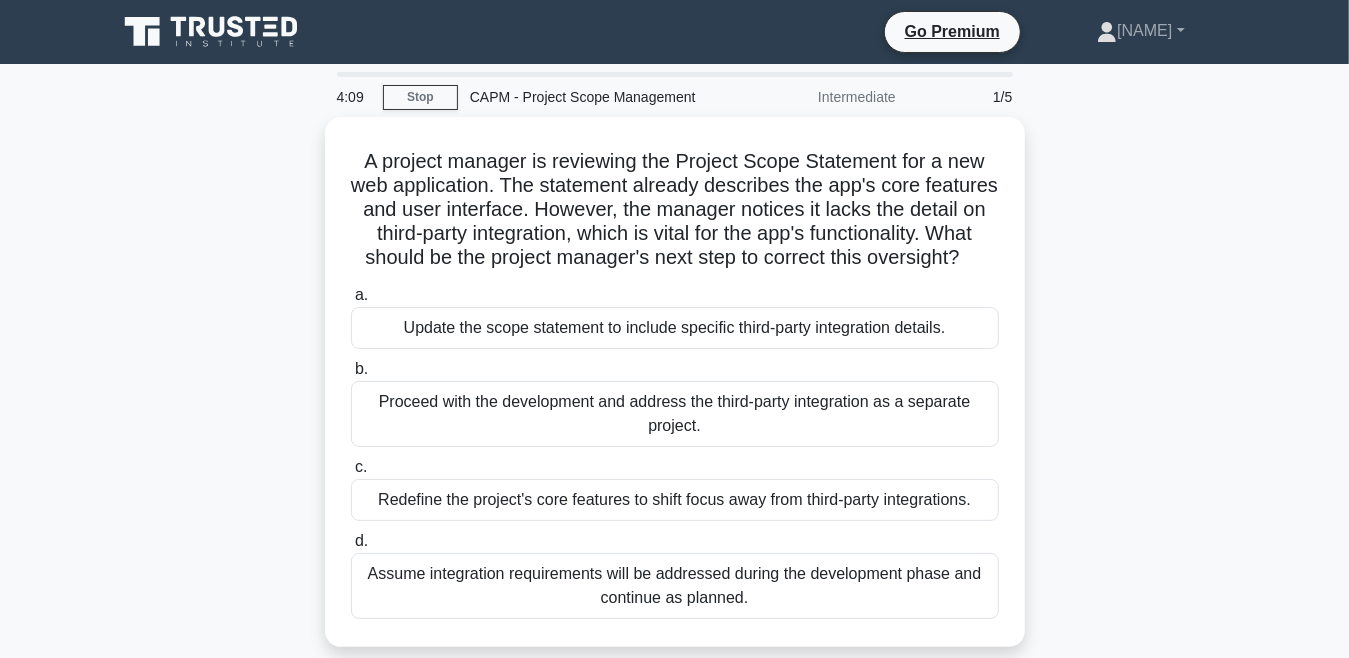 click on "4:09
Stop
CAPM  - Project Scope Management
Intermediate
1/5
A project manager is reviewing the Project Scope Statement for a new web application. The statement already describes the app's core features and user interface. However, the manager notices it lacks the detail on third-party integration, which is vital for the app's functionality. What should be the project manager's next step to correct this oversight?
.spinner_0XTQ{transform-origin:center;animation:spinner_y6GP .75s linear infinite}@keyframes spinner_y6GP{100%{transform:rotate(360deg)}}
a. b." at bounding box center (674, 572) 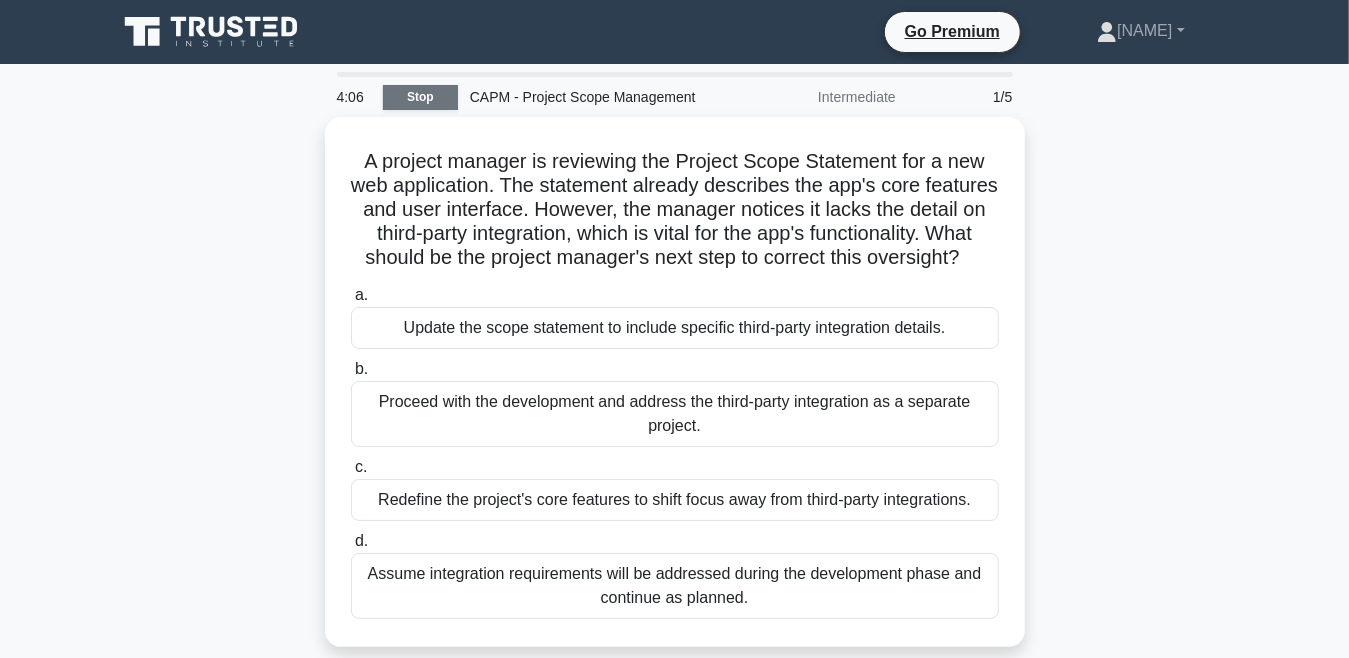 click on "Stop" at bounding box center (420, 97) 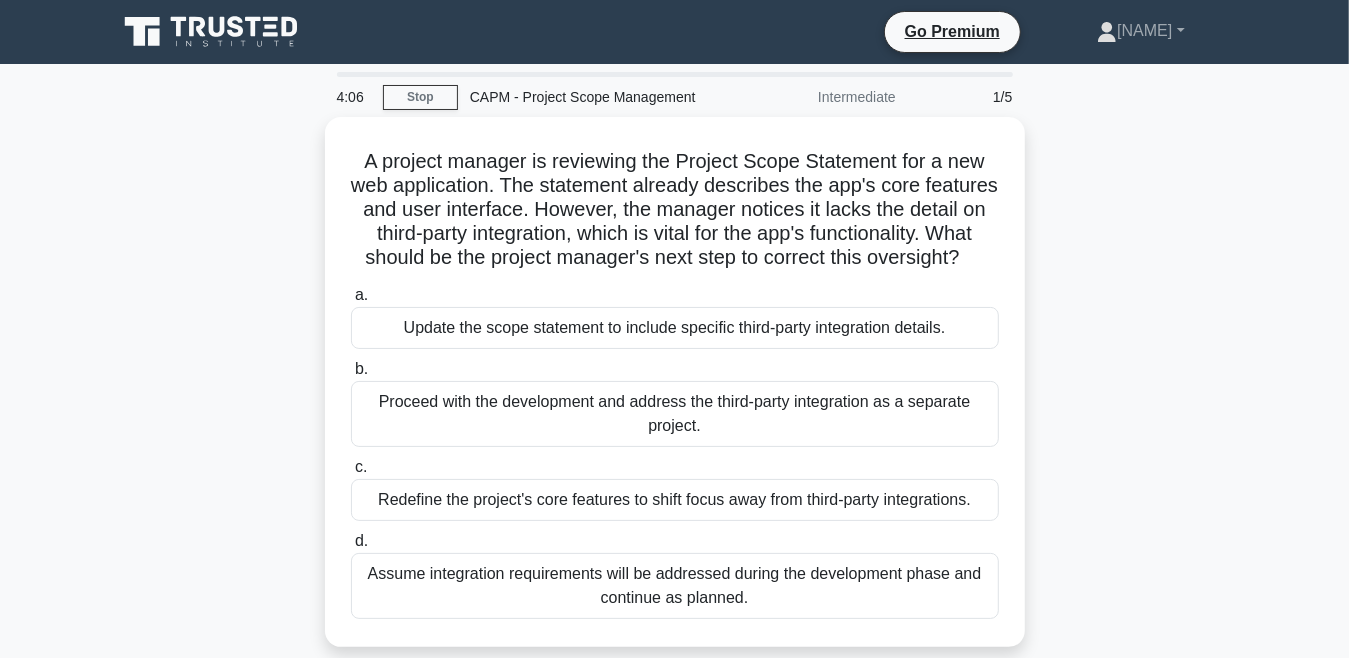 click on "4:06
Stop
CAPM  - Project Scope Management
Intermediate
1/5
A project manager is reviewing the Project Scope Statement for a new web application. The statement already describes the app's core features and user interface. However, the manager notices it lacks the detail on third-party integration, which is vital for the app's functionality. What should be the project manager's next step to correct this oversight?
.spinner_0XTQ{transform-origin:center;animation:spinner_y6GP .75s linear infinite}@keyframes spinner_y6GP{100%{transform:rotate(360deg)}}
a. b." at bounding box center [674, 572] 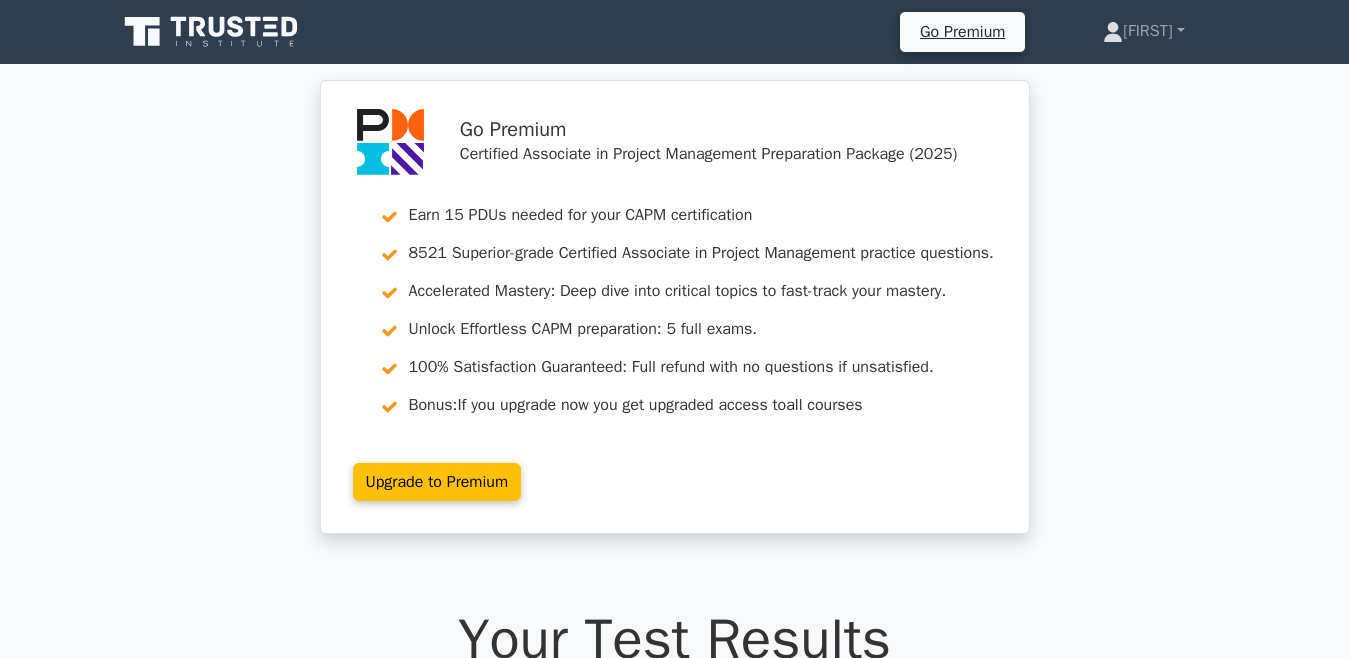 scroll, scrollTop: 0, scrollLeft: 0, axis: both 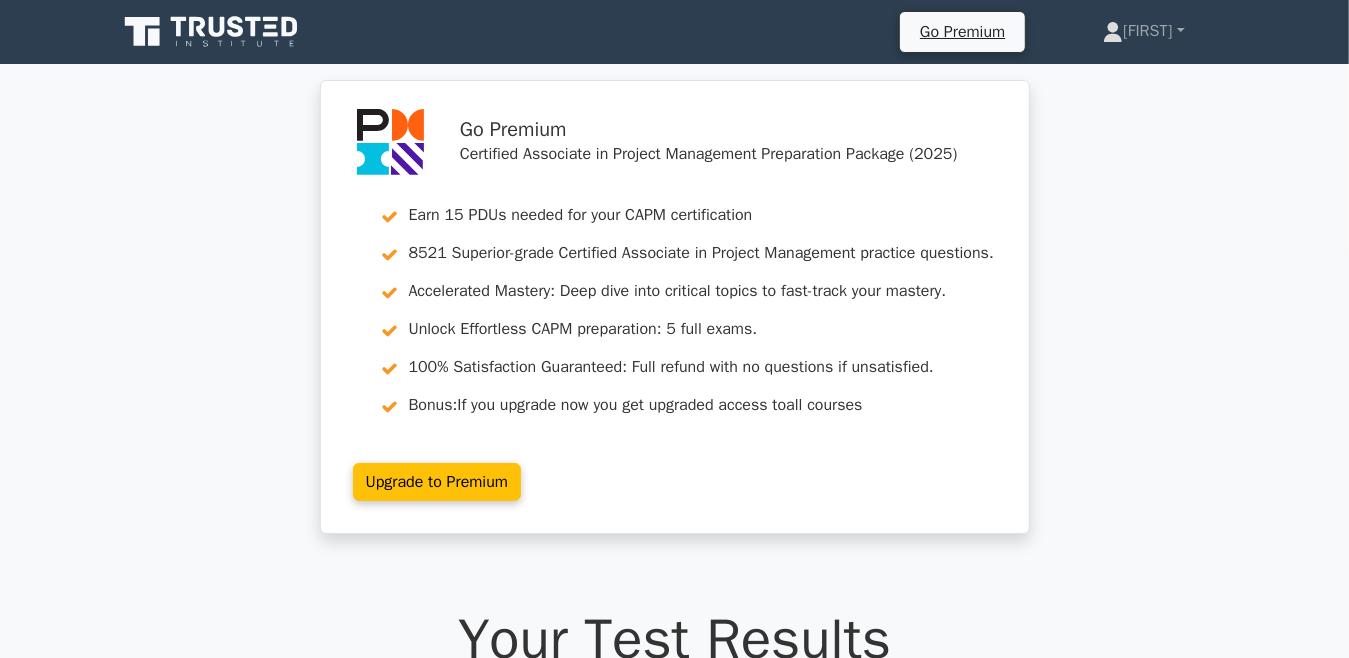 click on "Go Premium
Certified Associate in Project Management Preparation Package (2025)
Earn 15 PDUs needed for your CAPM certification
8521 Superior-grade  Certified Associate in Project Management practice questions.
Accelerated Mastery: Deep dive into critical topics to fast-track your mastery.
Unlock Effortless CAPM preparation: 5 full exams.
100% Satisfaction Guaranteed: Full refund with no questions if unsatisfied.
Bonus: all courses" at bounding box center [674, 319] 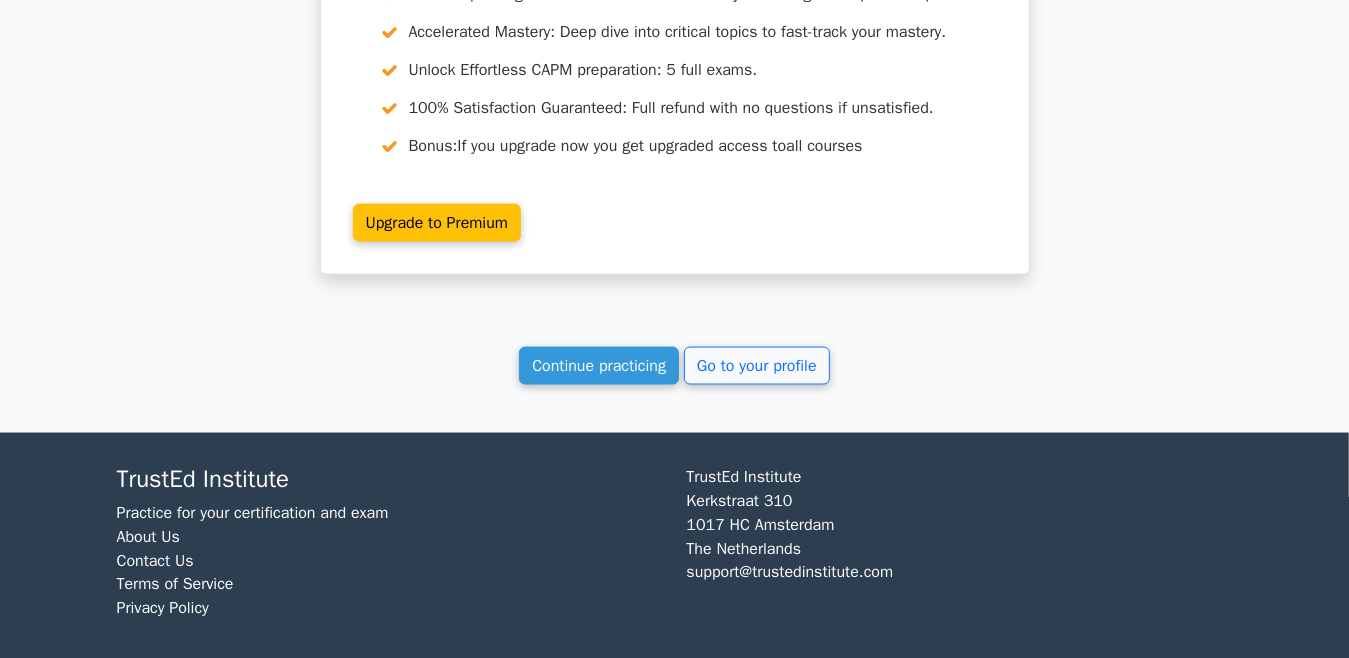 scroll, scrollTop: 1790, scrollLeft: 0, axis: vertical 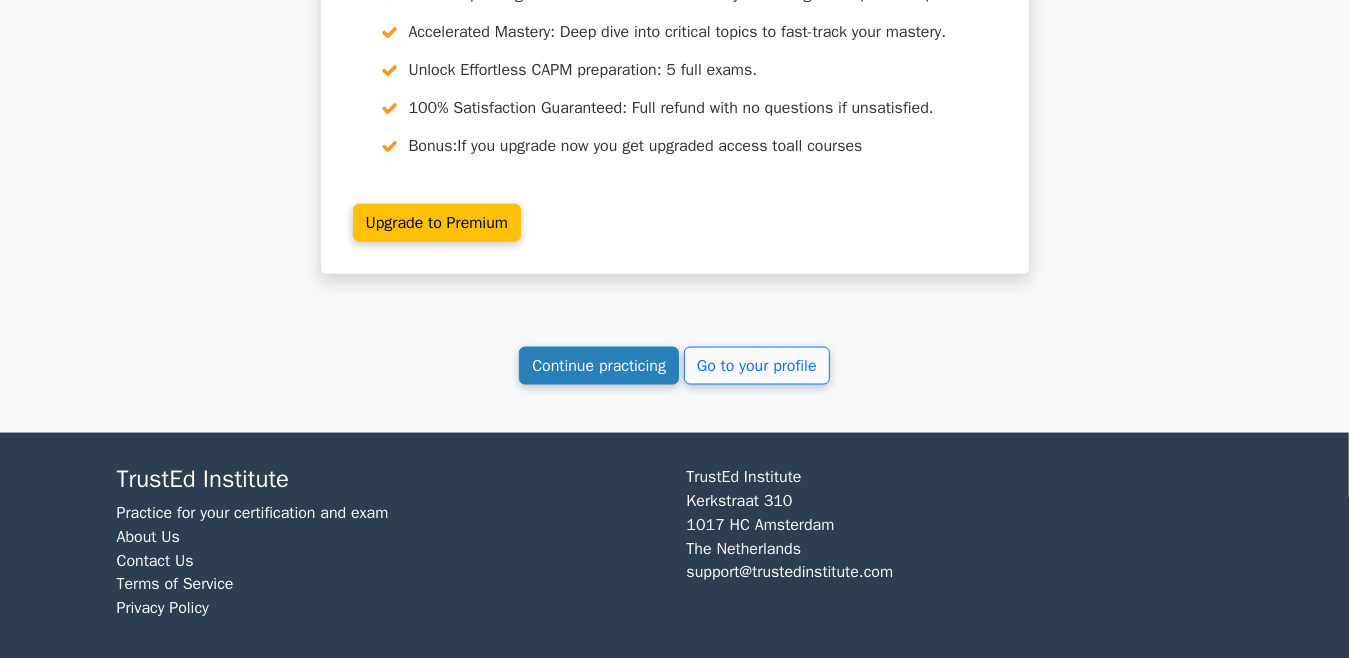 click on "Continue practicing" at bounding box center [599, 366] 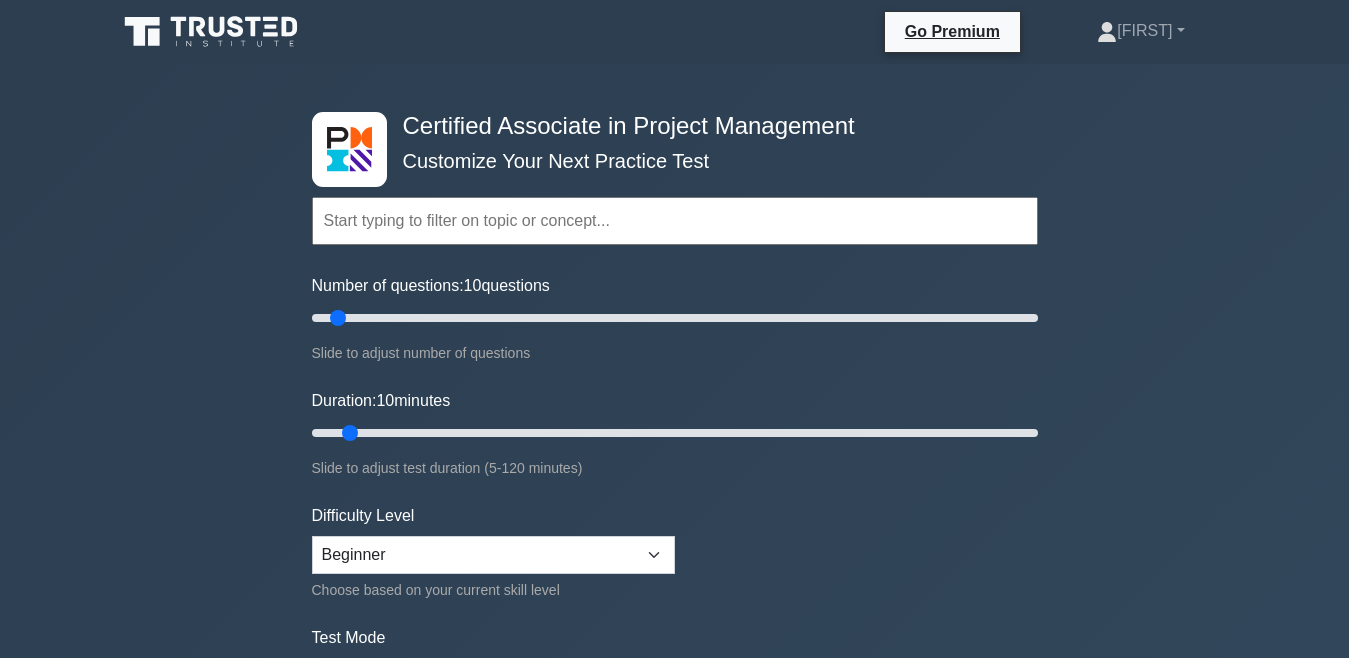 scroll, scrollTop: 0, scrollLeft: 0, axis: both 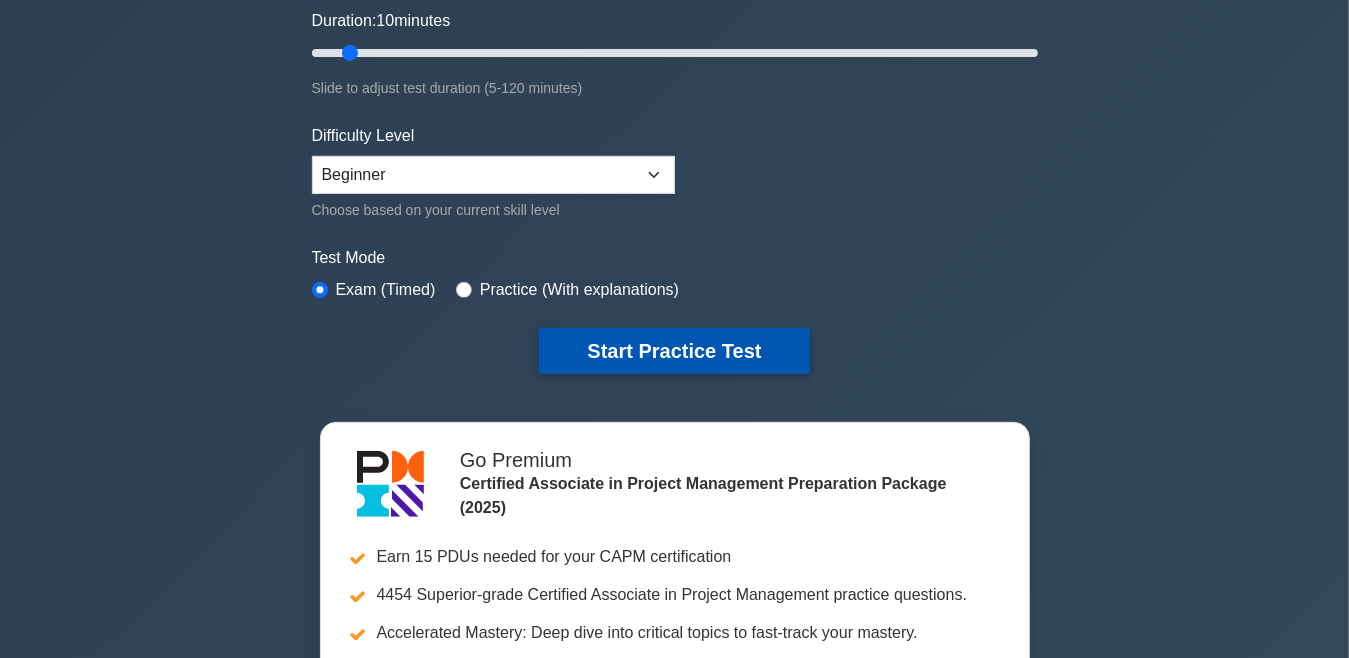 click on "Start Practice Test" at bounding box center [674, 351] 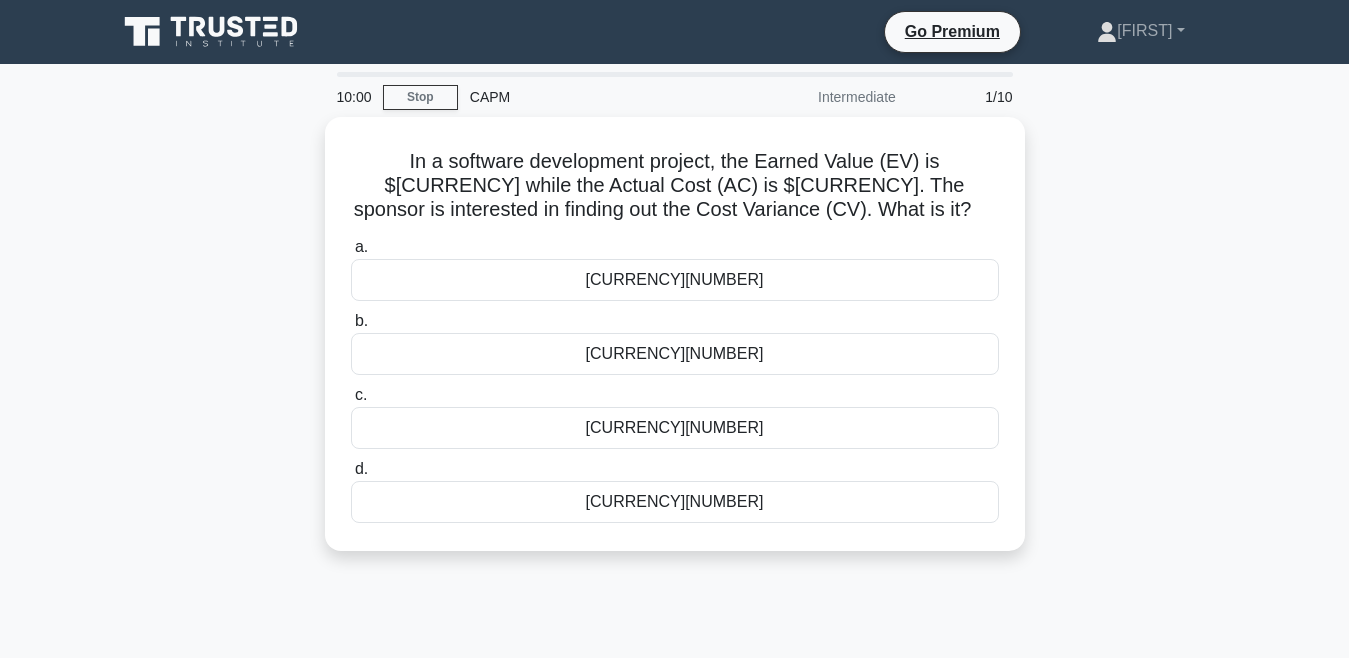 scroll, scrollTop: 0, scrollLeft: 0, axis: both 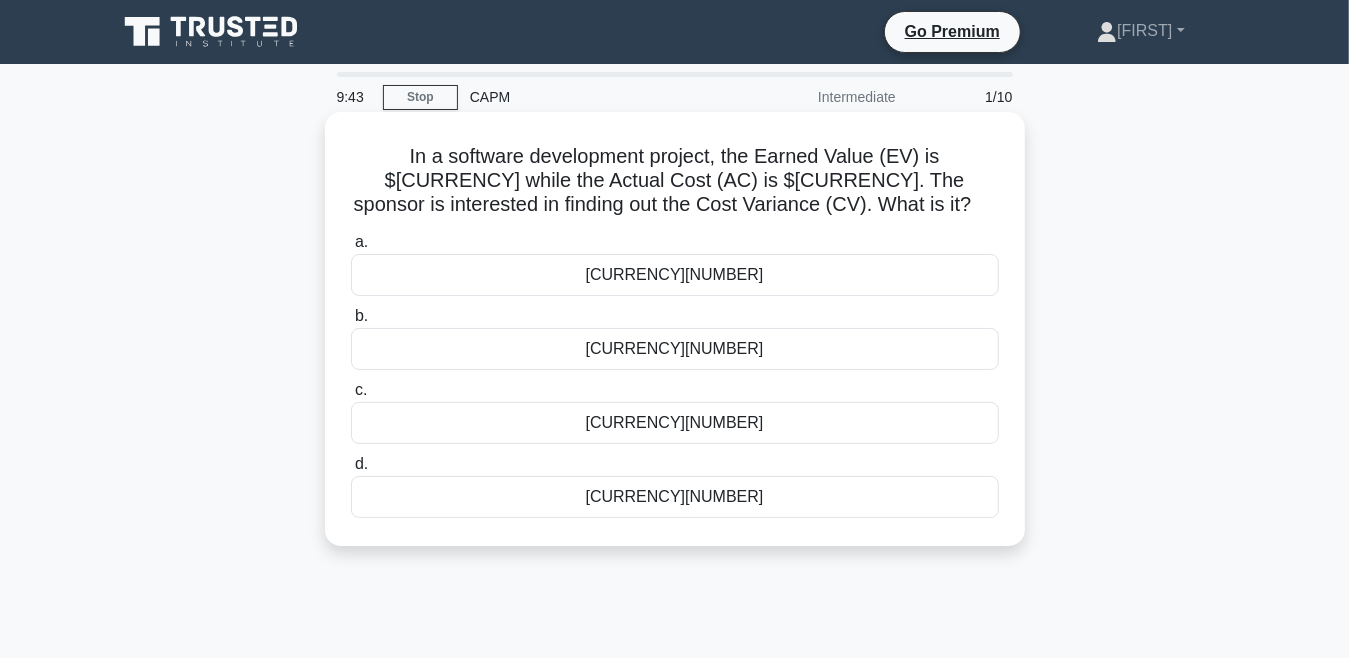 click on "$-15000" at bounding box center [675, 423] 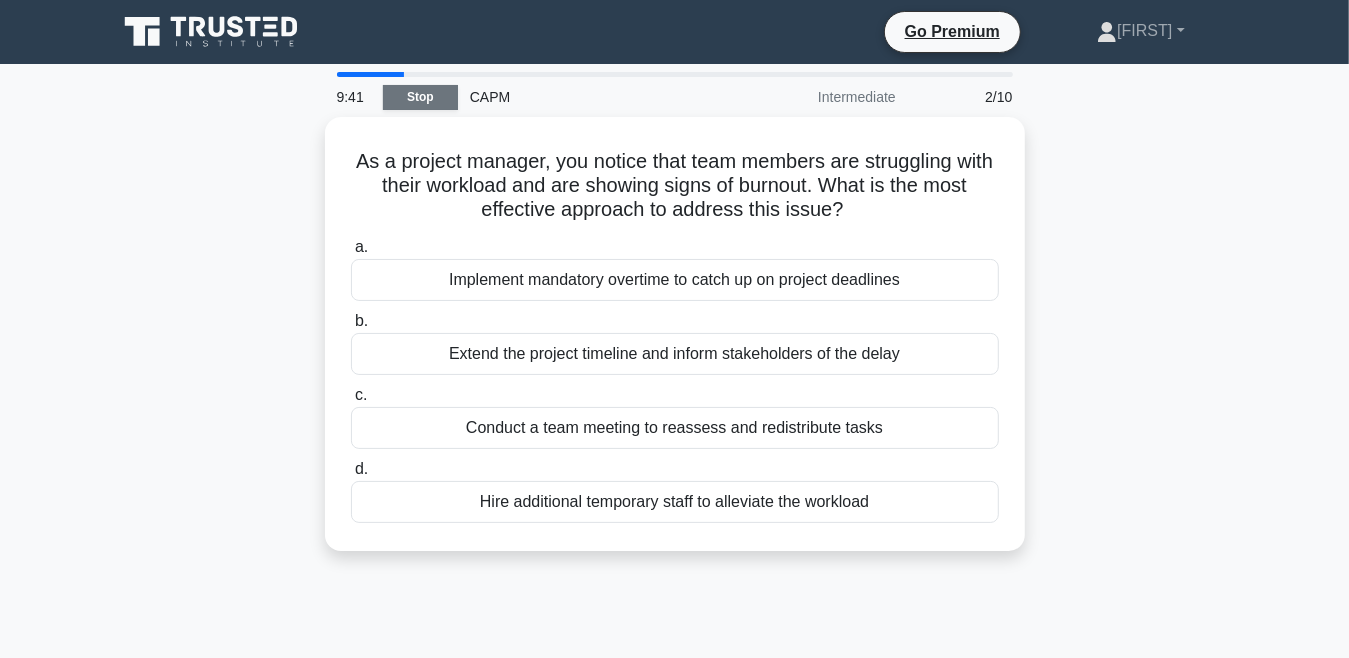 click on "Stop" at bounding box center (420, 97) 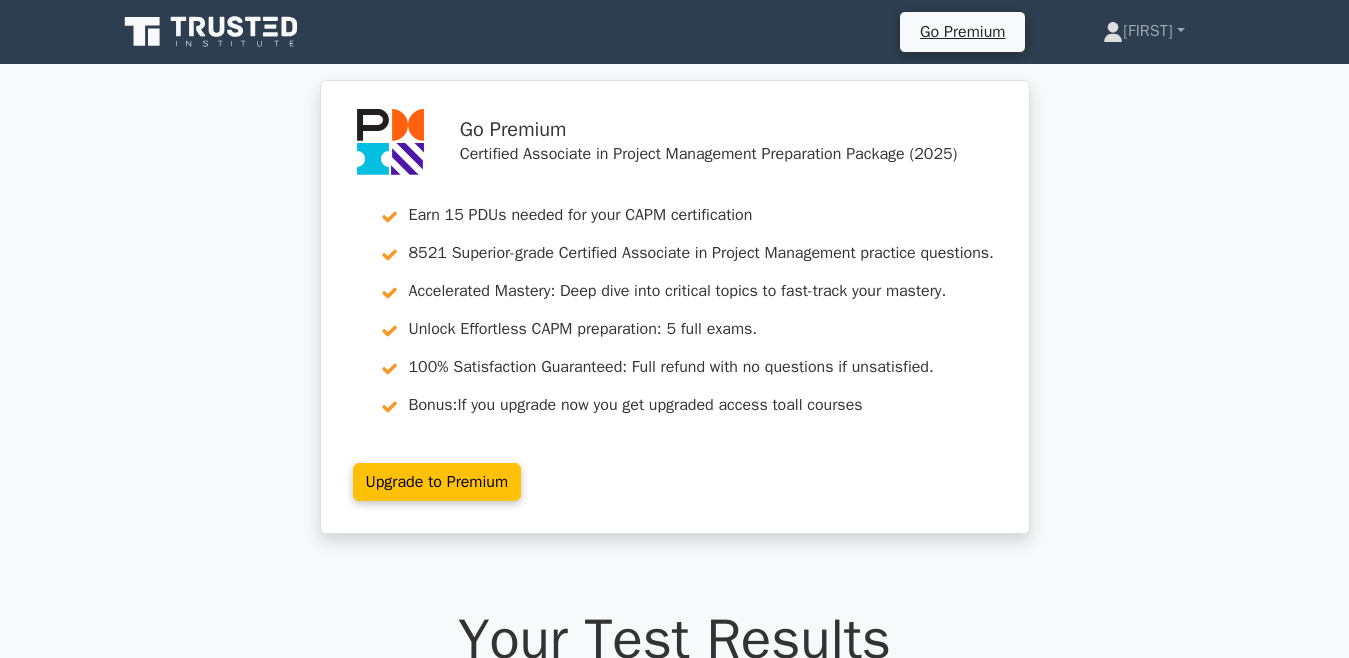 scroll, scrollTop: 42, scrollLeft: 0, axis: vertical 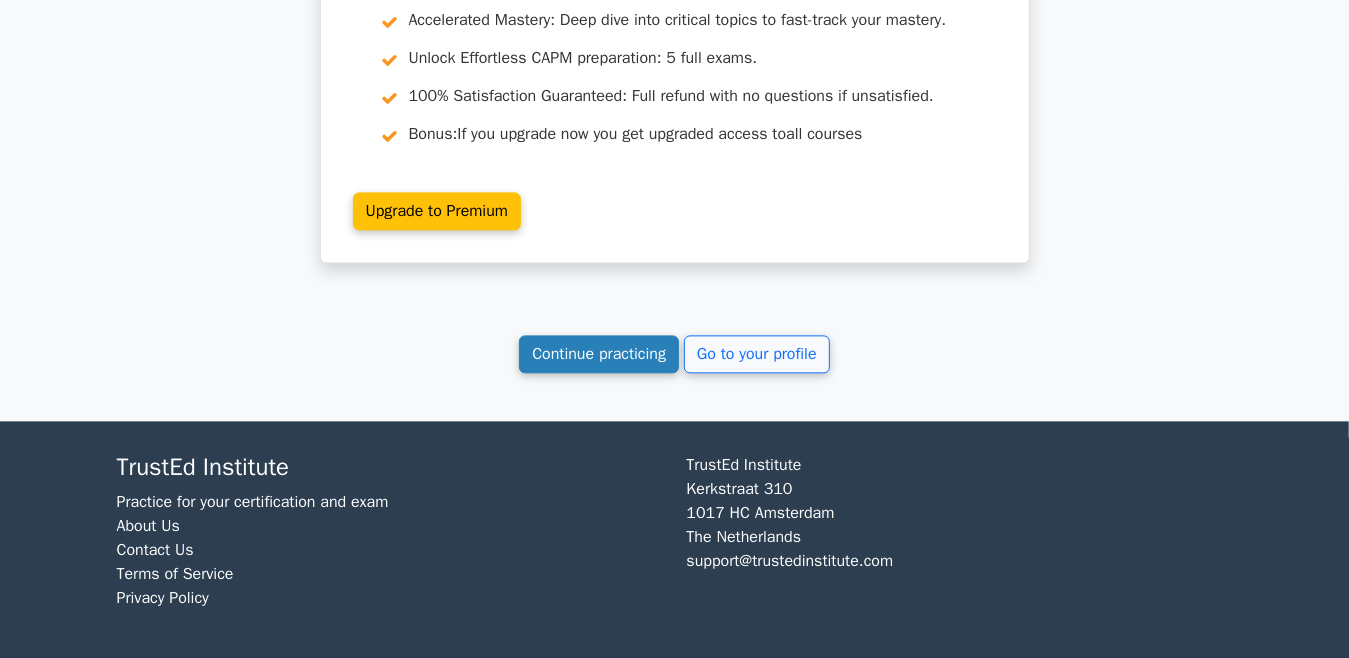 click on "Continue practicing" at bounding box center [599, 354] 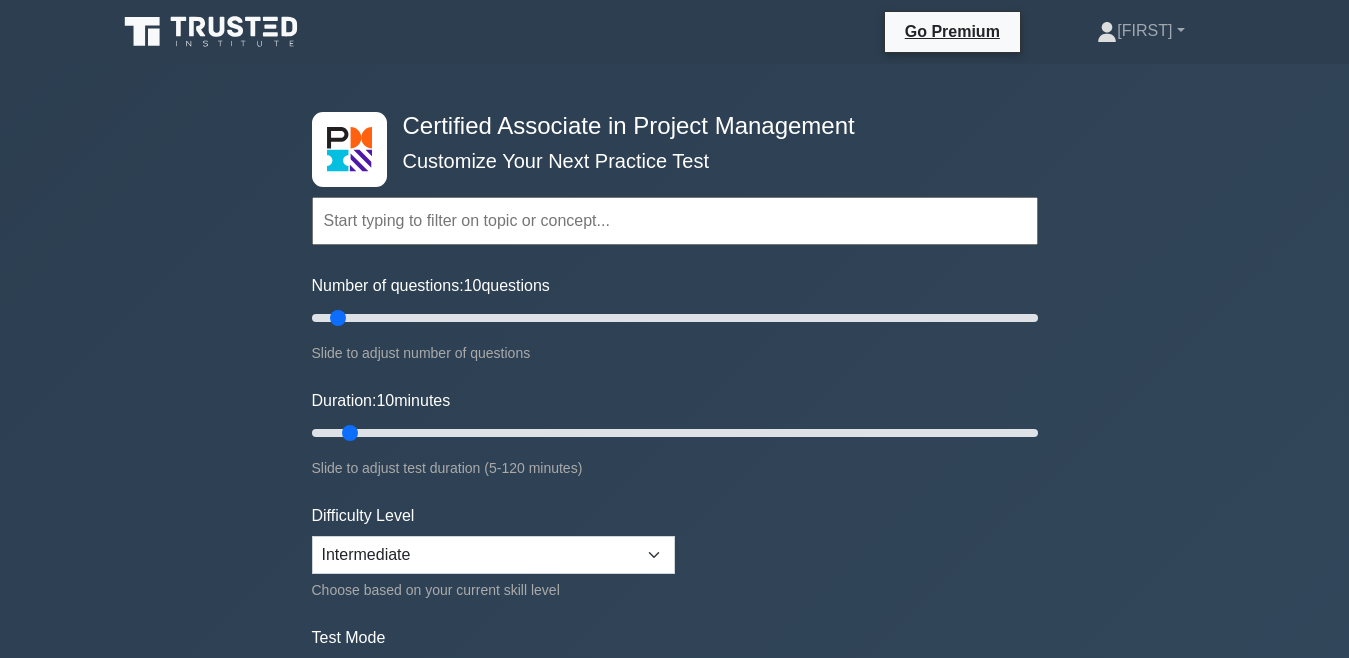 scroll, scrollTop: 0, scrollLeft: 0, axis: both 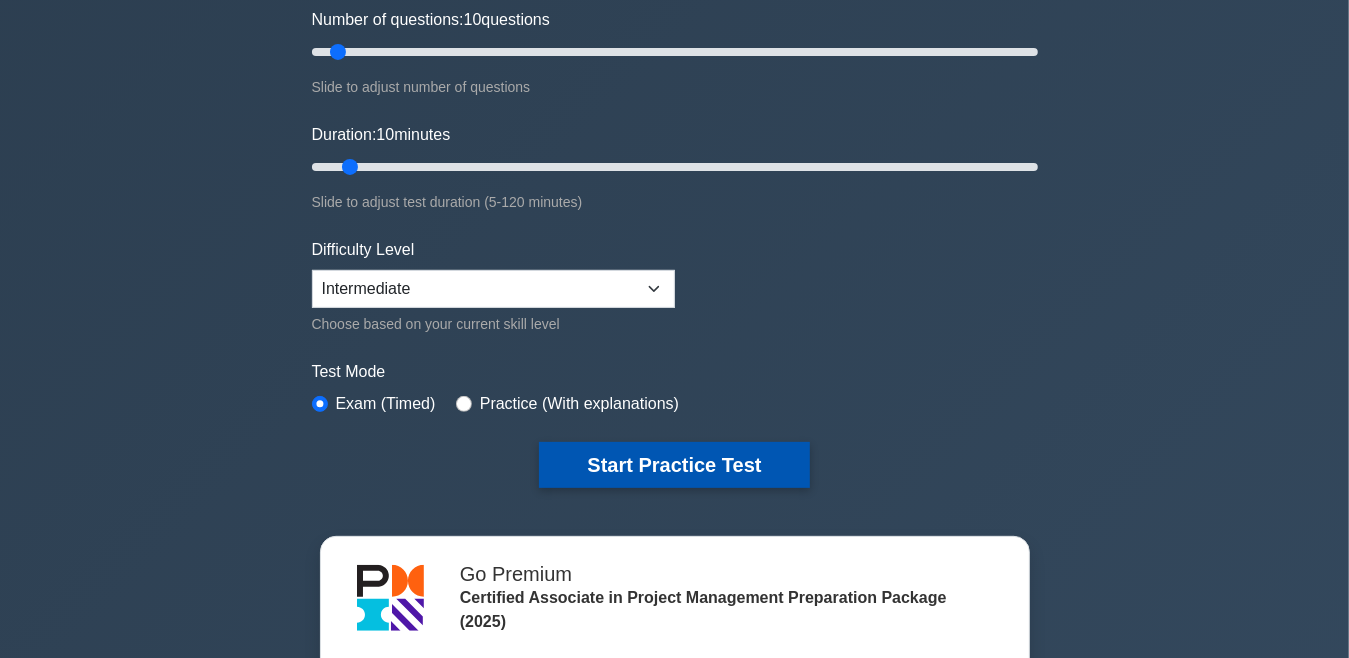 click on "Start Practice Test" at bounding box center (674, 465) 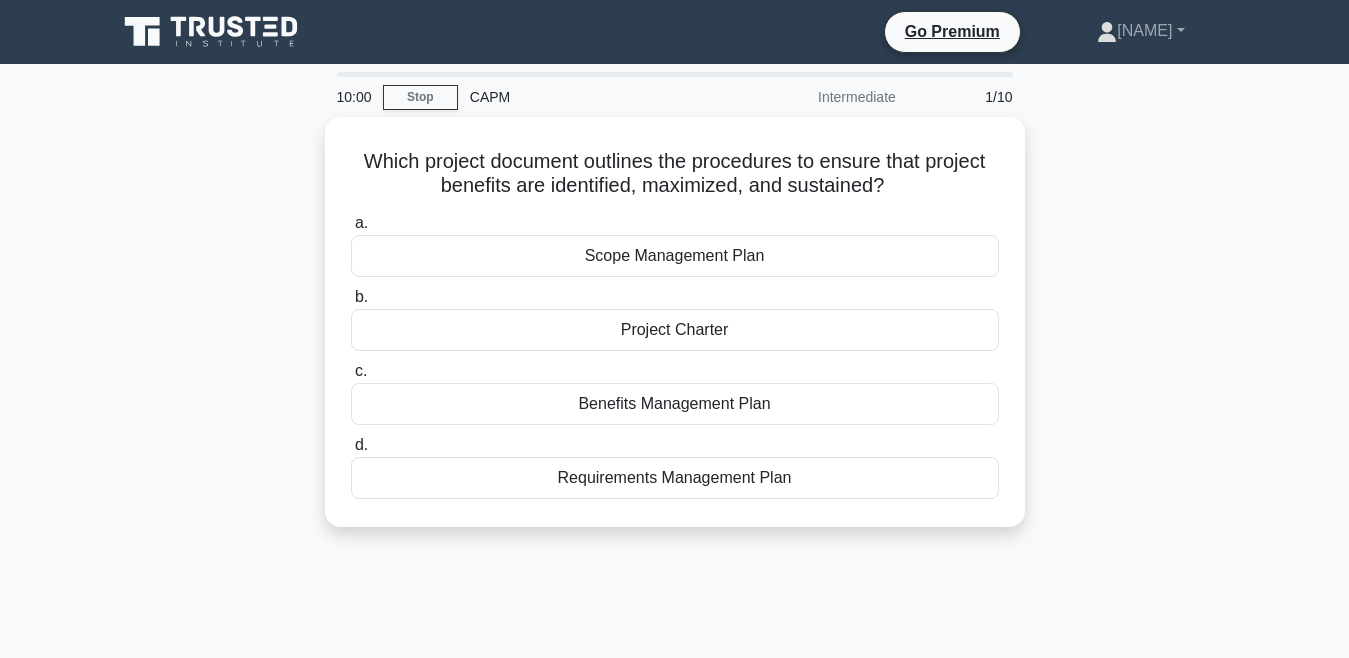 scroll, scrollTop: 0, scrollLeft: 0, axis: both 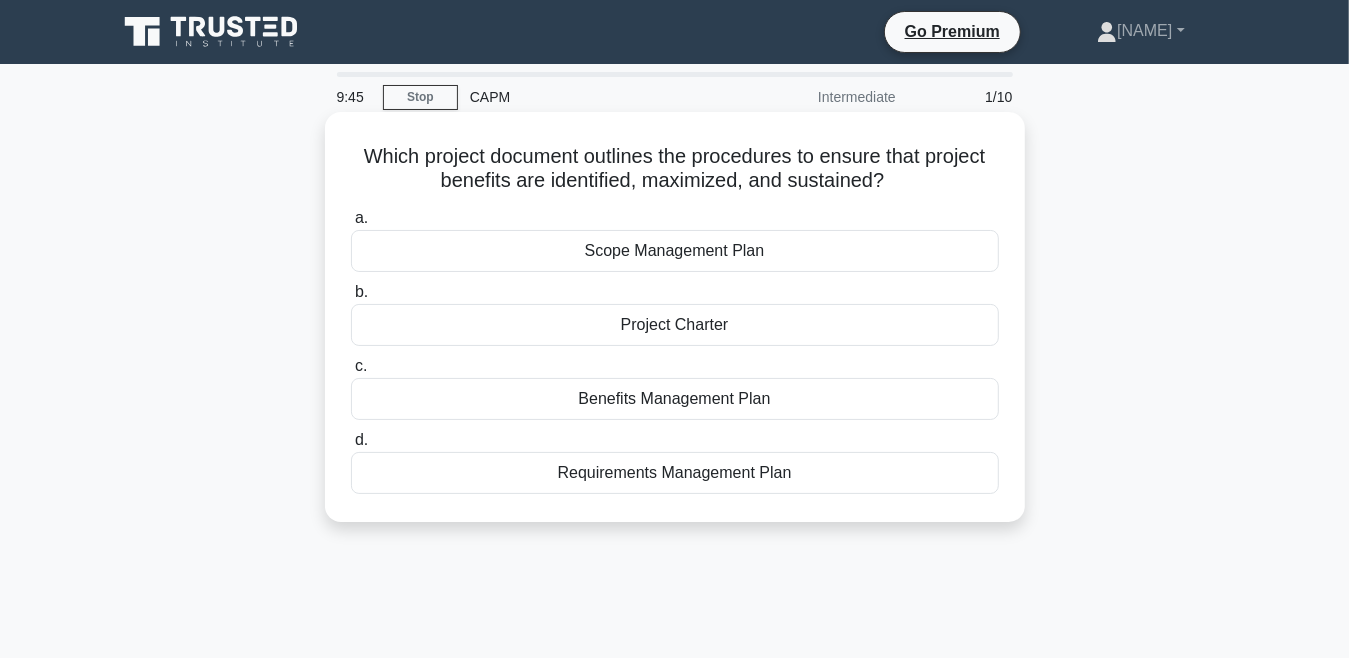 click on "Project Charter" at bounding box center (675, 325) 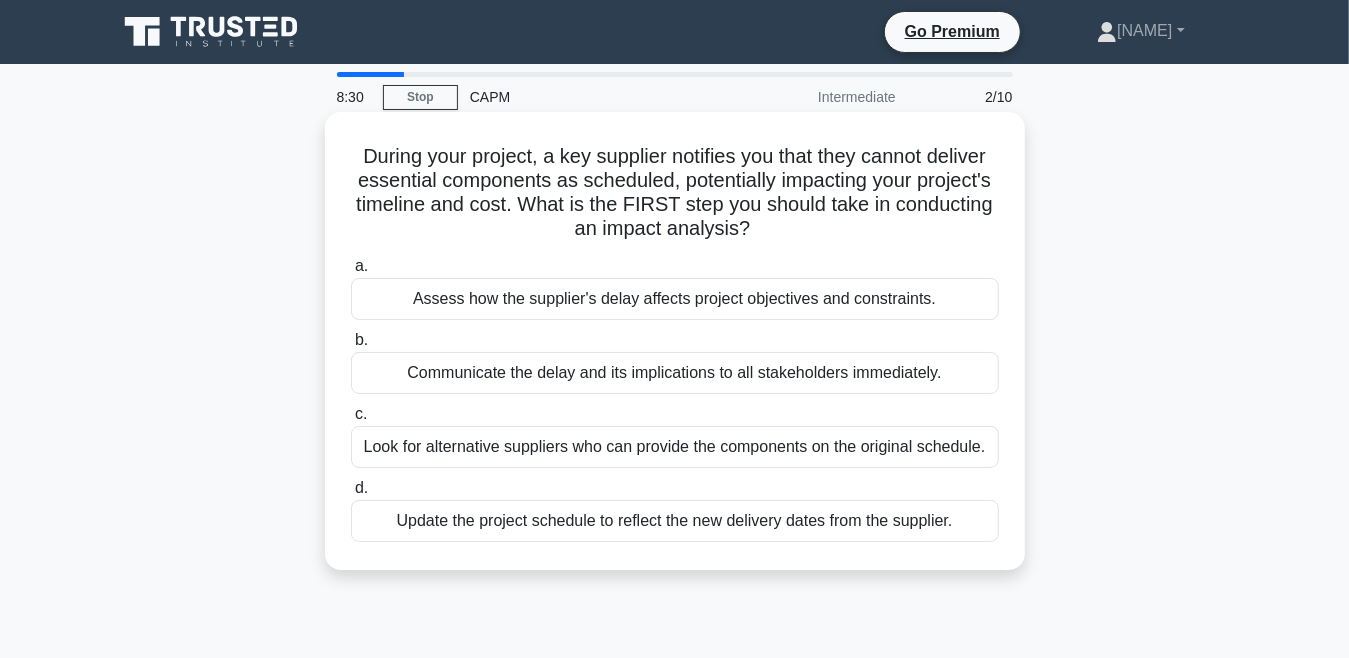 click on "Assess how the supplier's delay affects project objectives and constraints." at bounding box center [675, 299] 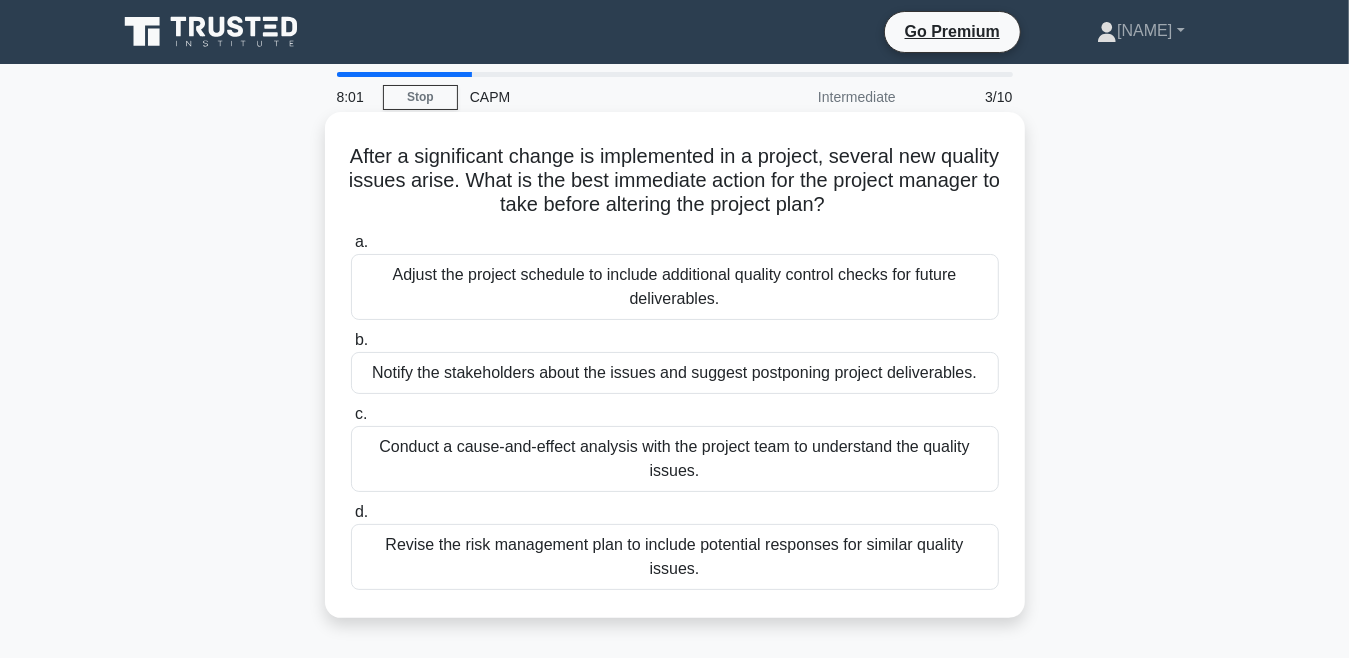 click on "Conduct a cause-and-effect analysis with the project team to understand the quality issues." at bounding box center (675, 459) 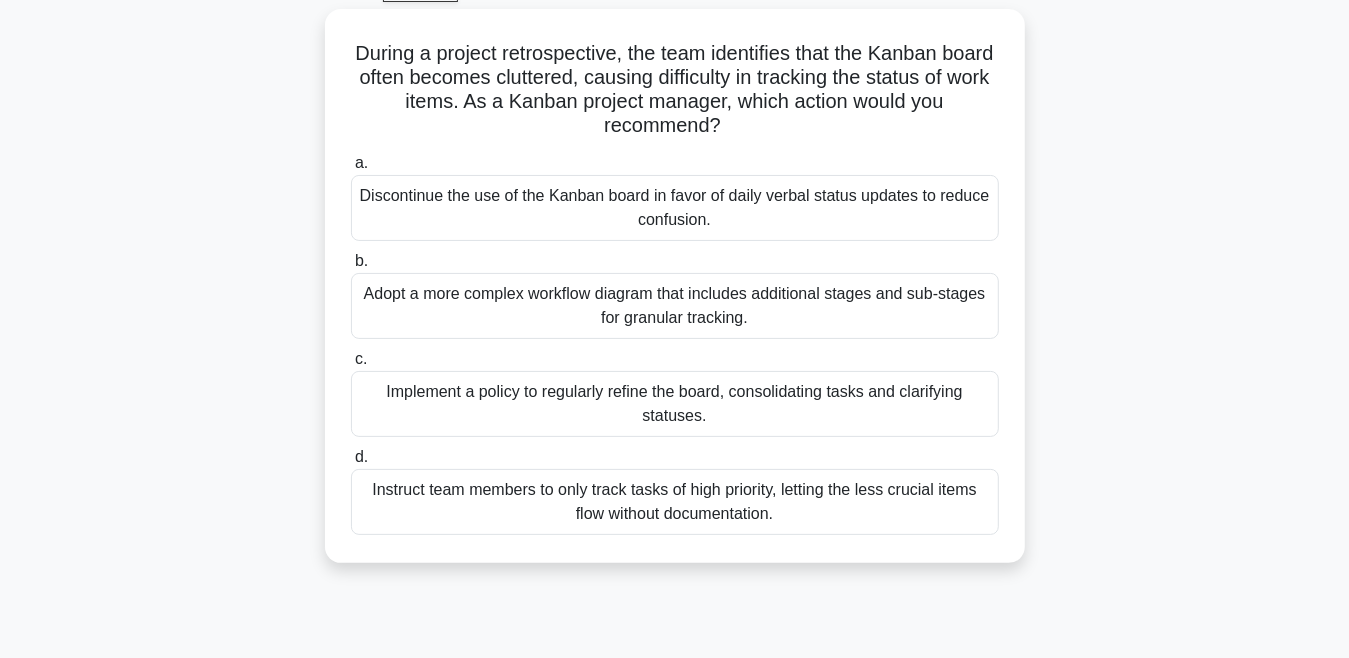 scroll, scrollTop: 112, scrollLeft: 0, axis: vertical 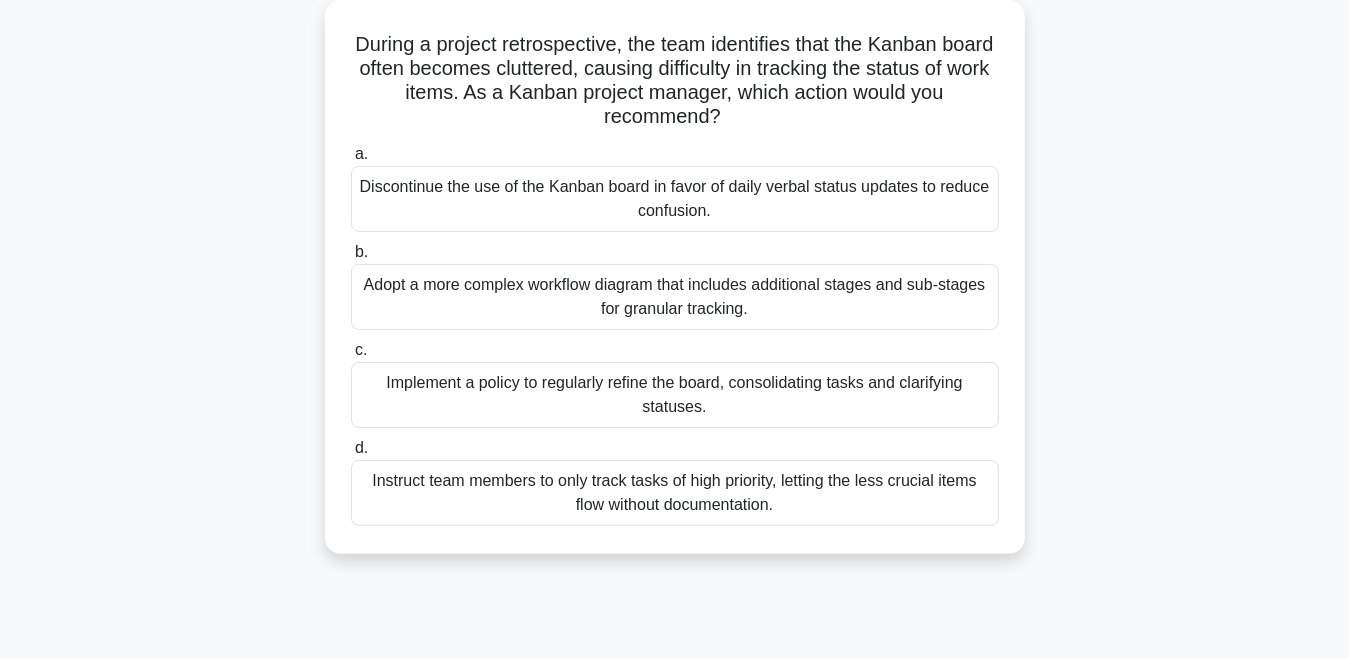 click on "Implement a policy to regularly refine the board, consolidating tasks and clarifying statuses." at bounding box center (675, 395) 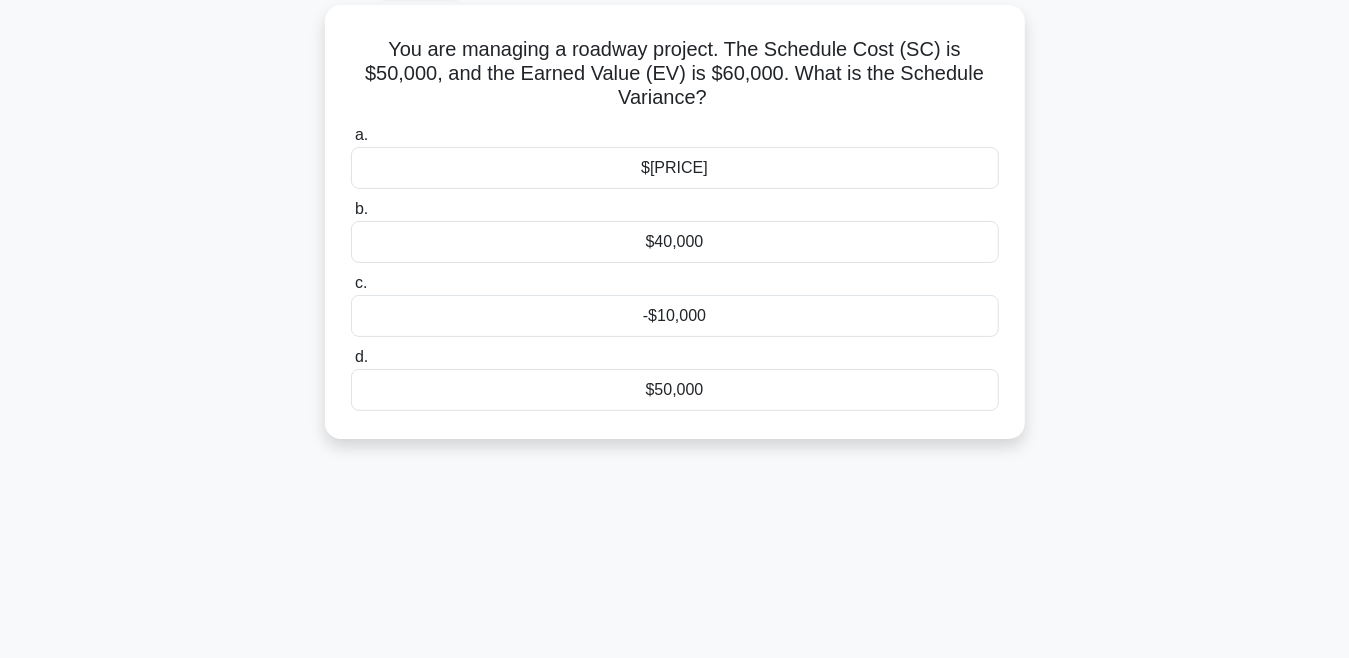 scroll, scrollTop: 0, scrollLeft: 0, axis: both 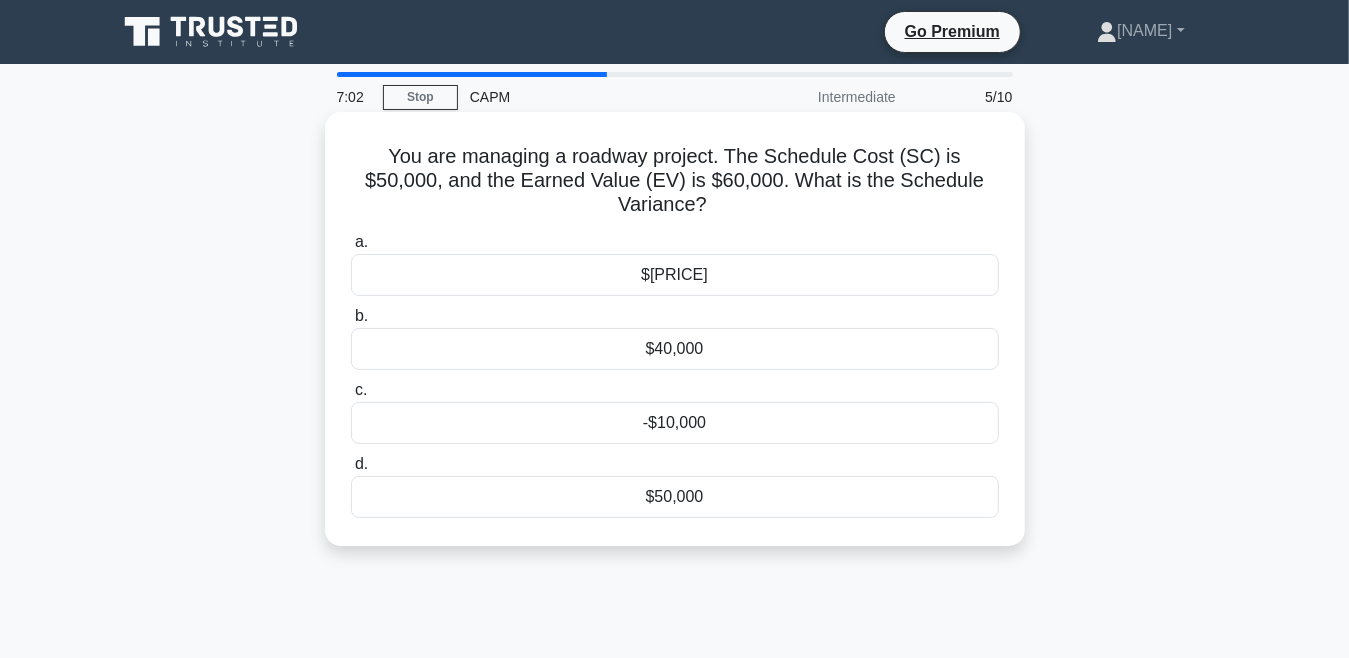 click on "$10,000" at bounding box center (675, 275) 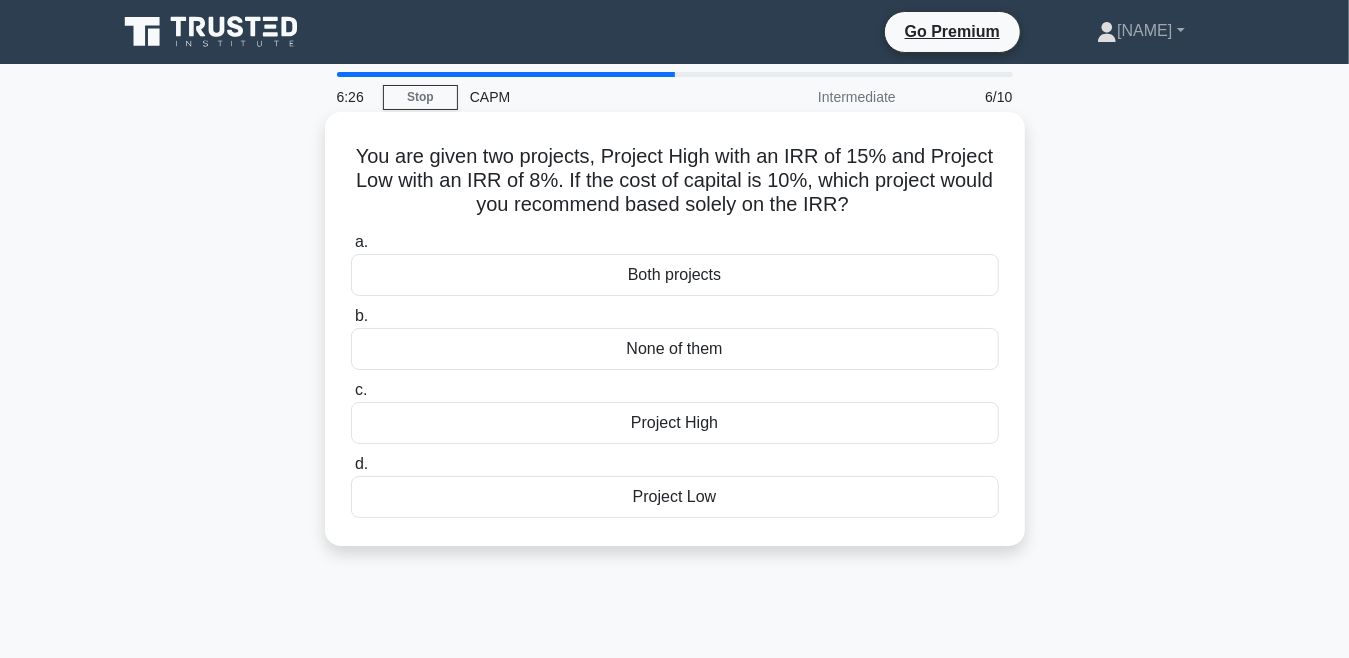 click on "Project High" at bounding box center [675, 423] 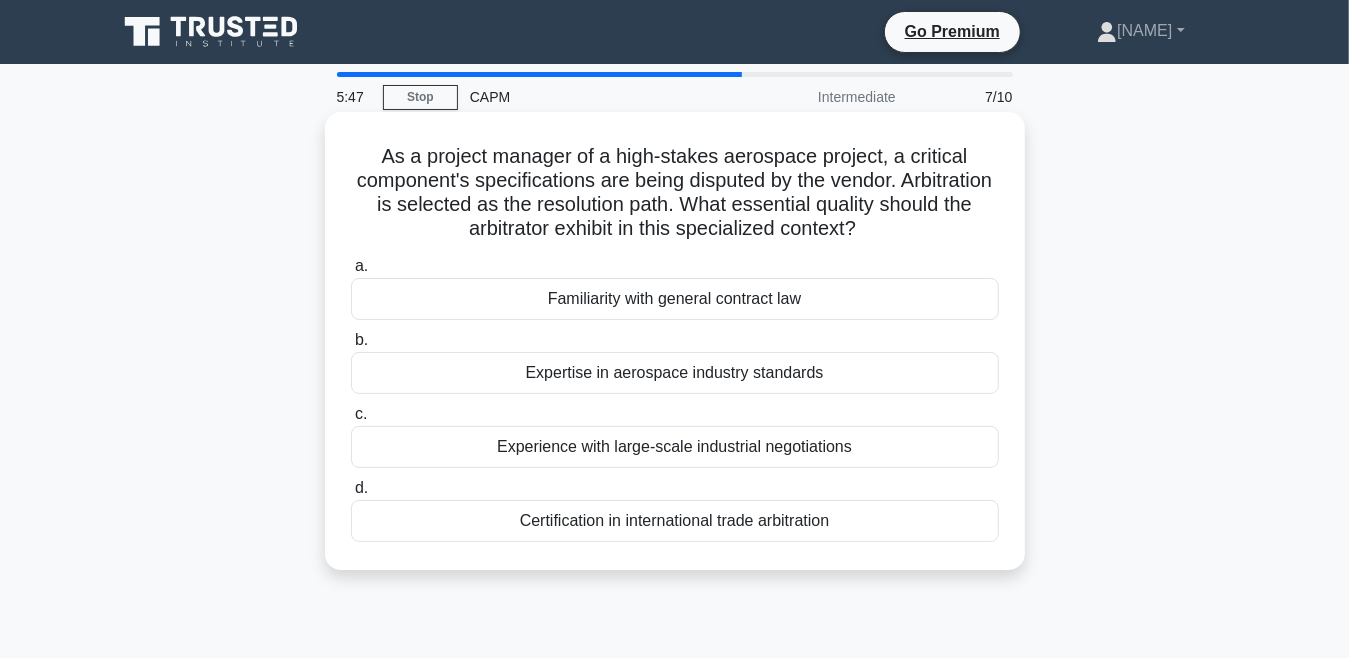 click on "Expertise in aerospace industry standards" at bounding box center (675, 373) 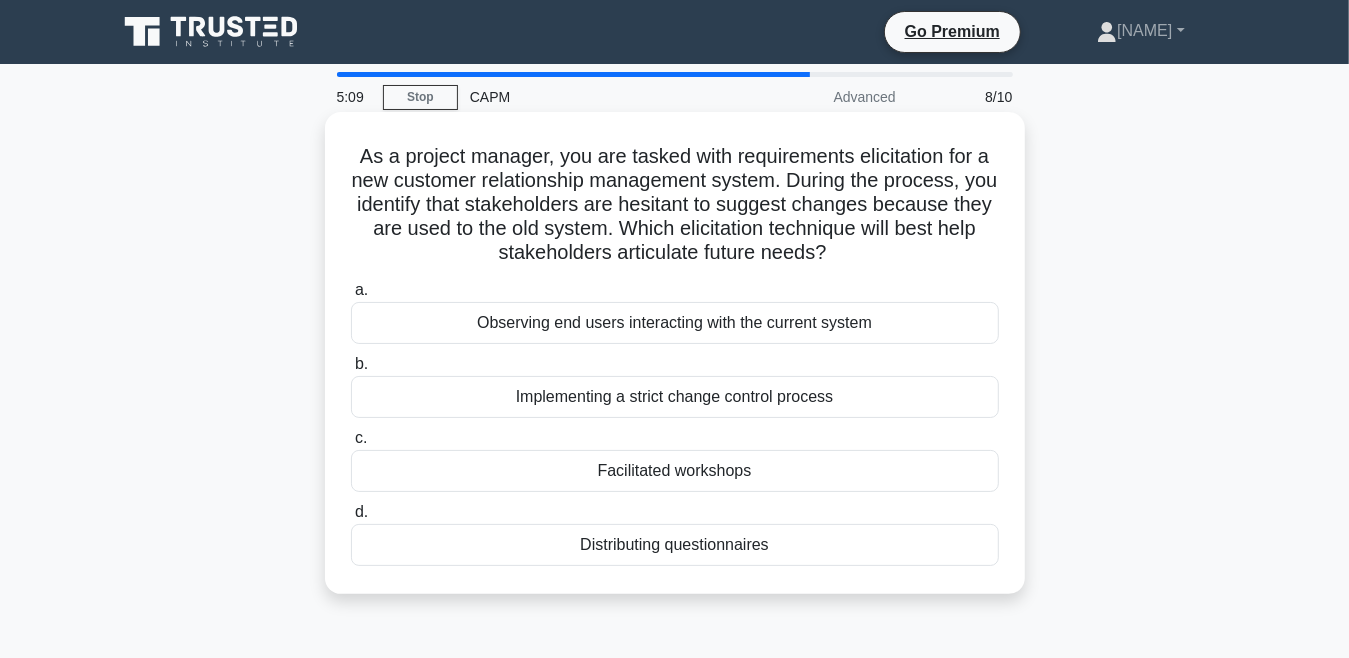click on "Facilitated workshops" at bounding box center [675, 471] 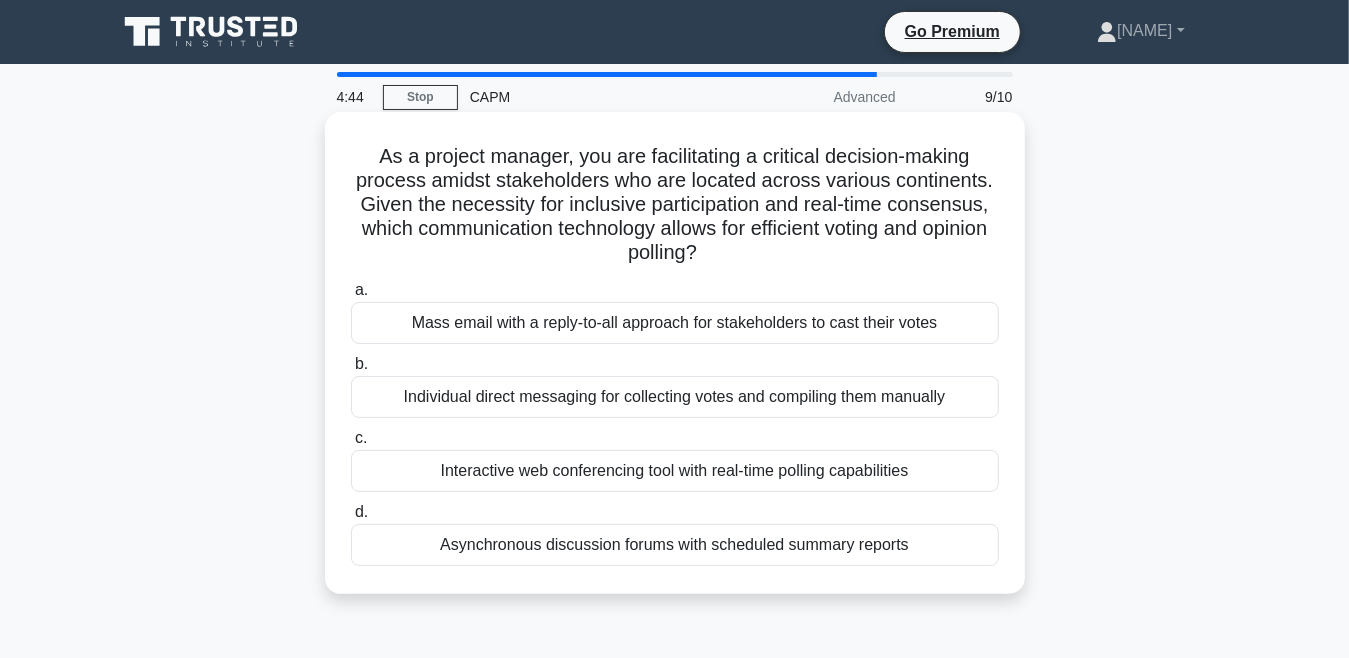 click on "Interactive web conferencing tool with real-time polling capabilities" at bounding box center (675, 471) 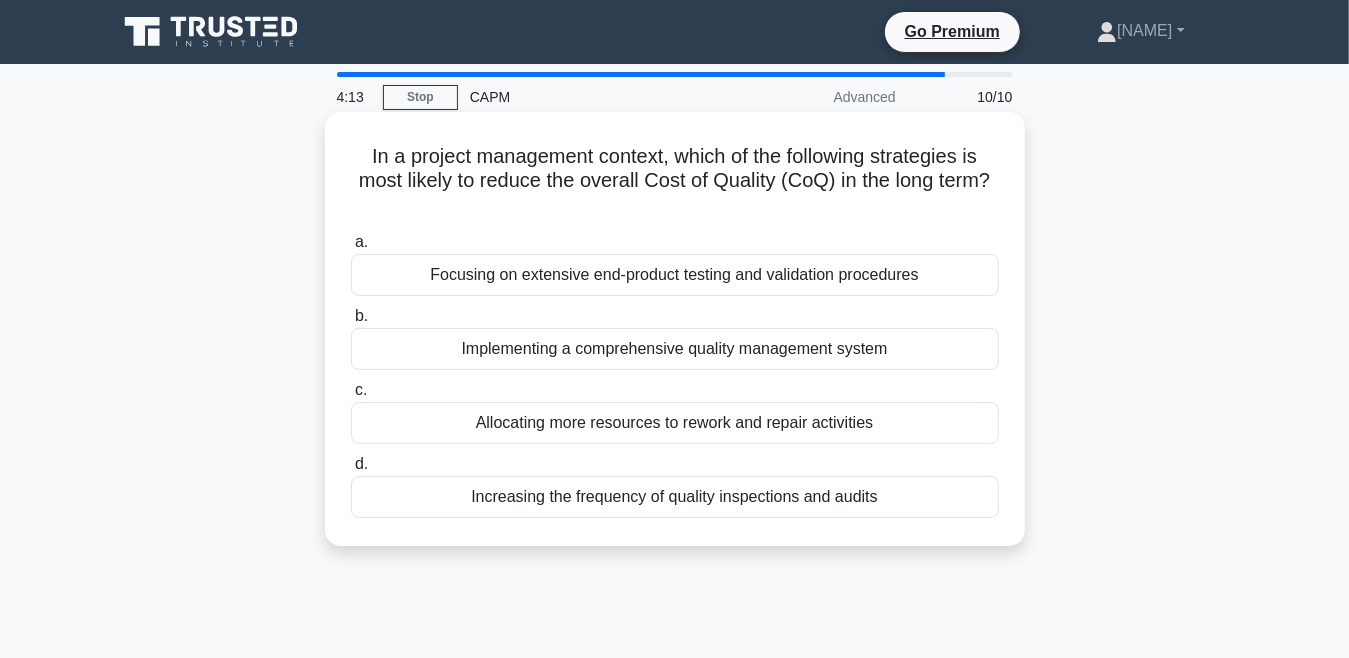 click on "Implementing a comprehensive quality management system" at bounding box center (675, 349) 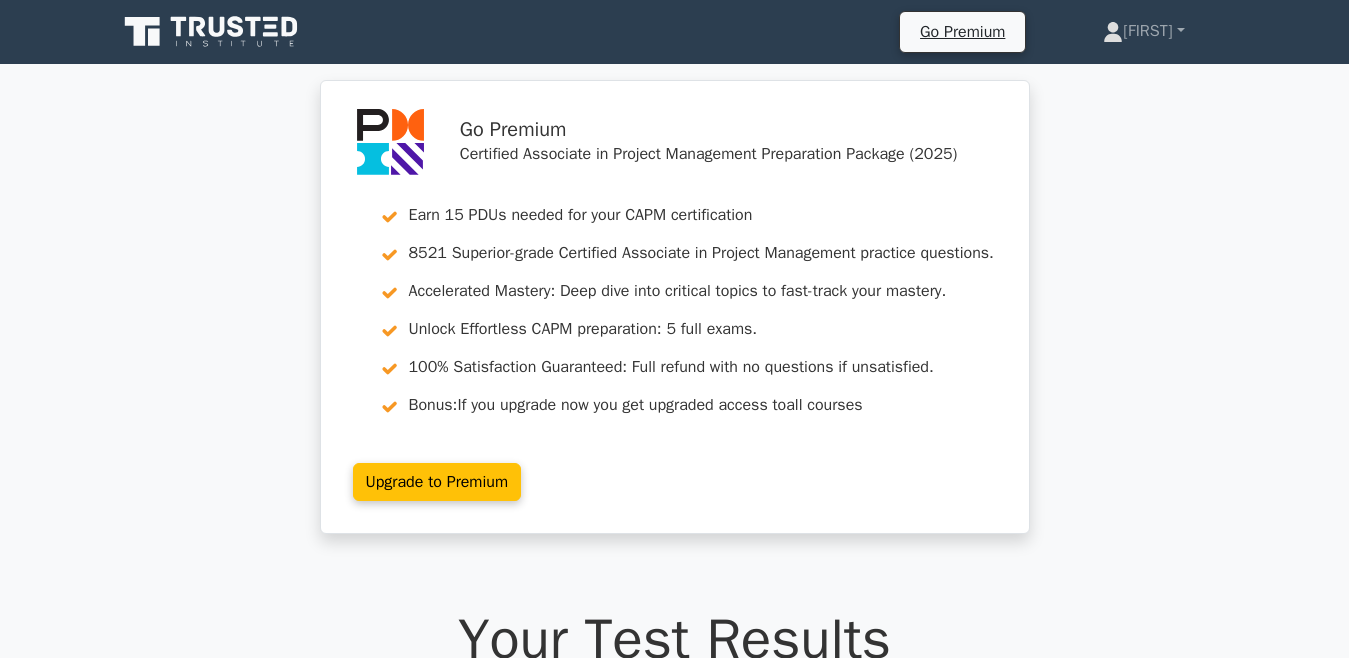 scroll, scrollTop: 255, scrollLeft: 0, axis: vertical 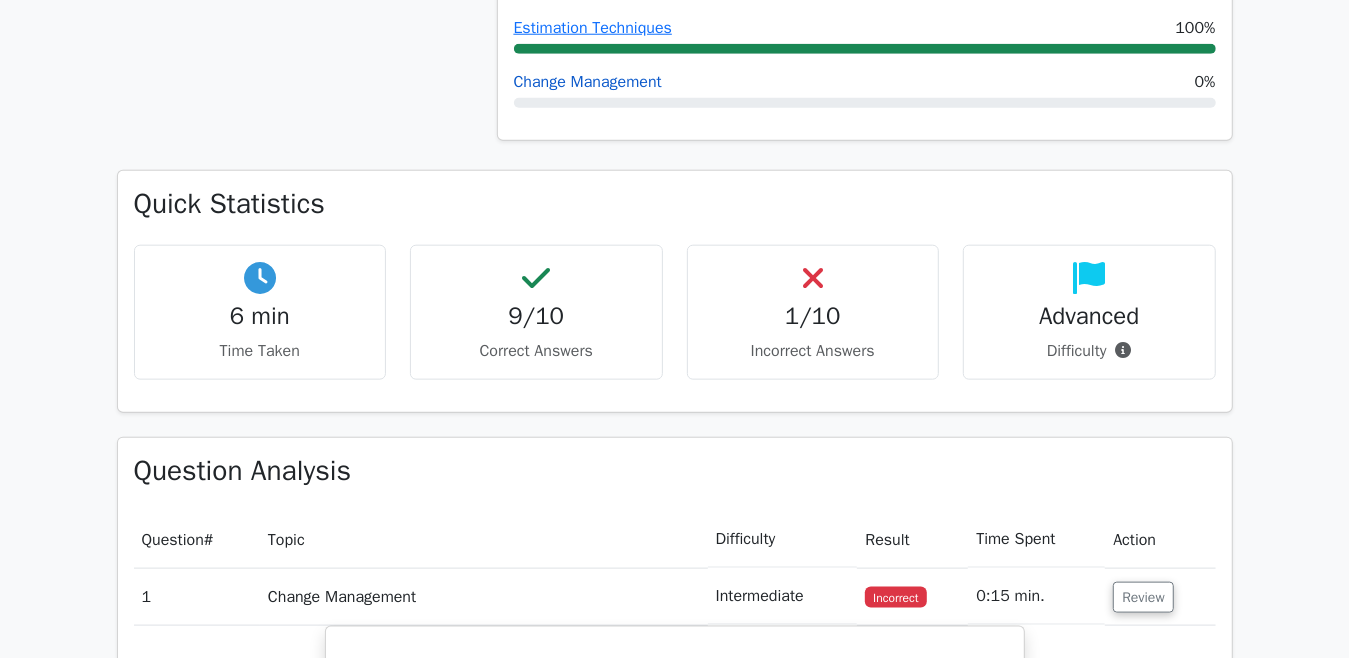 click on "Change Management" at bounding box center (588, 82) 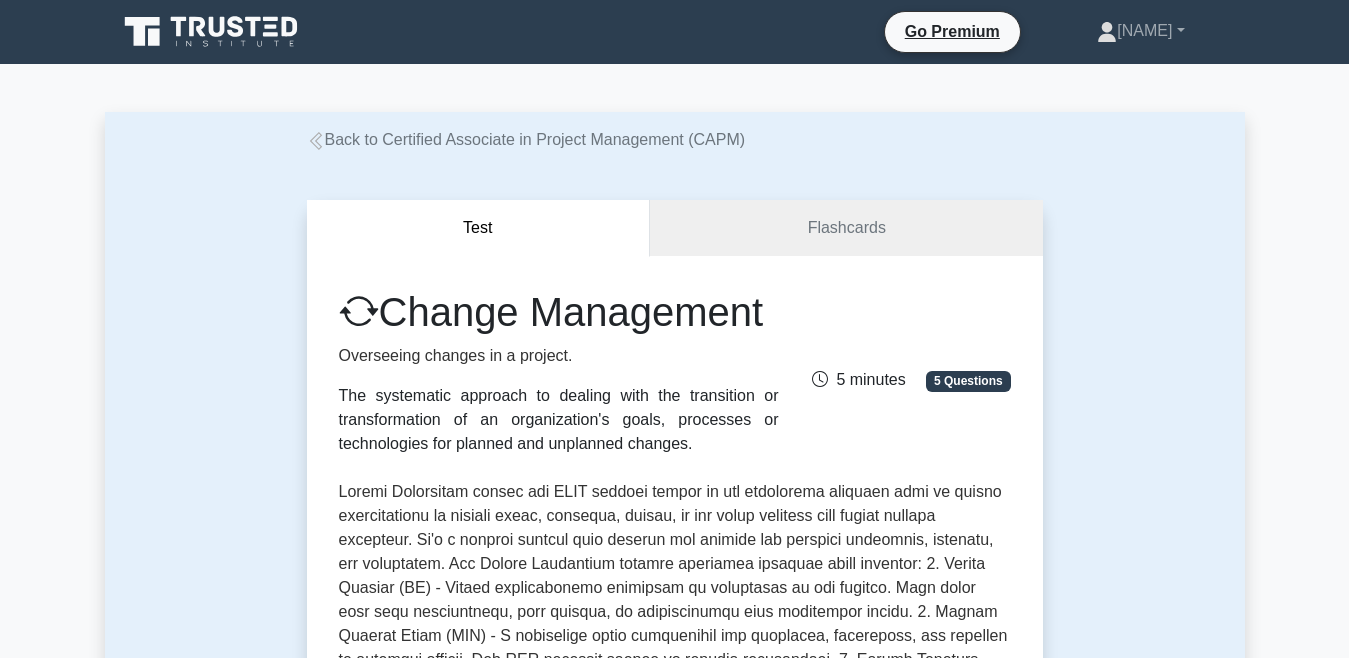 scroll, scrollTop: 0, scrollLeft: 0, axis: both 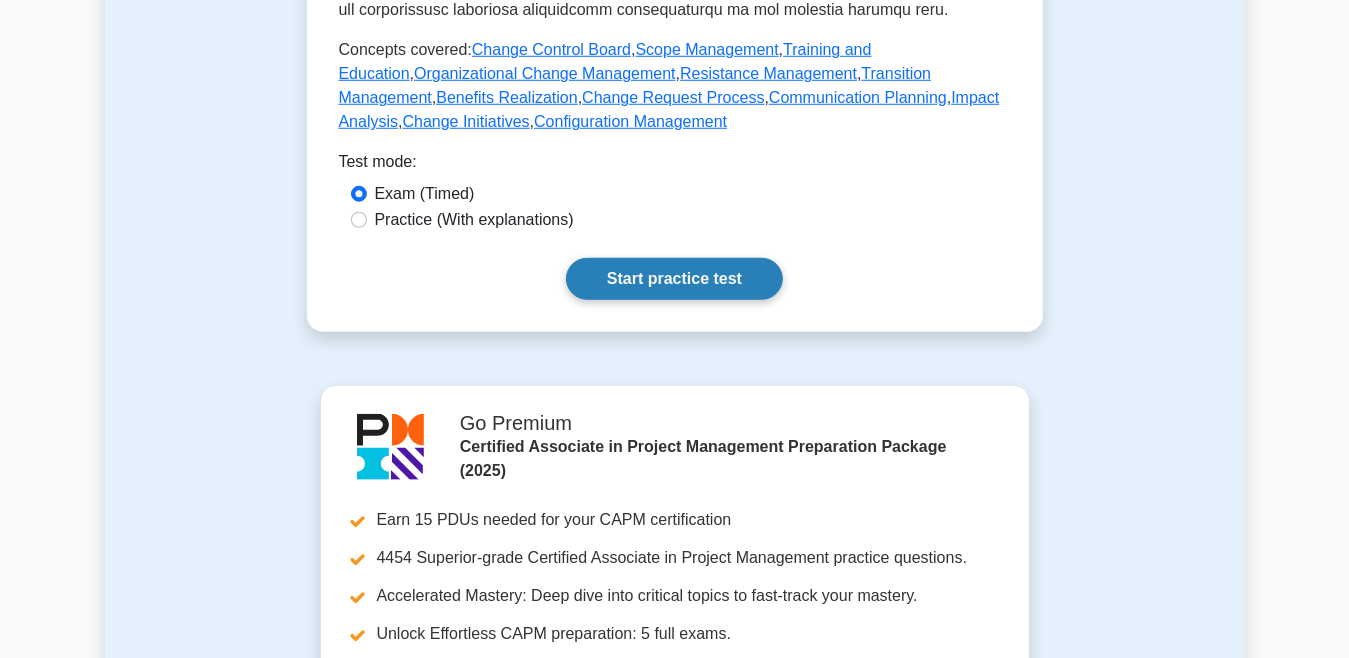 click on "Start practice test" at bounding box center [674, 279] 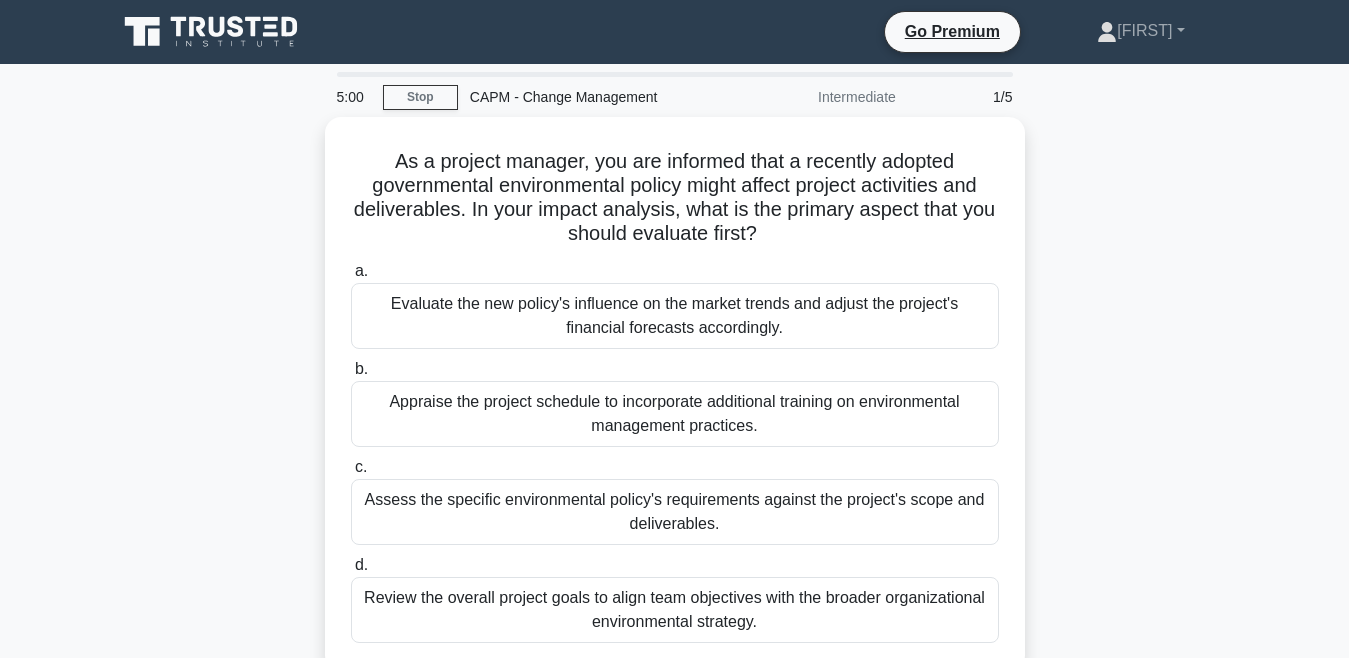scroll, scrollTop: 0, scrollLeft: 0, axis: both 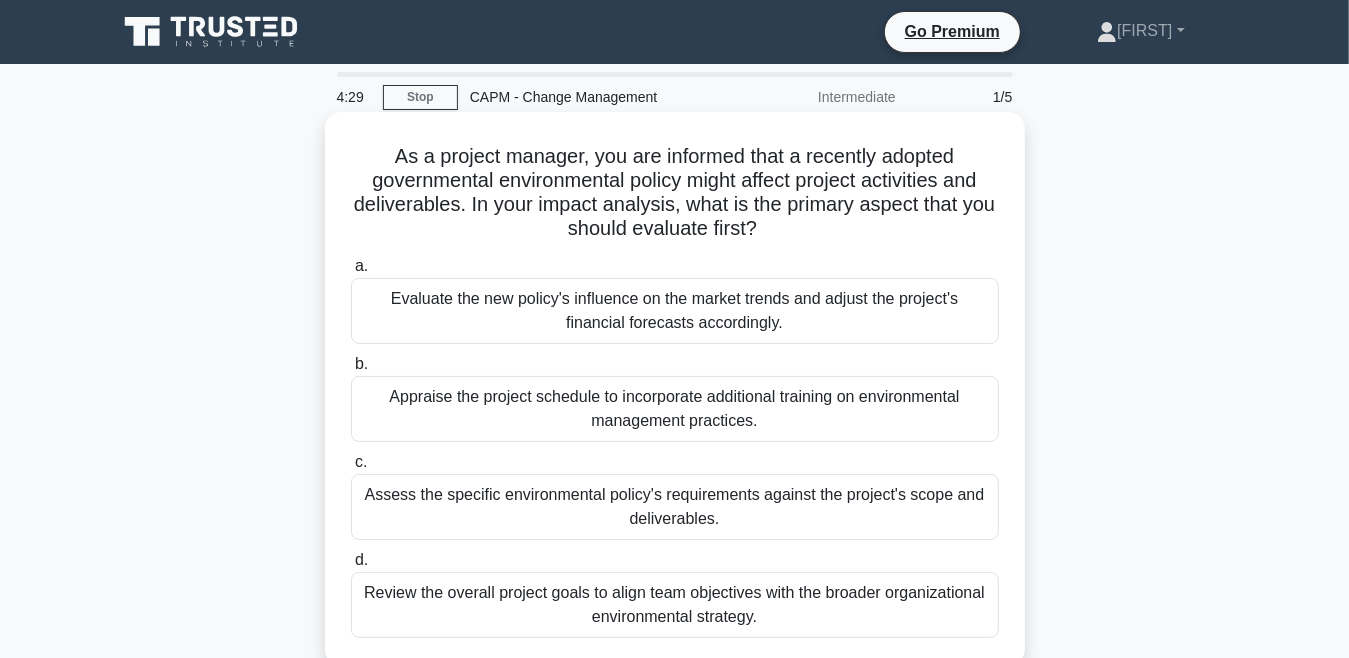 click on "Review the overall project goals to align team objectives with the broader organizational environmental strategy." at bounding box center [675, 605] 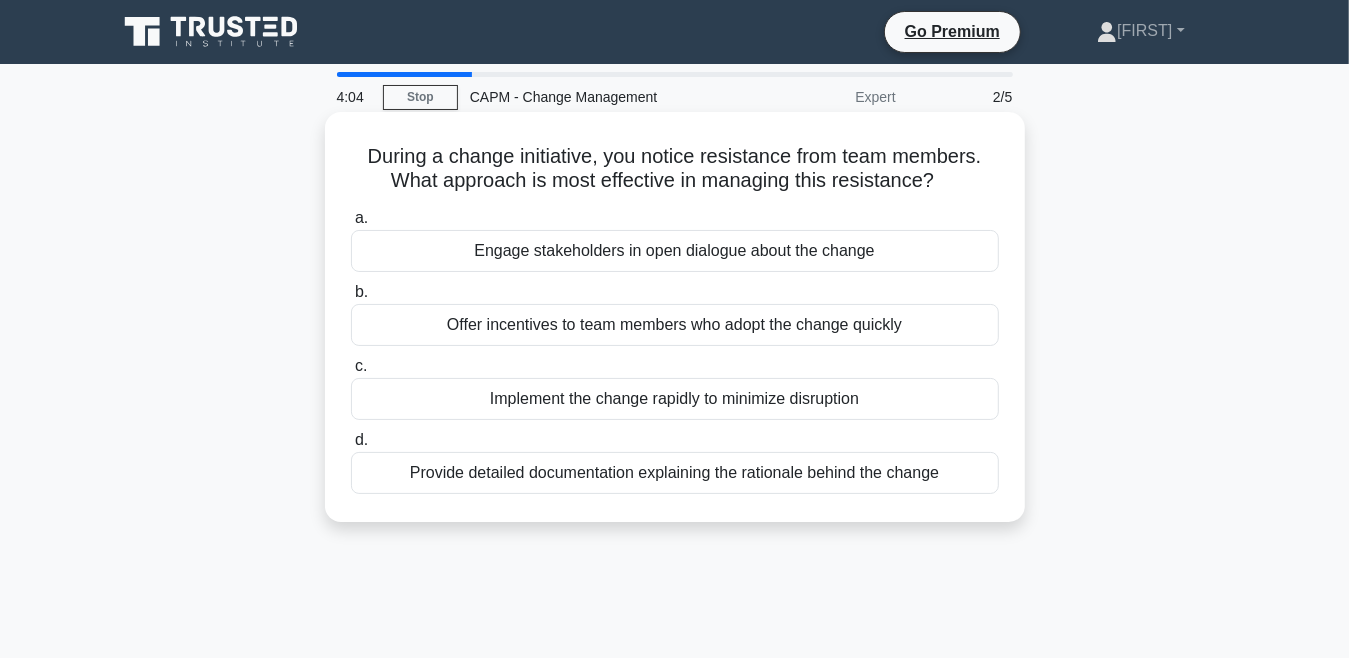 click on "Provide detailed documentation explaining the rationale behind the change" at bounding box center (675, 473) 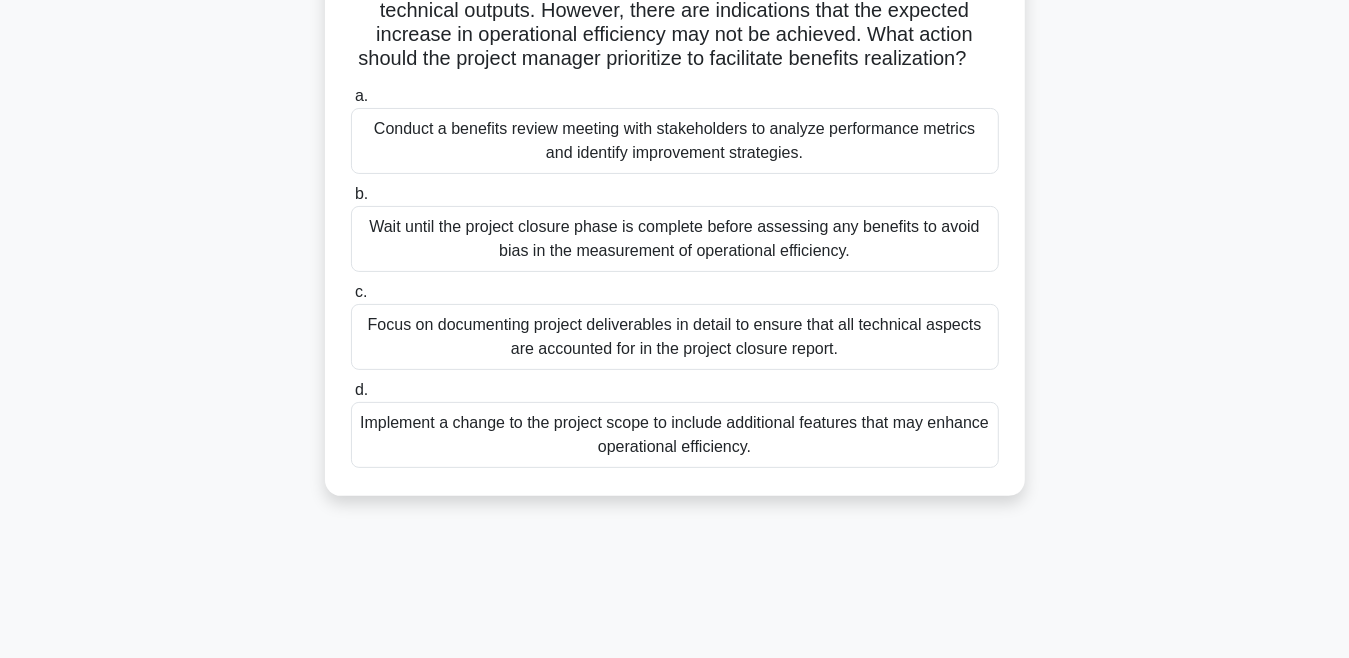 scroll, scrollTop: 203, scrollLeft: 0, axis: vertical 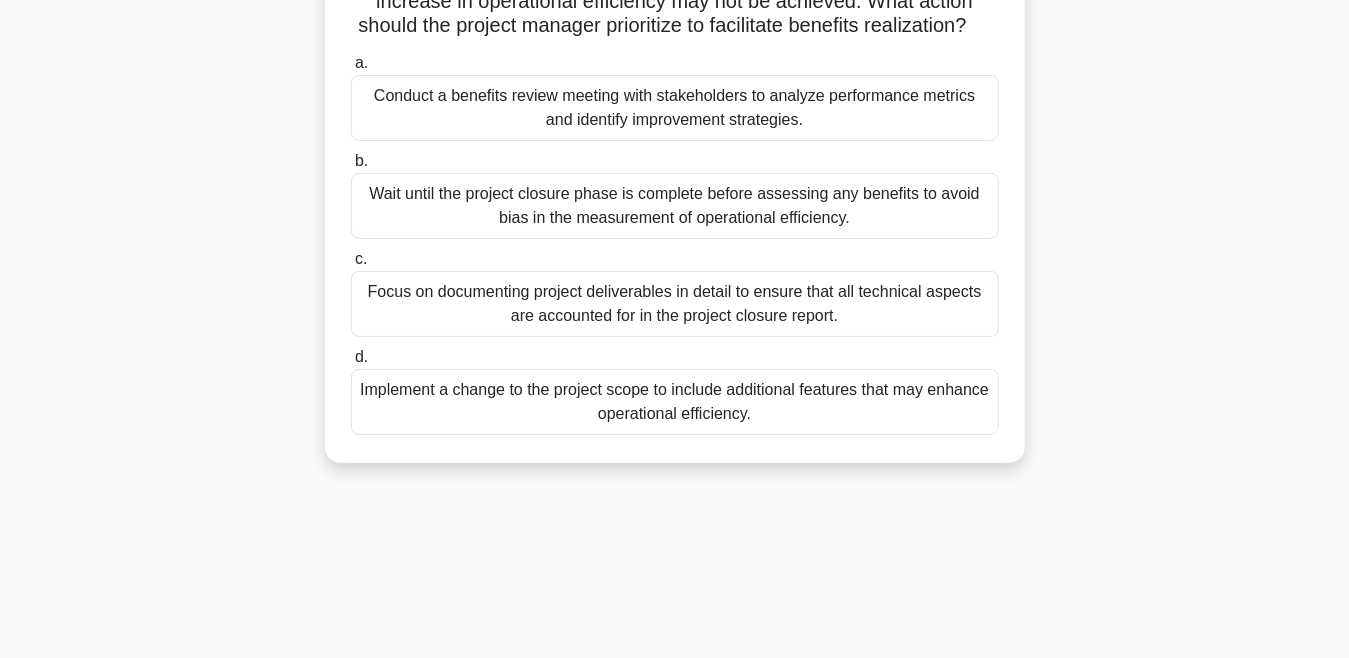 click on "Focus on documenting project deliverables in detail to ensure that all technical aspects are accounted for in the project closure report." at bounding box center (675, 304) 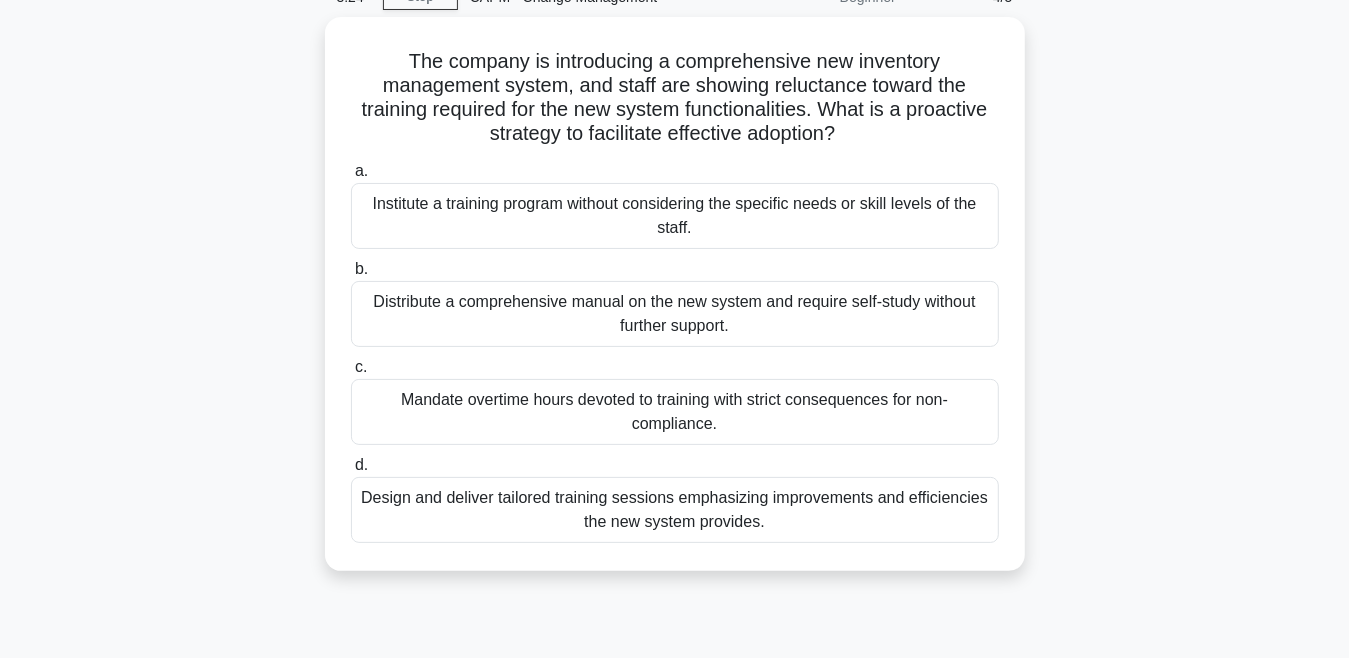 scroll, scrollTop: 101, scrollLeft: 0, axis: vertical 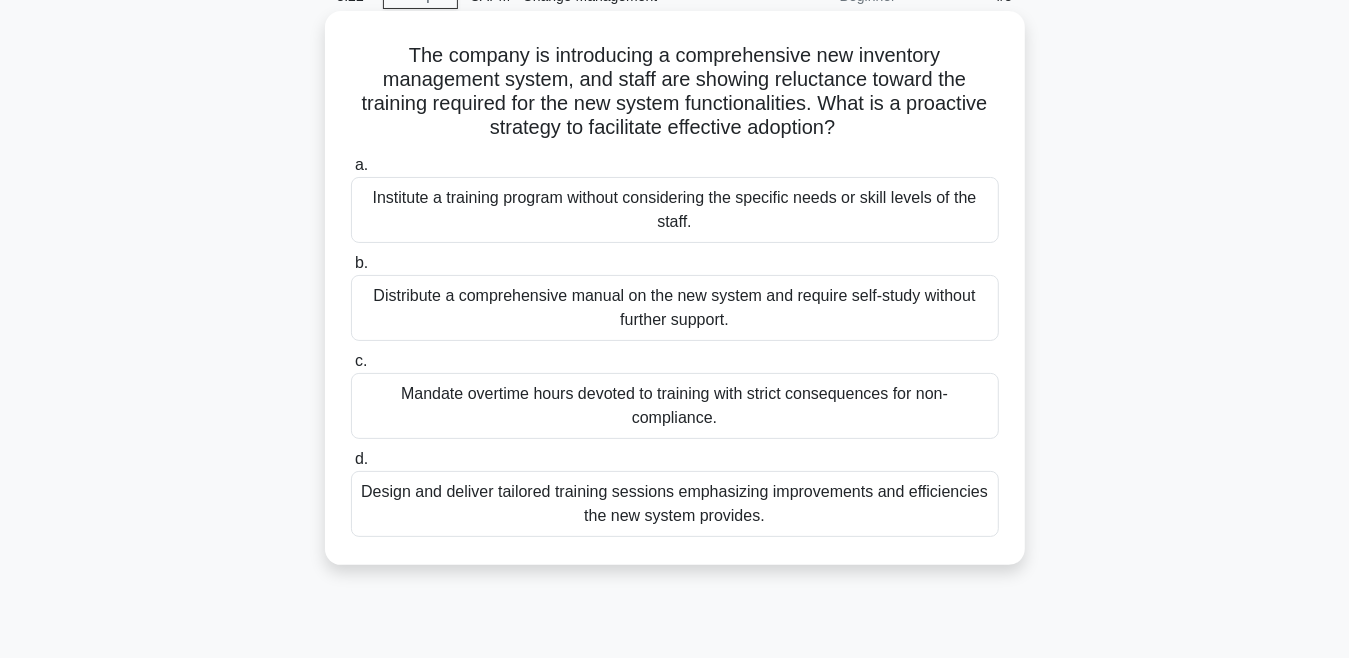 click on "Design and deliver tailored training sessions emphasizing improvements and efficiencies the new system provides." at bounding box center [675, 504] 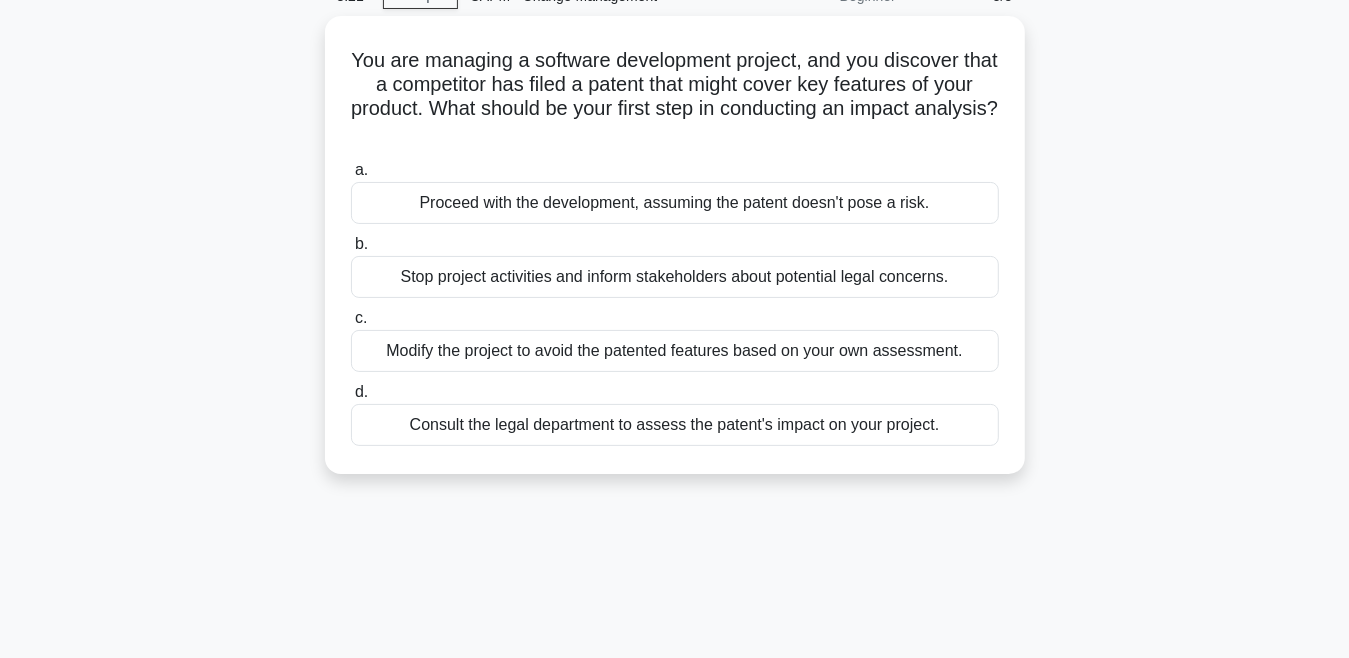 scroll, scrollTop: 0, scrollLeft: 0, axis: both 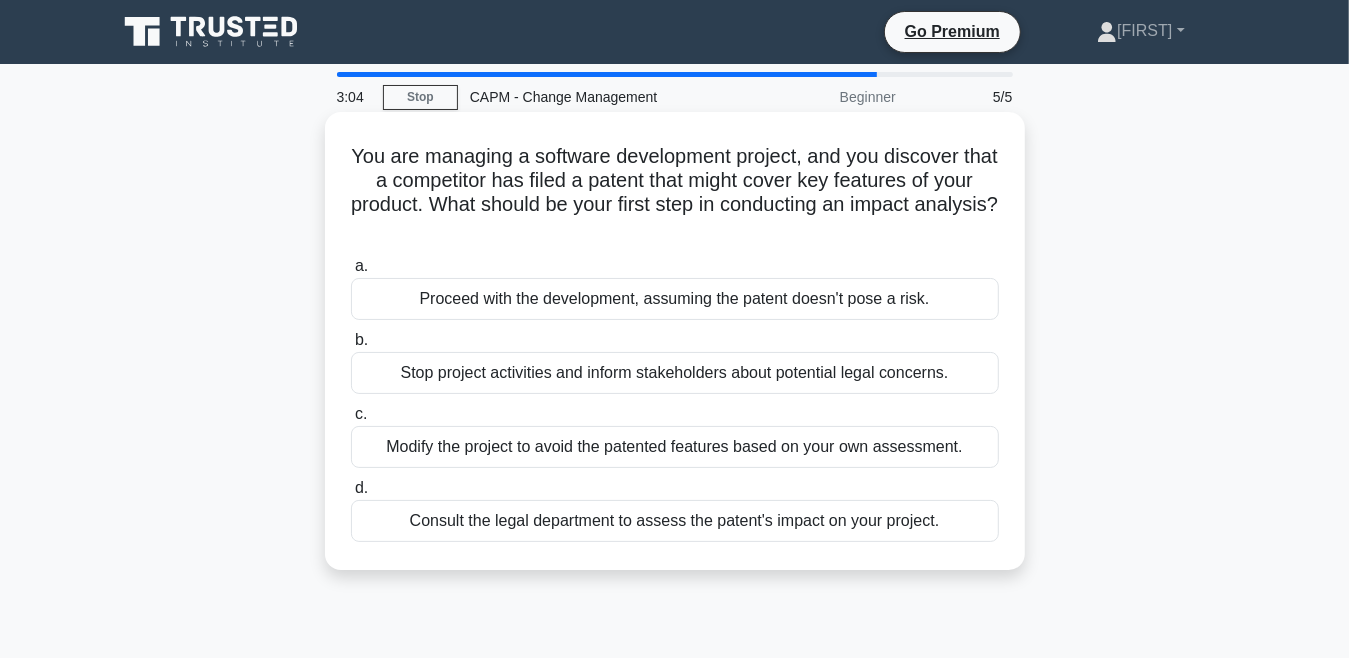 click on "Stop project activities and inform stakeholders about potential legal concerns." at bounding box center (675, 373) 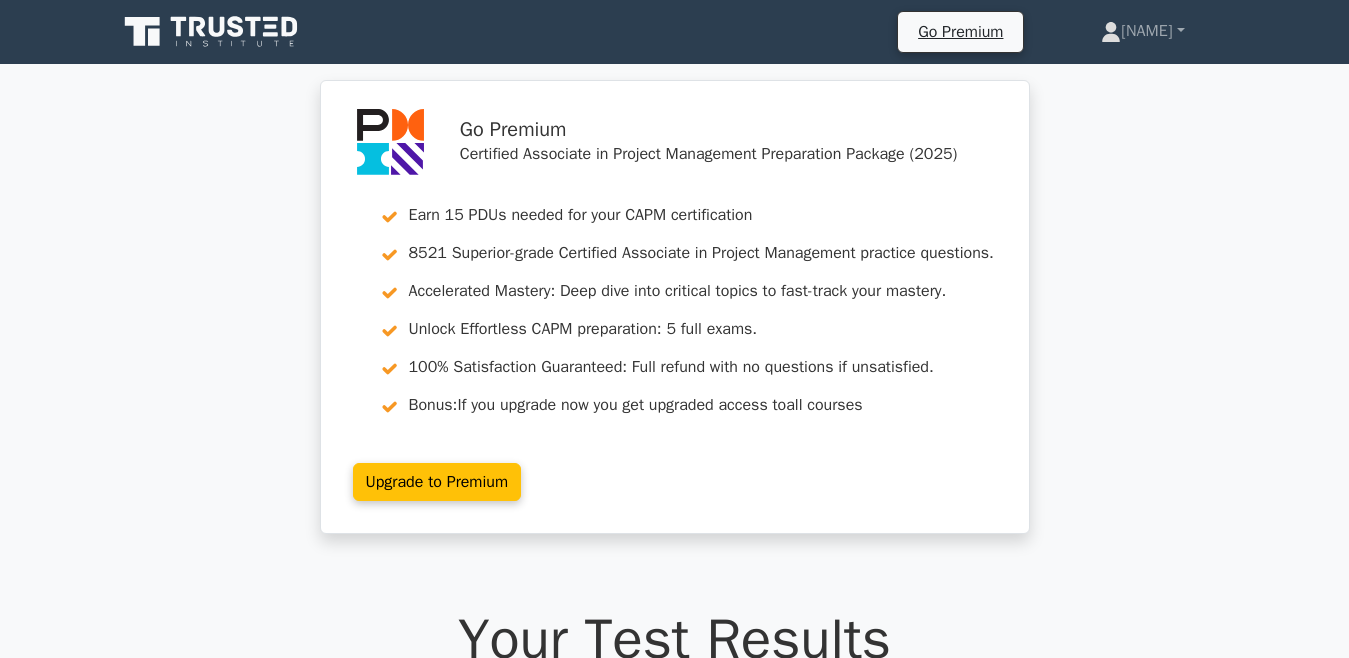 scroll, scrollTop: 0, scrollLeft: 0, axis: both 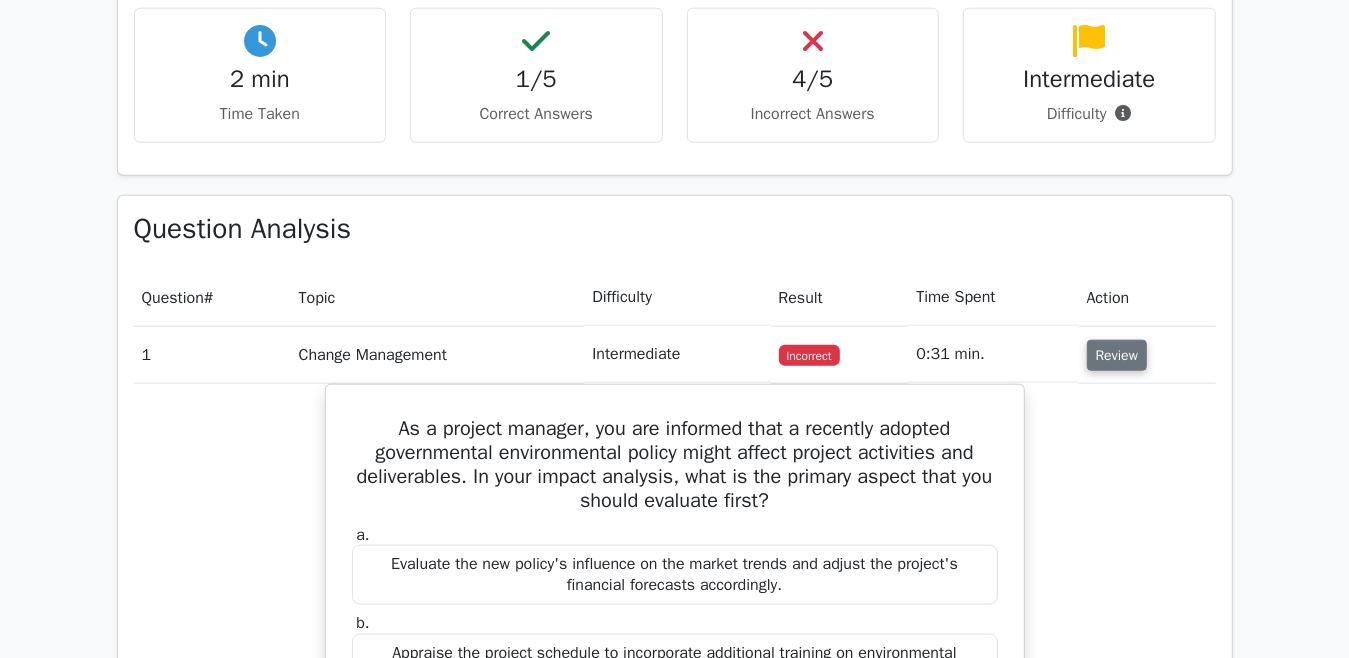 click on "Review" at bounding box center (1117, 355) 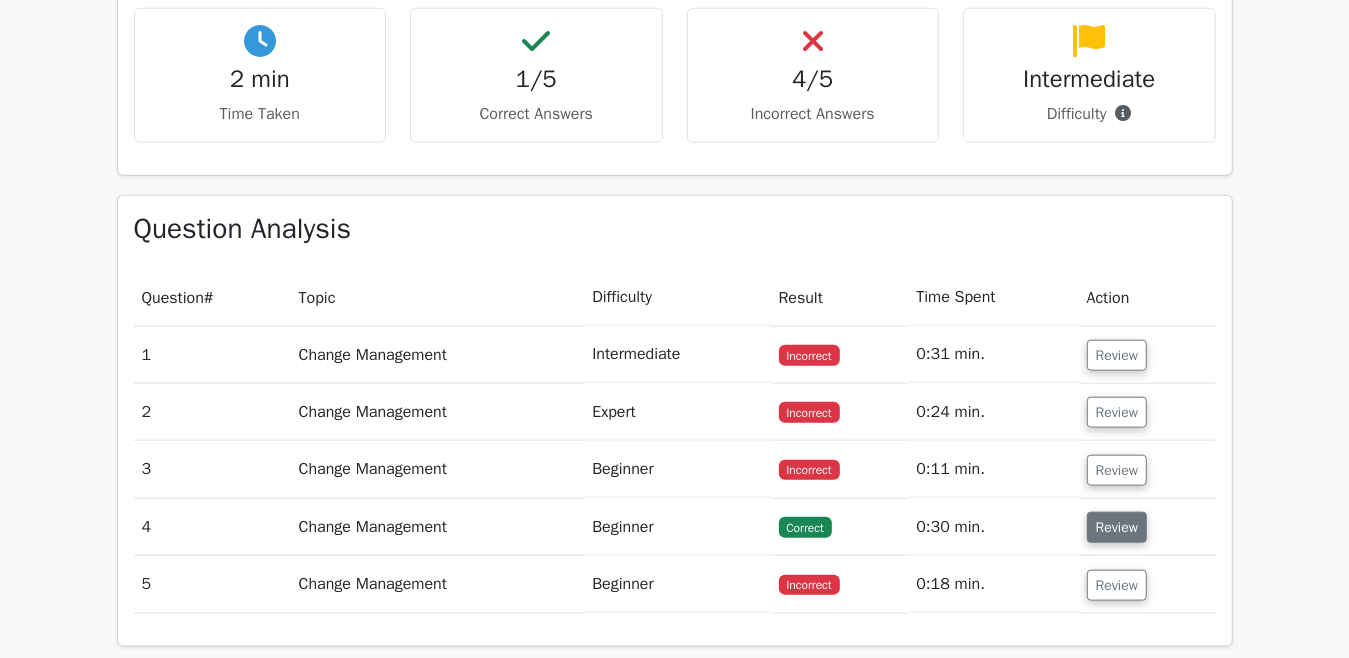 click on "Review" at bounding box center [1117, 527] 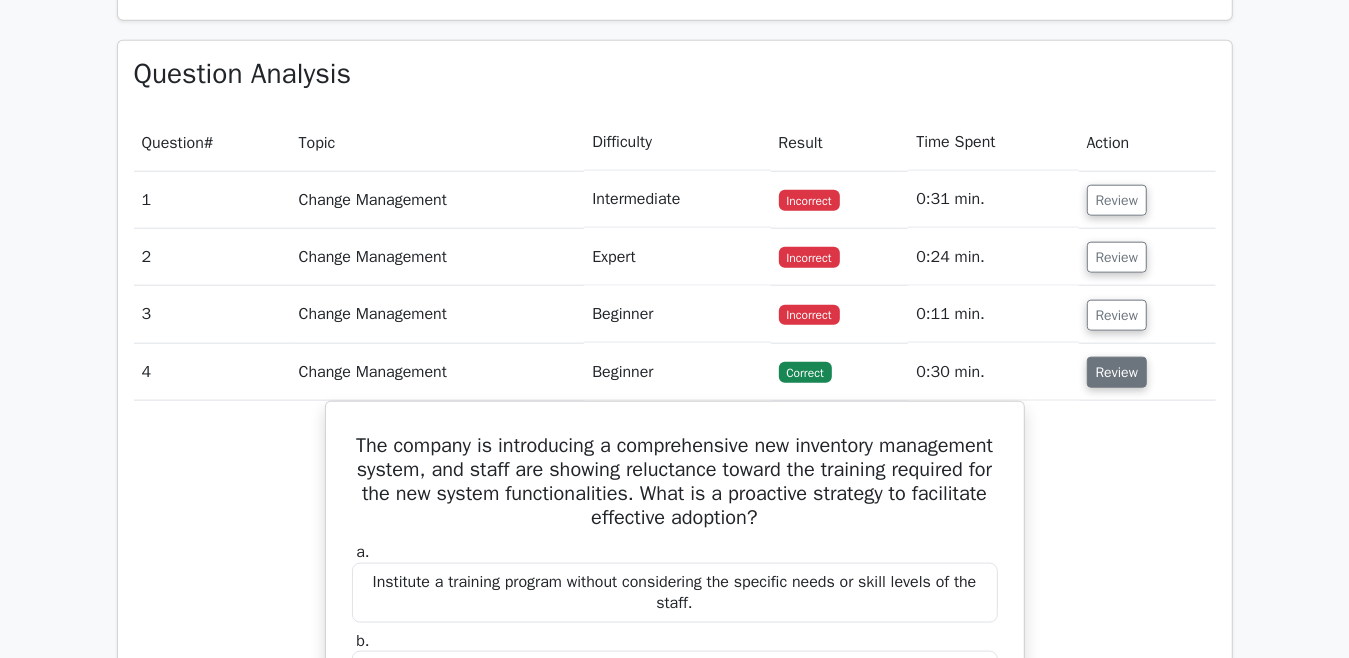 scroll, scrollTop: 1325, scrollLeft: 0, axis: vertical 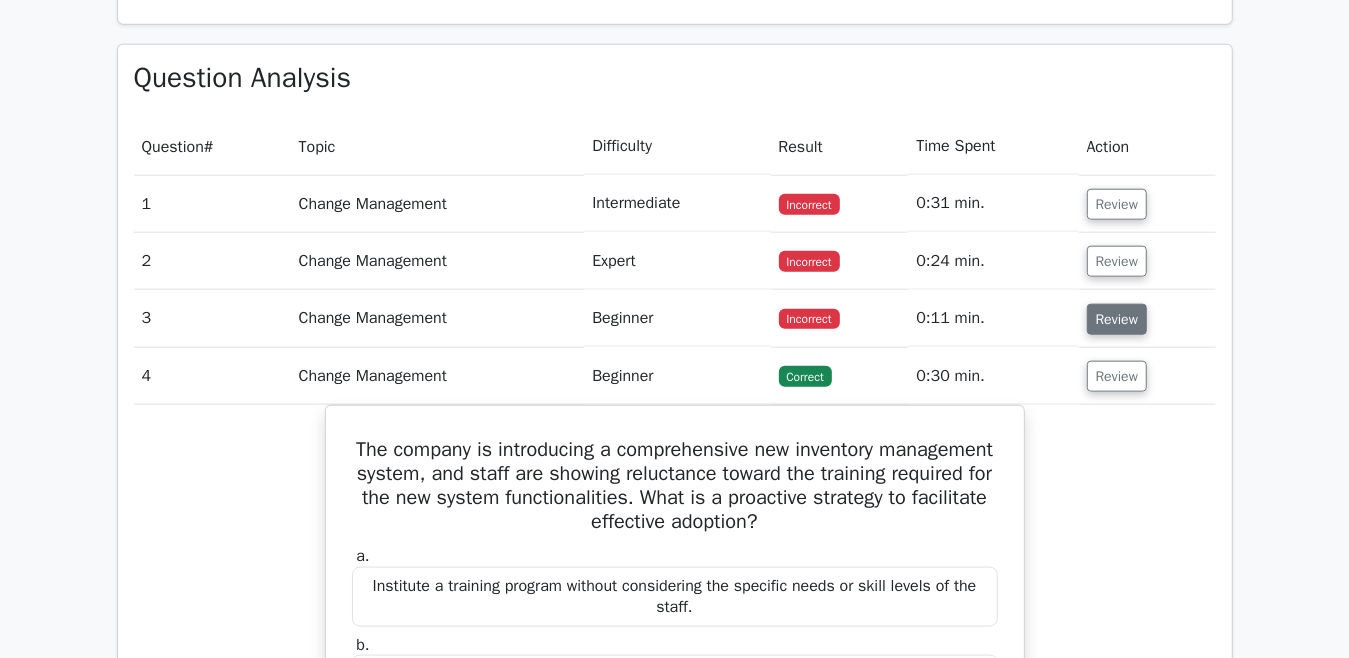 click on "Review" at bounding box center [1117, 319] 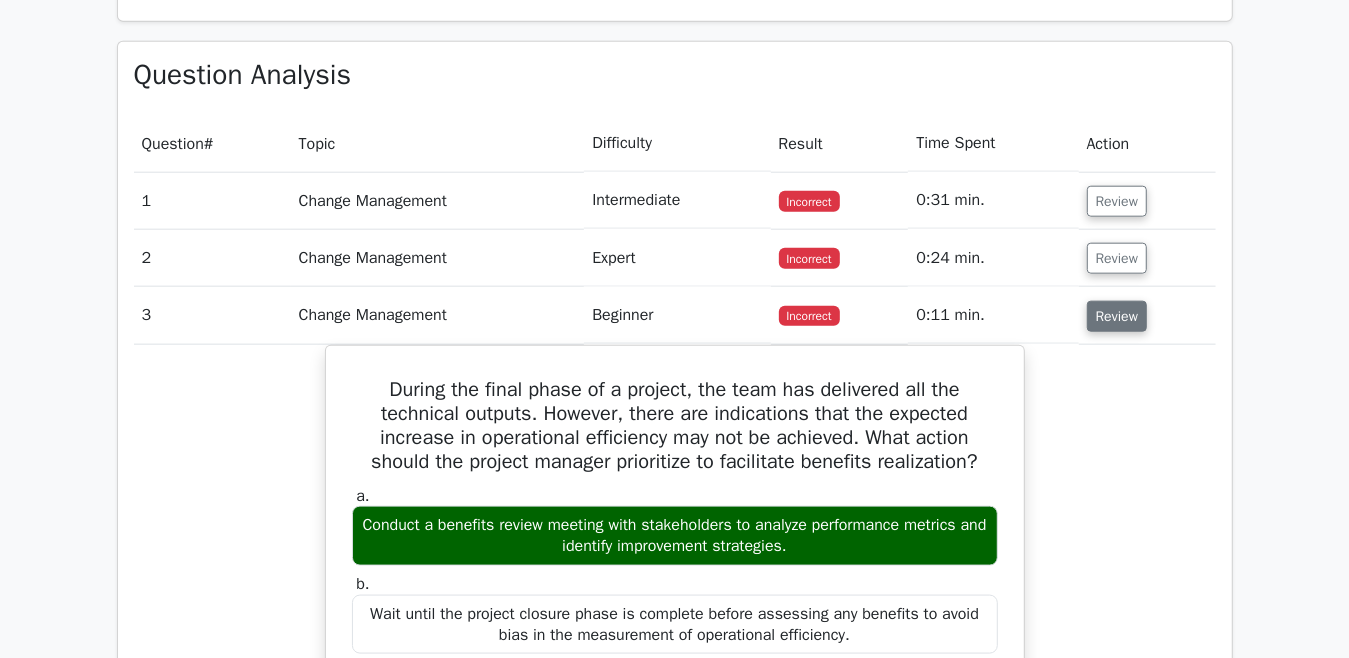scroll, scrollTop: 1305, scrollLeft: 0, axis: vertical 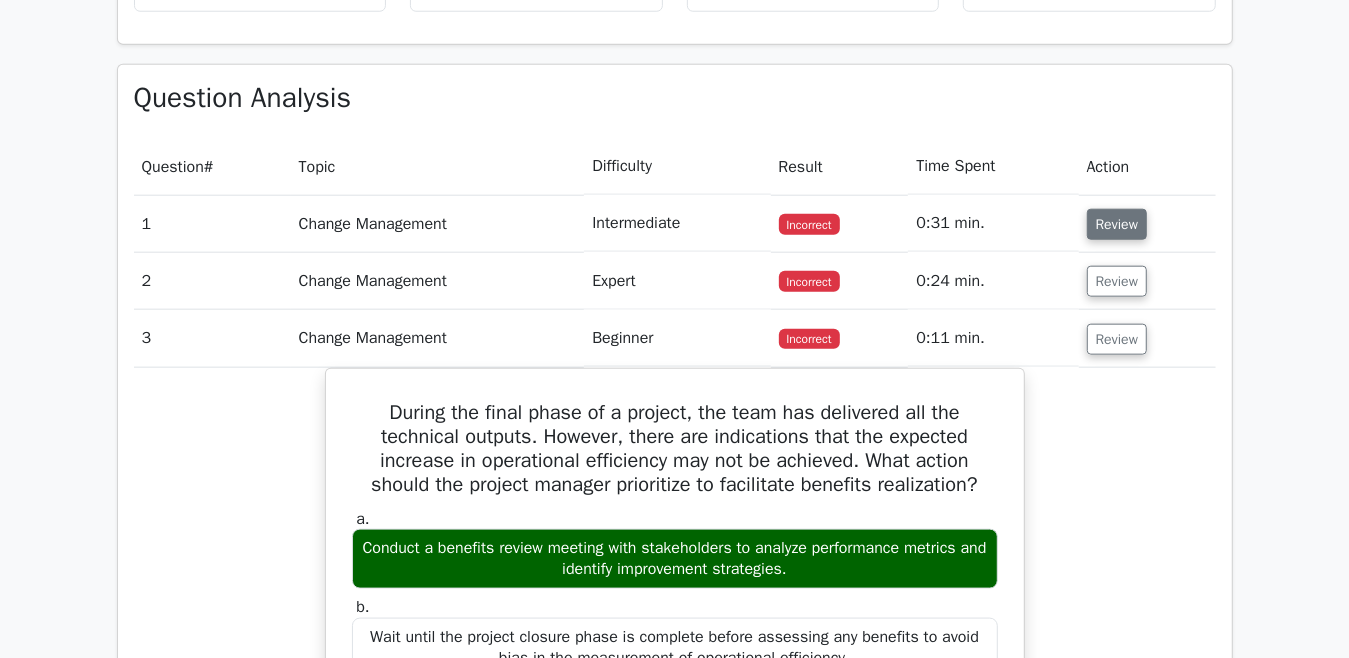 click on "Review" at bounding box center [1117, 224] 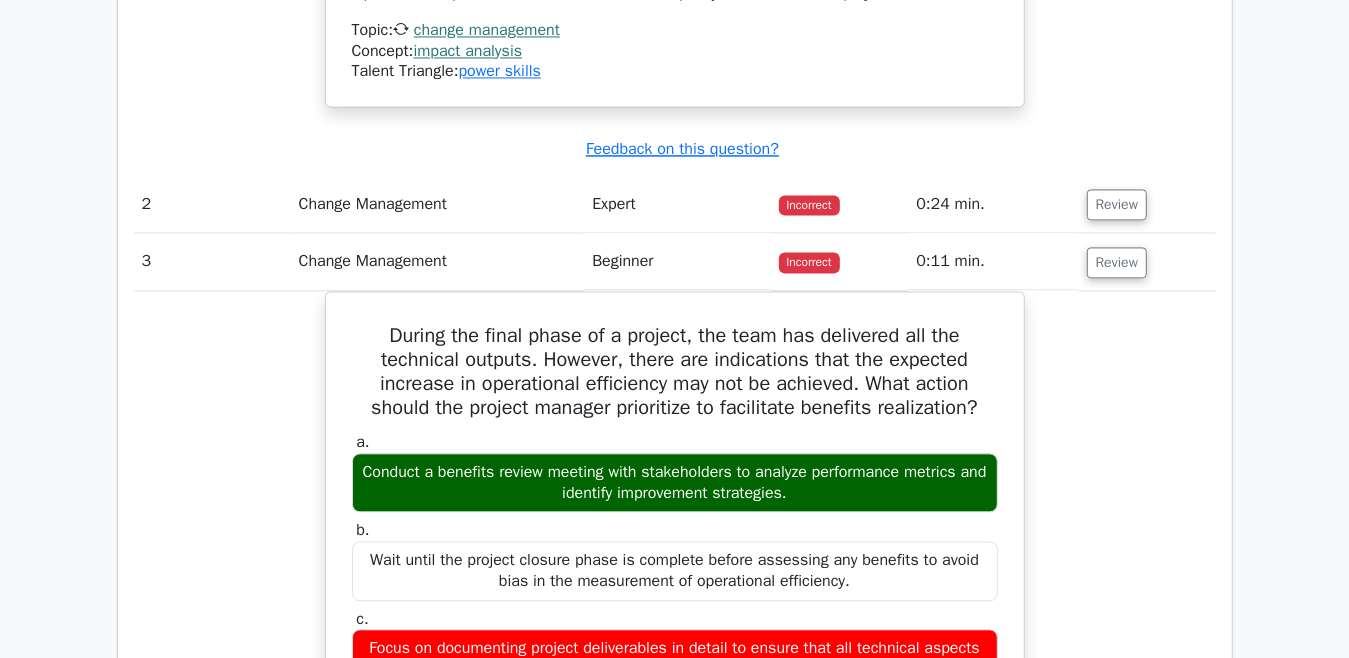 scroll, scrollTop: 2543, scrollLeft: 0, axis: vertical 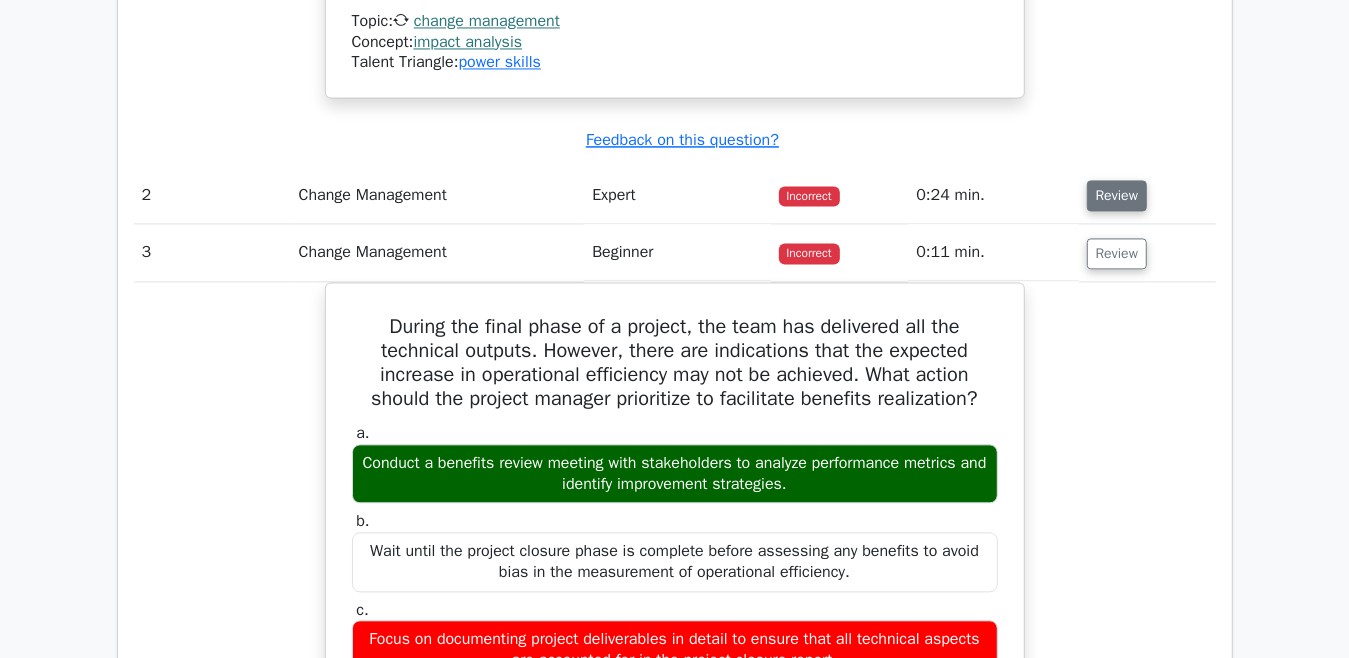 click on "Review" at bounding box center (1117, 195) 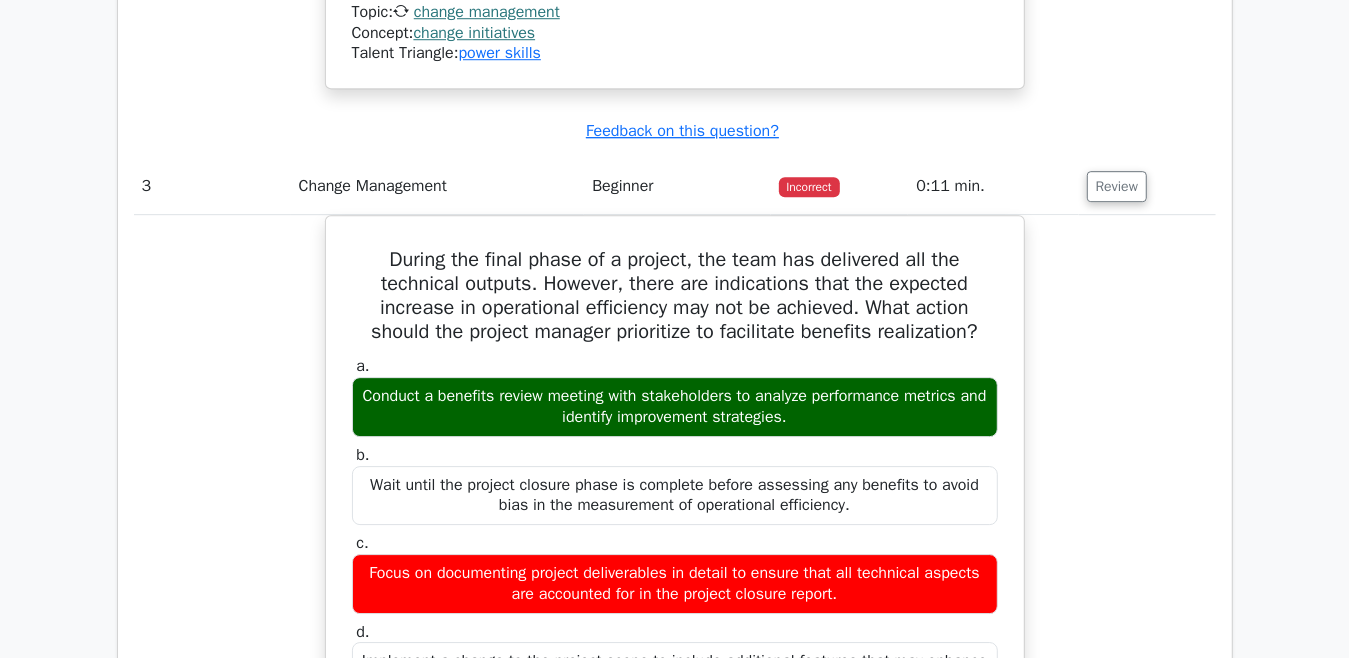 scroll, scrollTop: 3689, scrollLeft: 0, axis: vertical 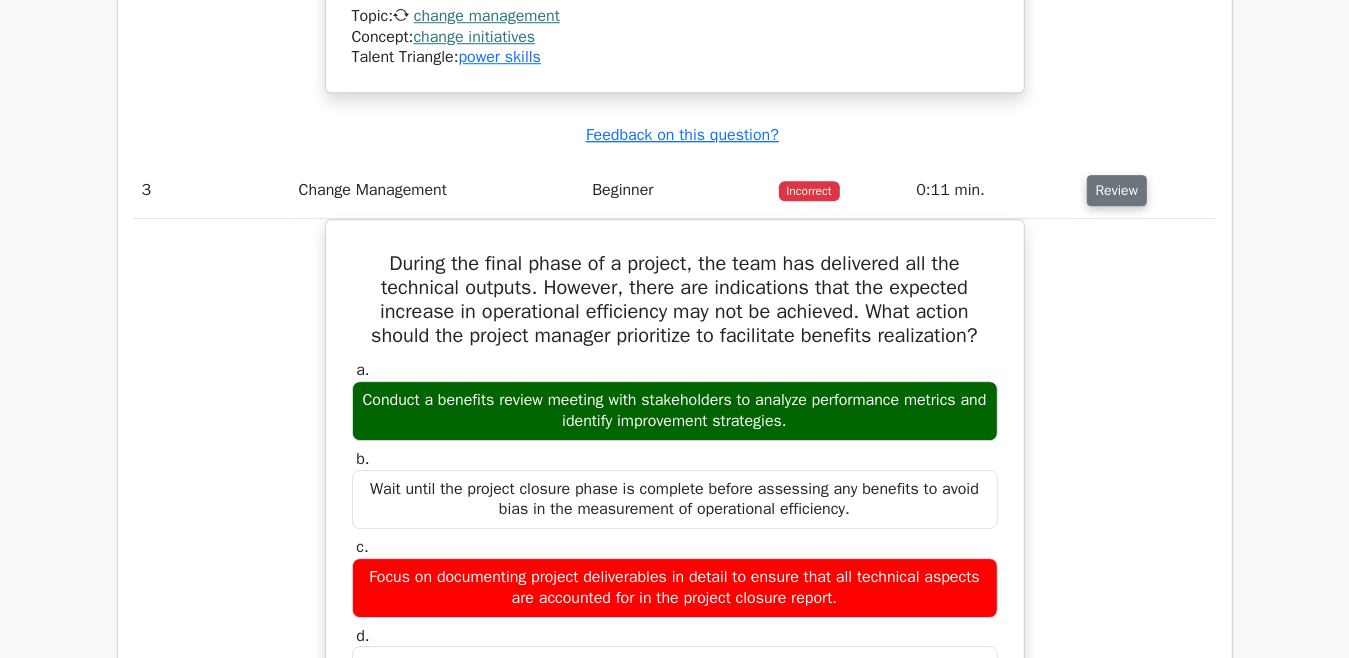click on "Review" at bounding box center (1117, 190) 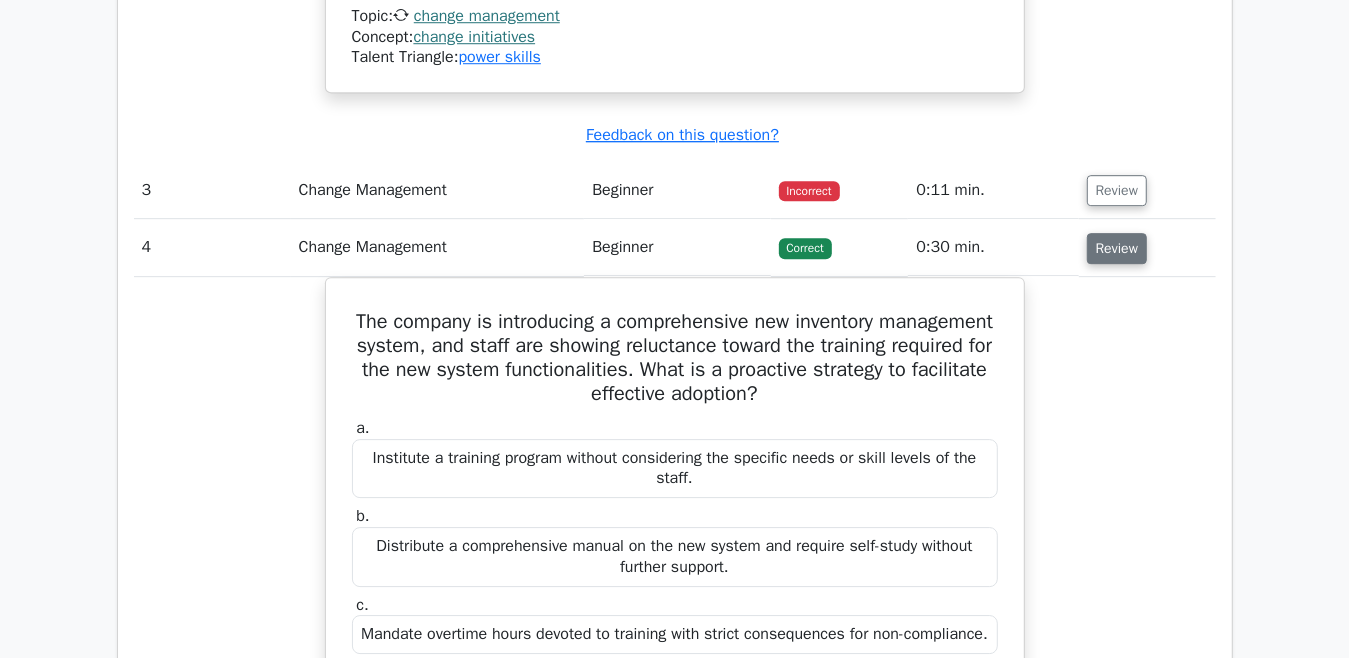 click on "Review" at bounding box center [1117, 248] 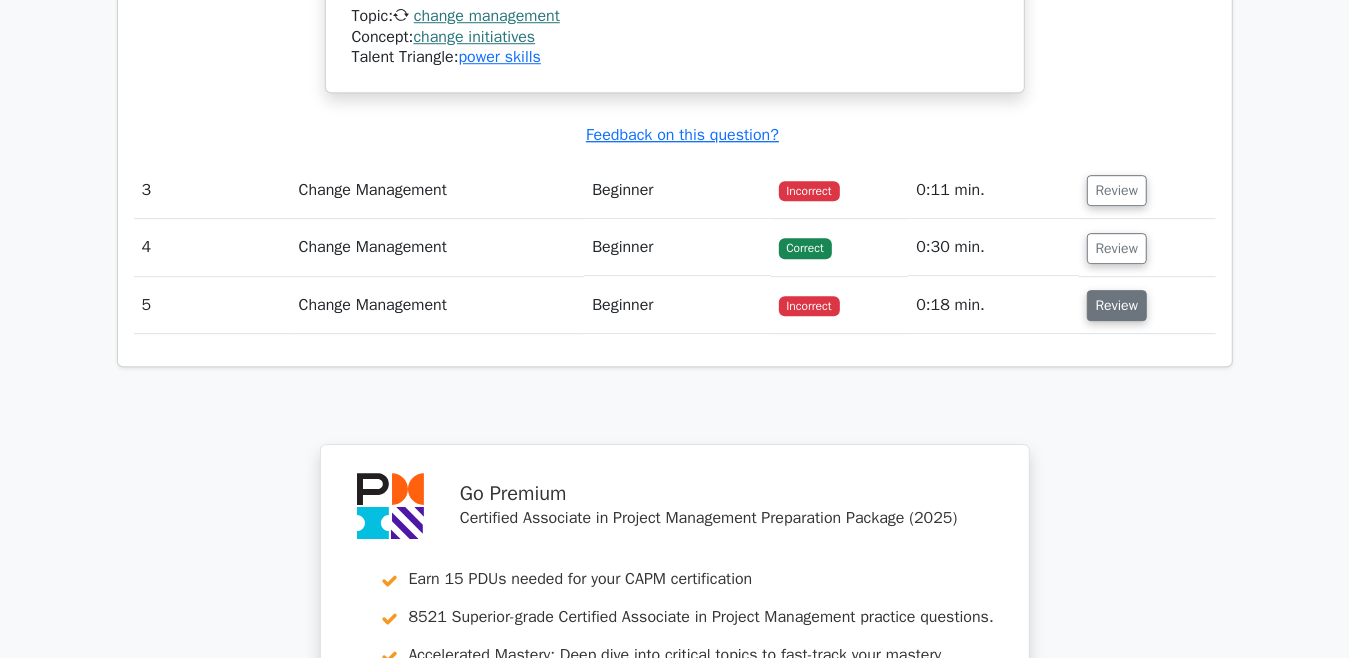 click on "Review" at bounding box center (1117, 305) 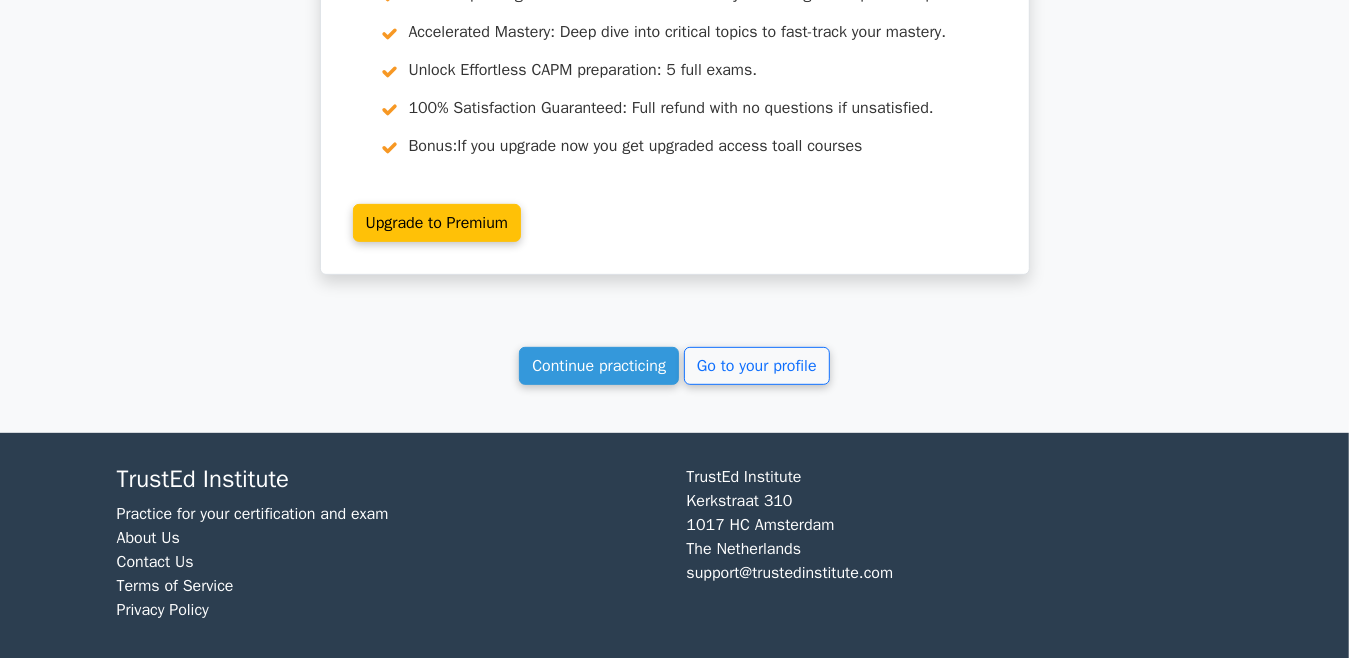 scroll, scrollTop: 5203, scrollLeft: 0, axis: vertical 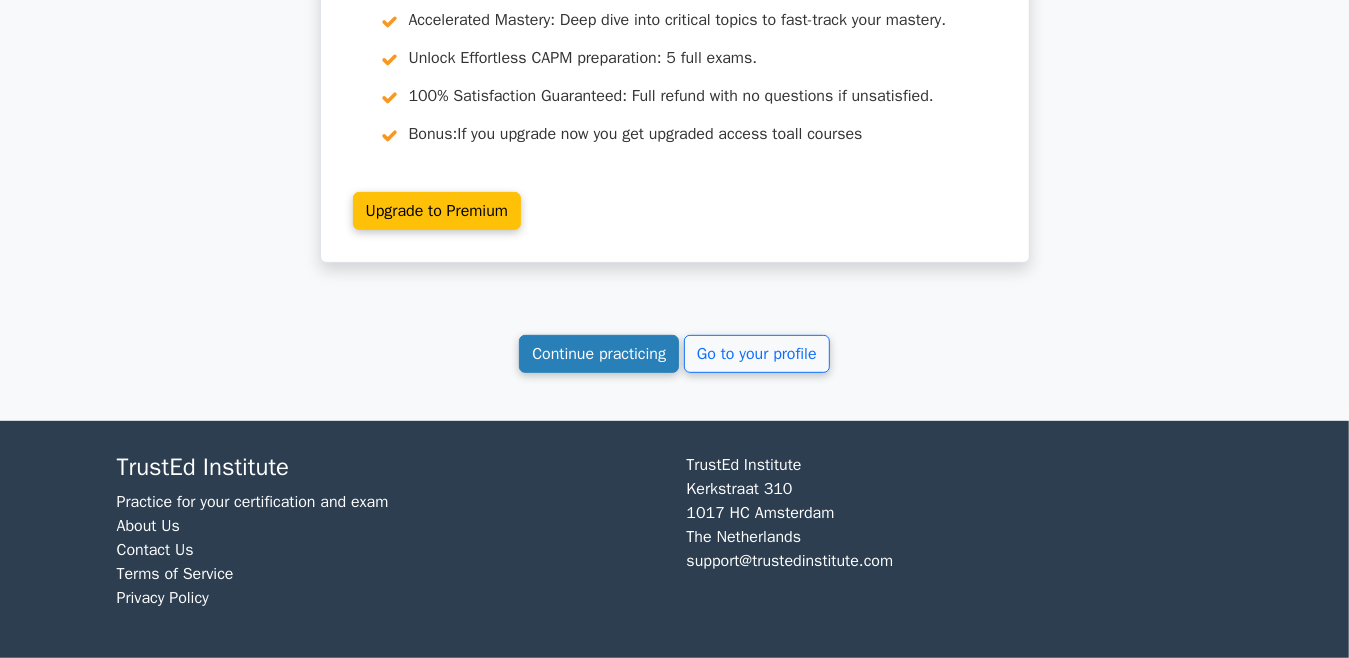 click on "Continue practicing" at bounding box center [599, 354] 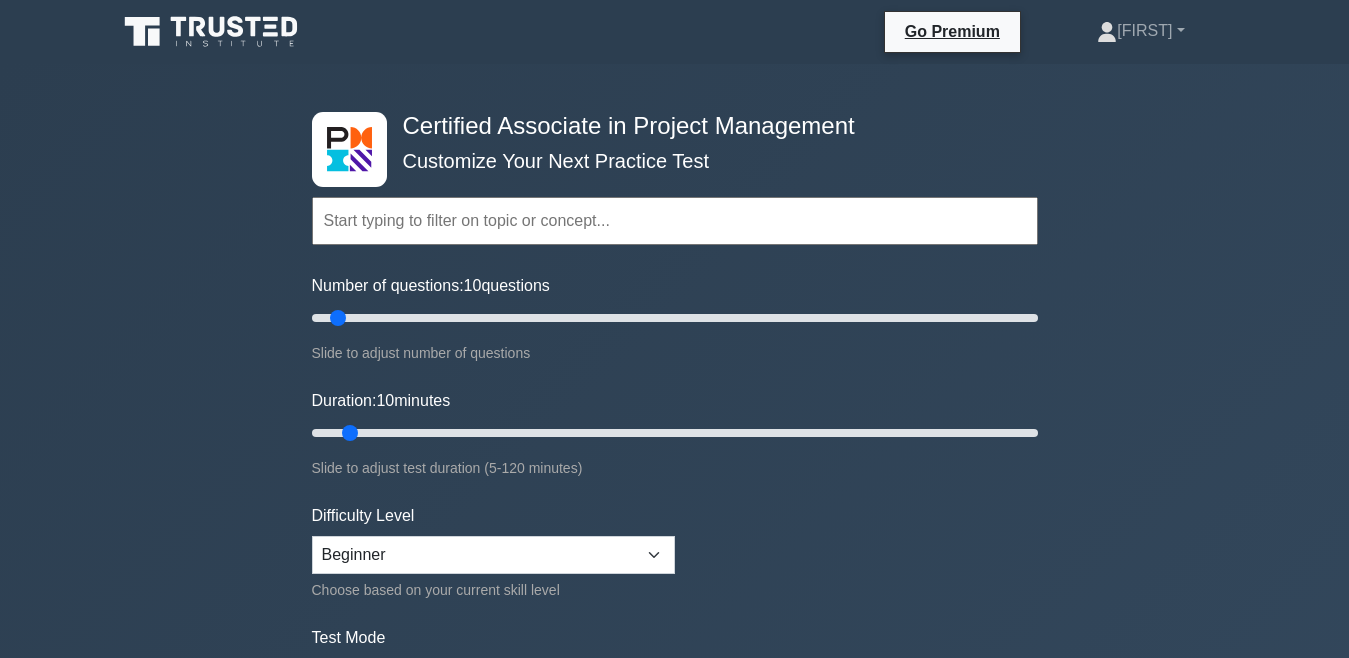 scroll, scrollTop: 0, scrollLeft: 0, axis: both 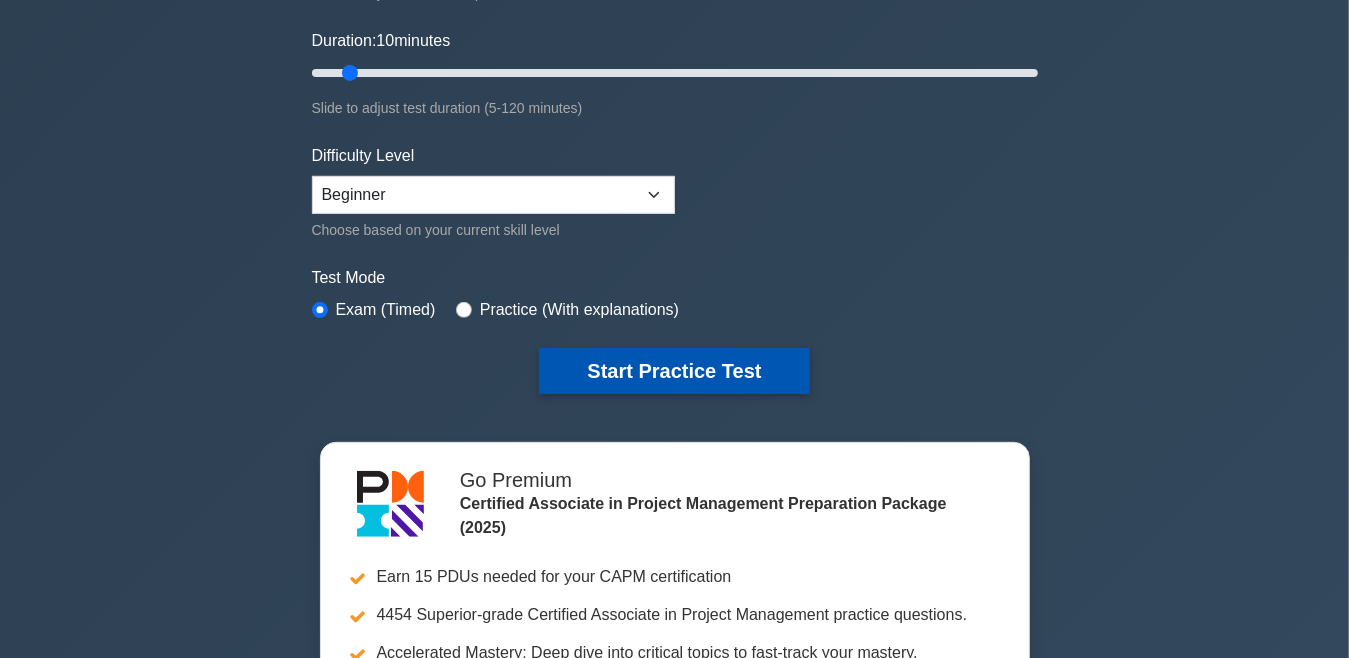 click on "Start Practice Test" at bounding box center (674, 371) 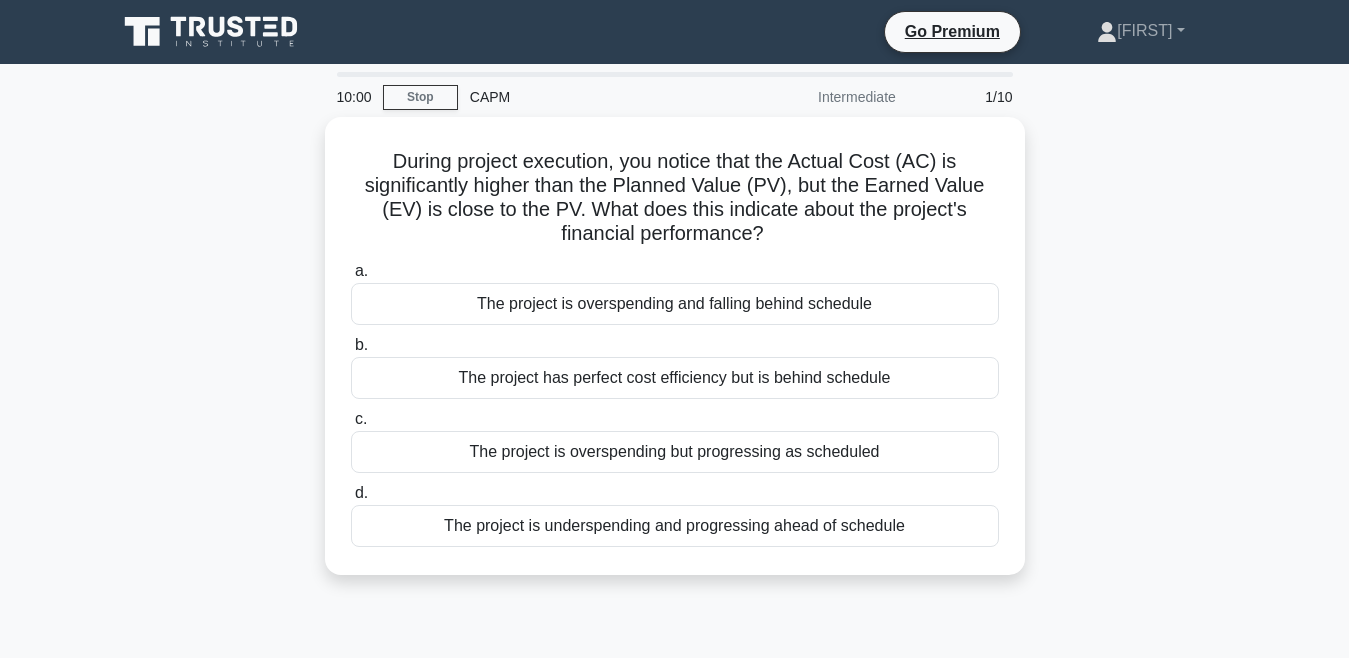 scroll, scrollTop: 0, scrollLeft: 0, axis: both 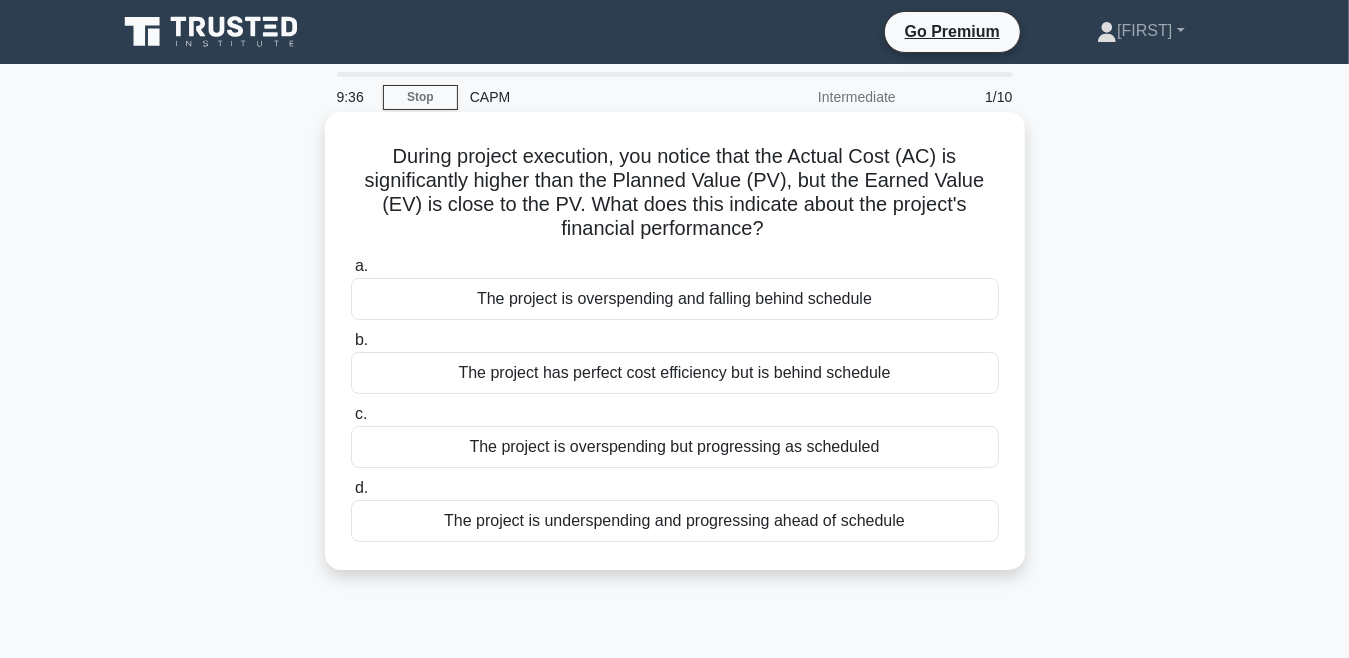 click on "The project is underspending and progressing ahead of schedule" at bounding box center (675, 521) 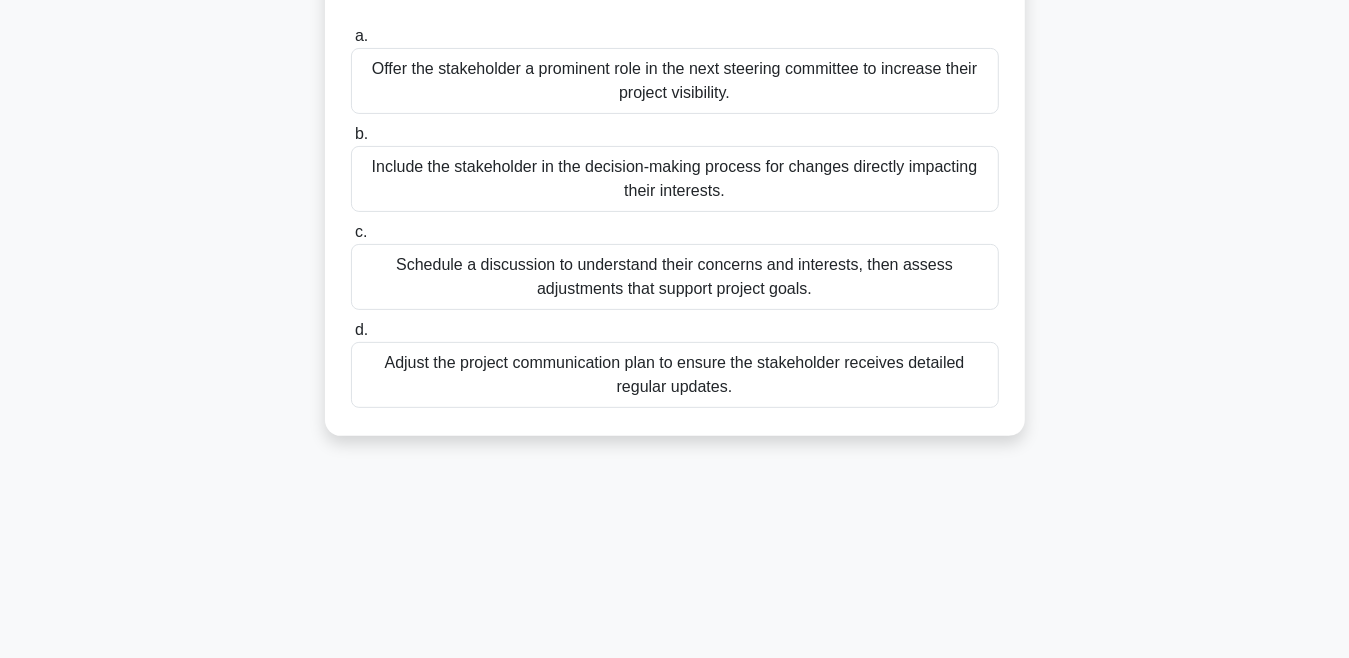 scroll, scrollTop: 0, scrollLeft: 0, axis: both 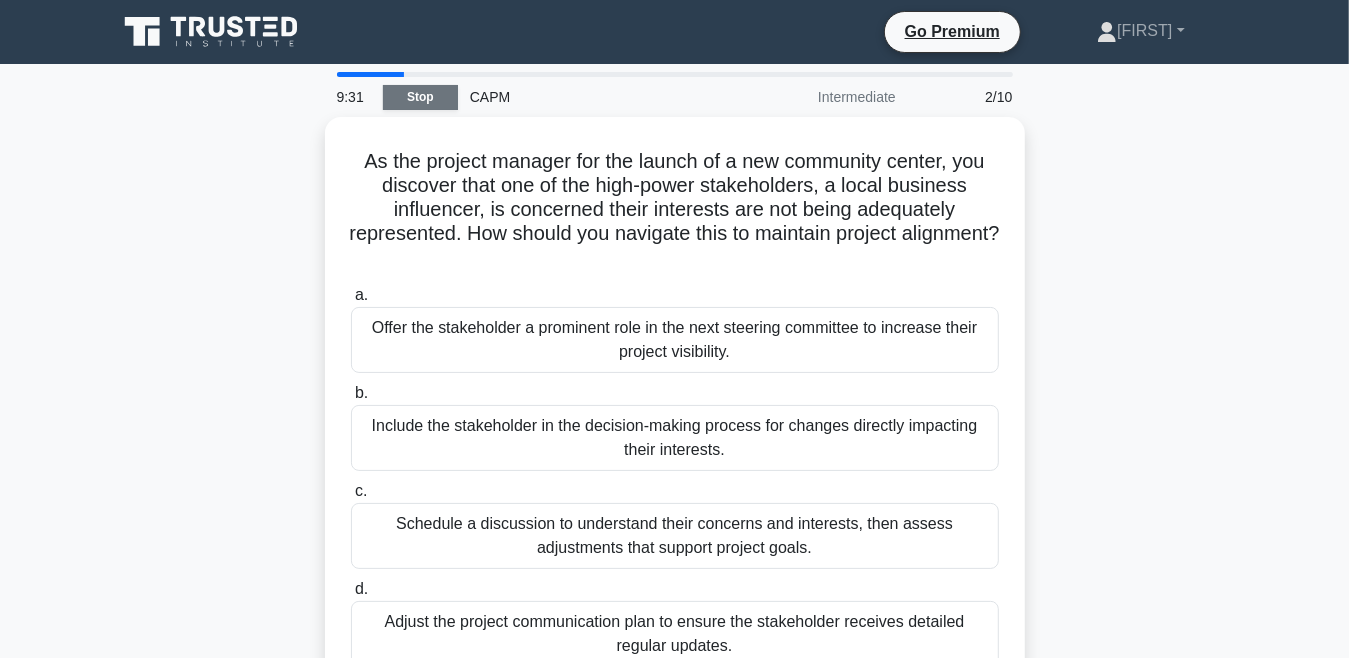 click on "Stop" at bounding box center (420, 97) 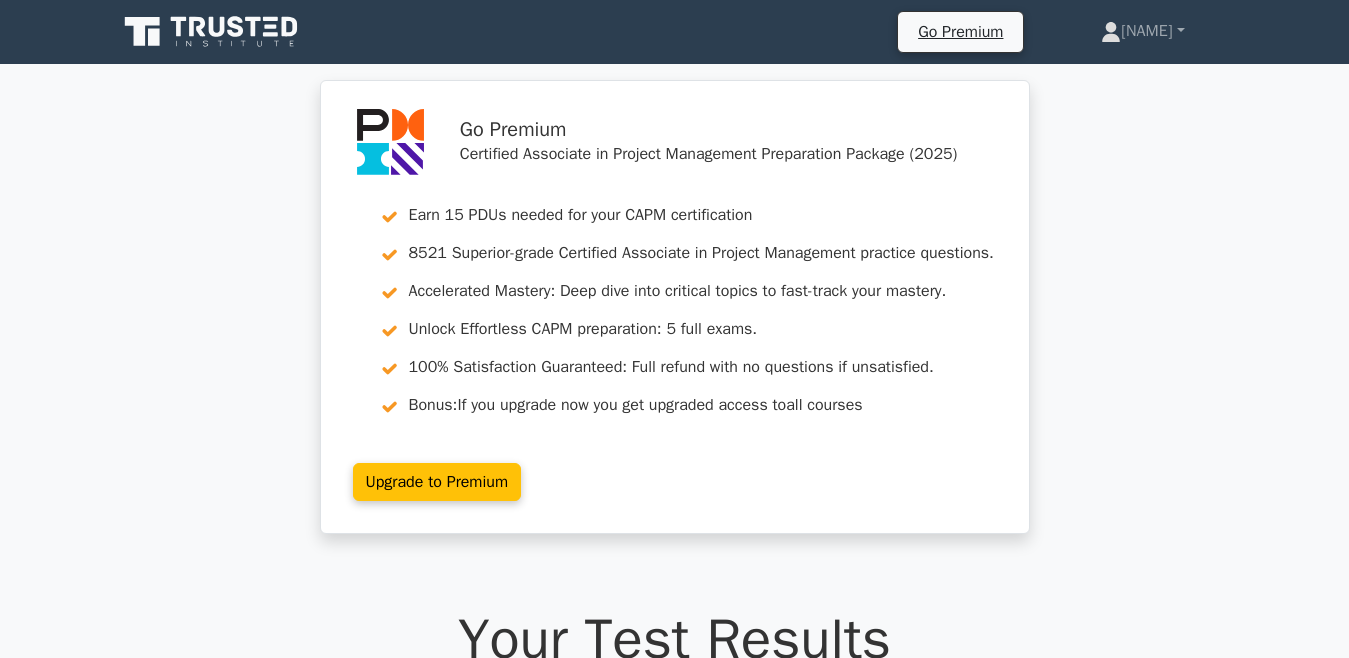 scroll, scrollTop: 0, scrollLeft: 0, axis: both 